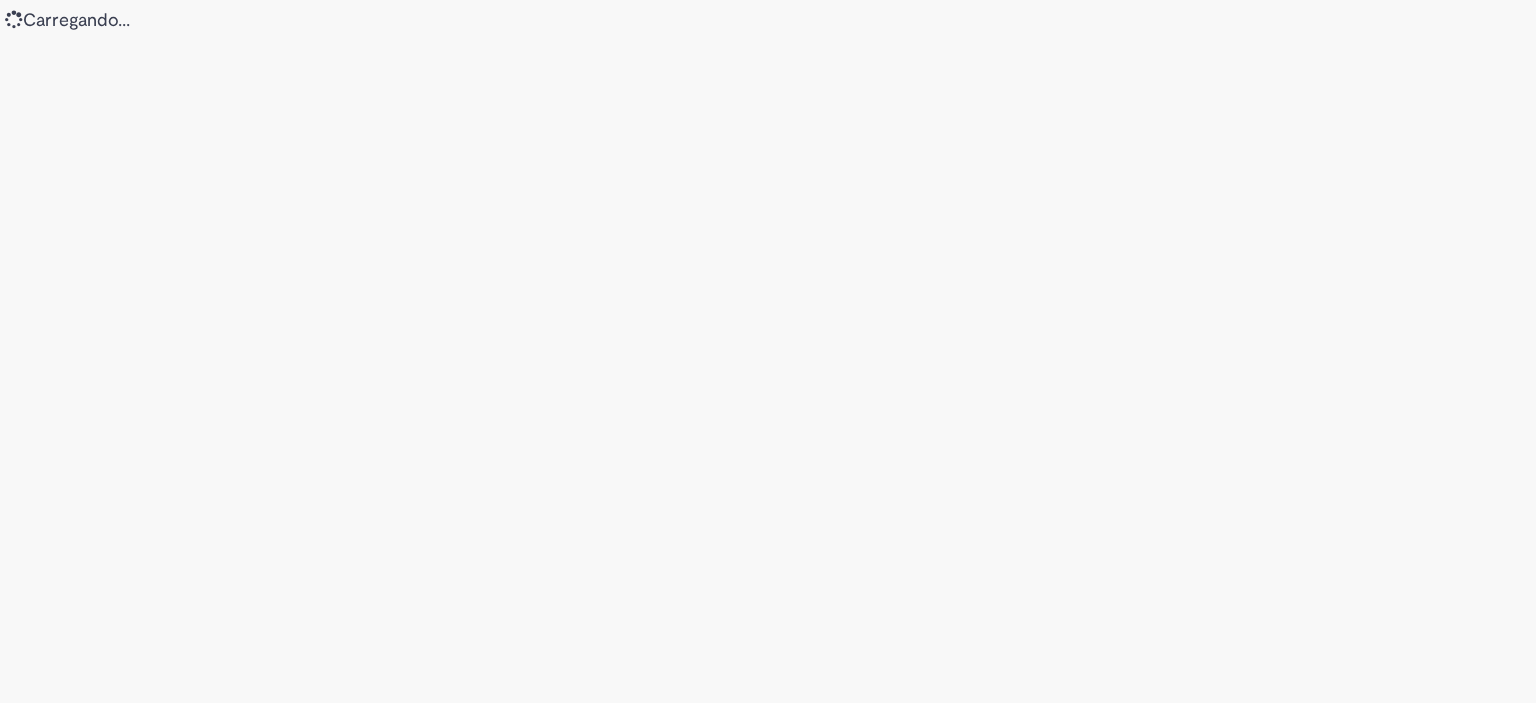 scroll, scrollTop: 0, scrollLeft: 0, axis: both 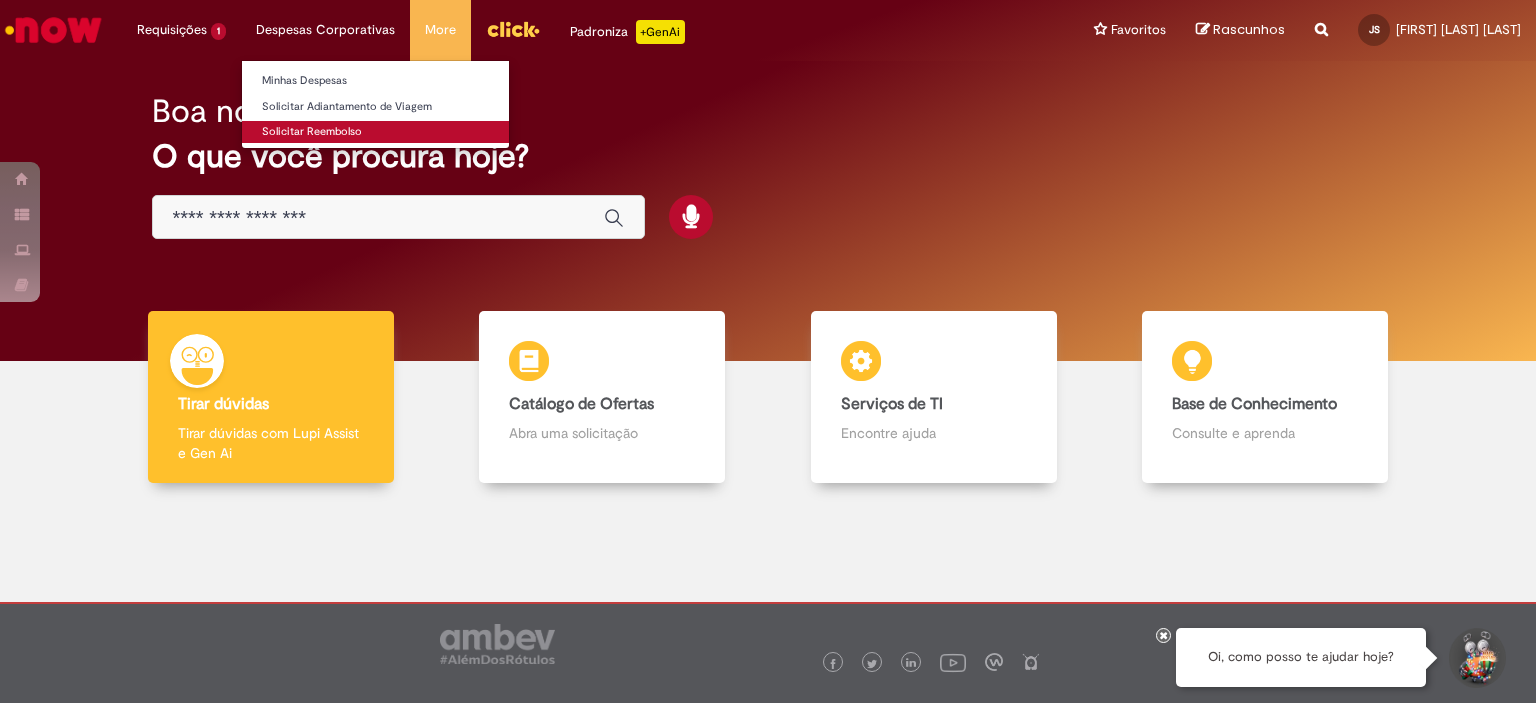 click on "Solicitar Reembolso" at bounding box center [375, 132] 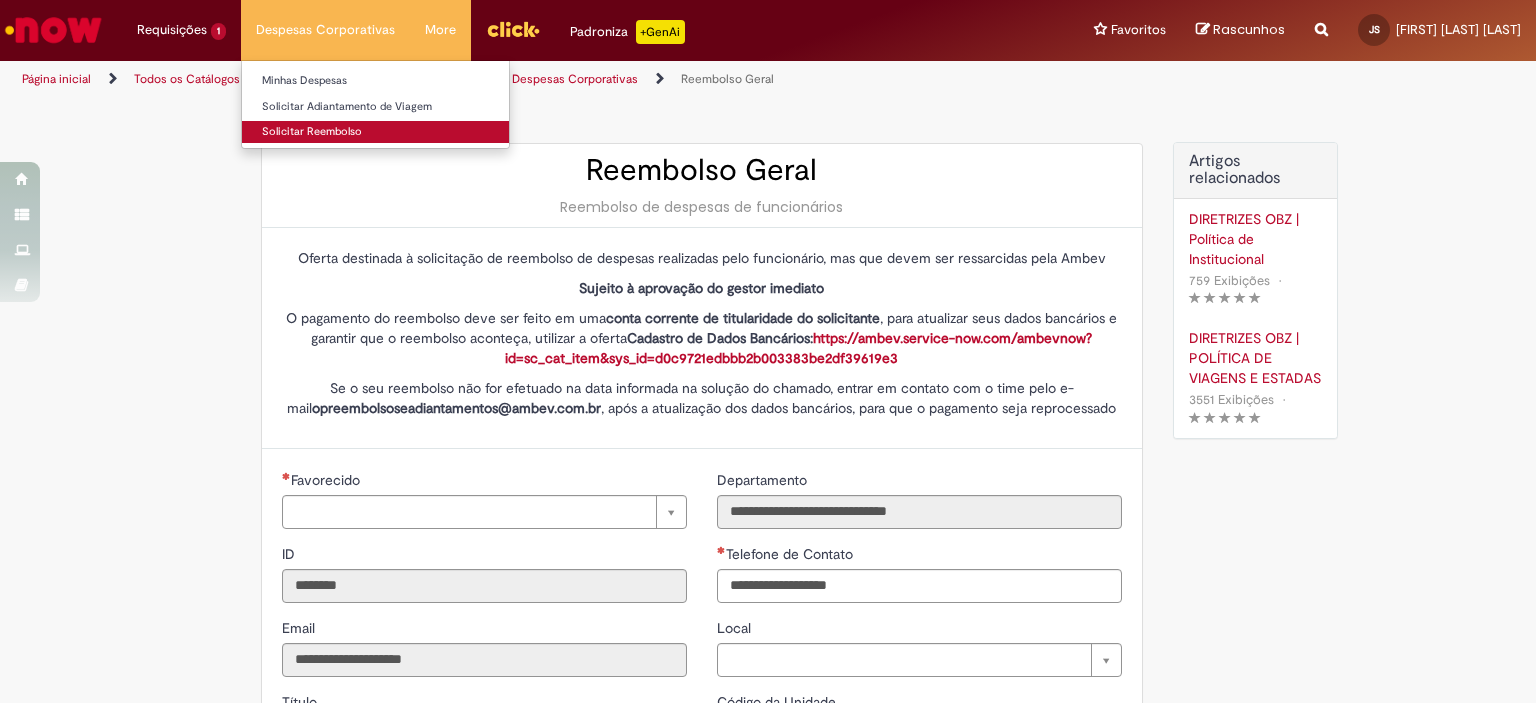 type on "**********" 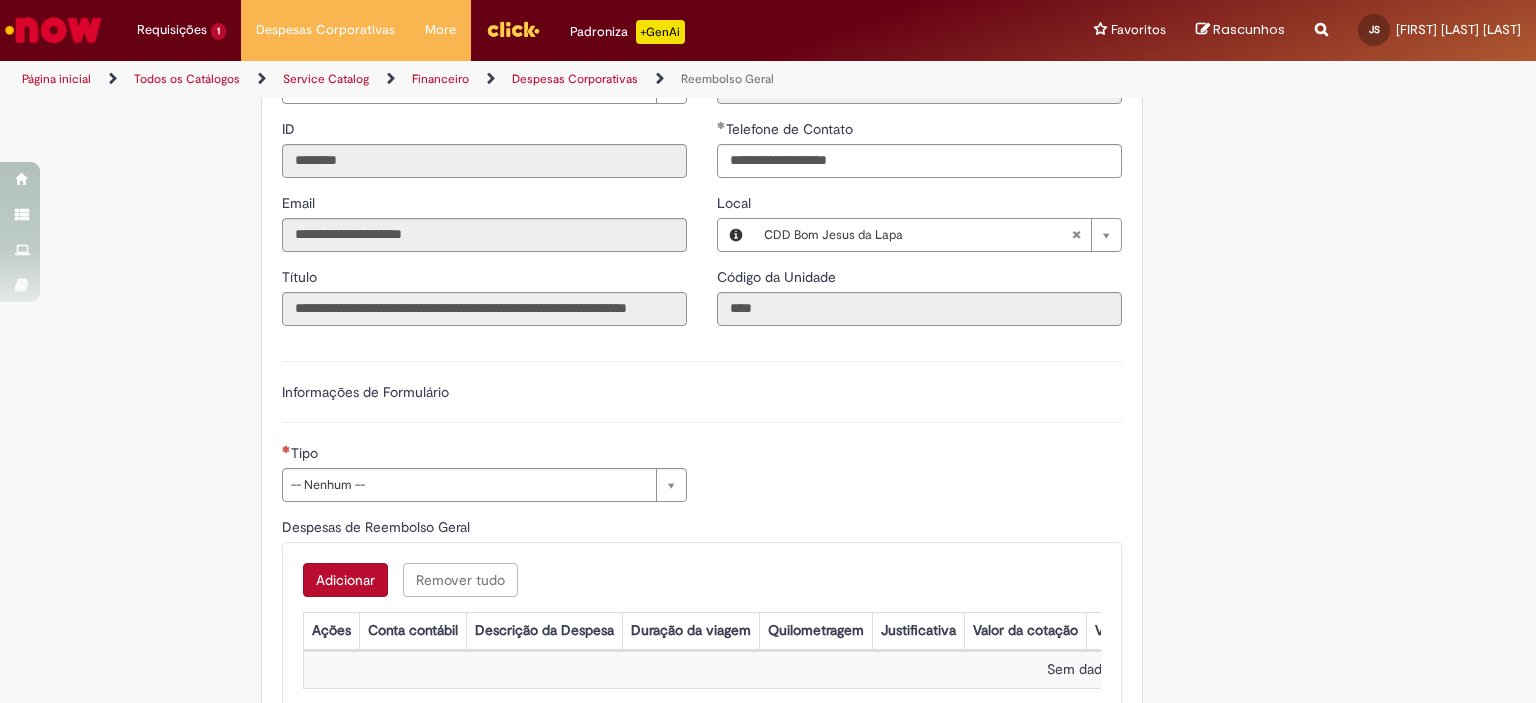 scroll, scrollTop: 600, scrollLeft: 0, axis: vertical 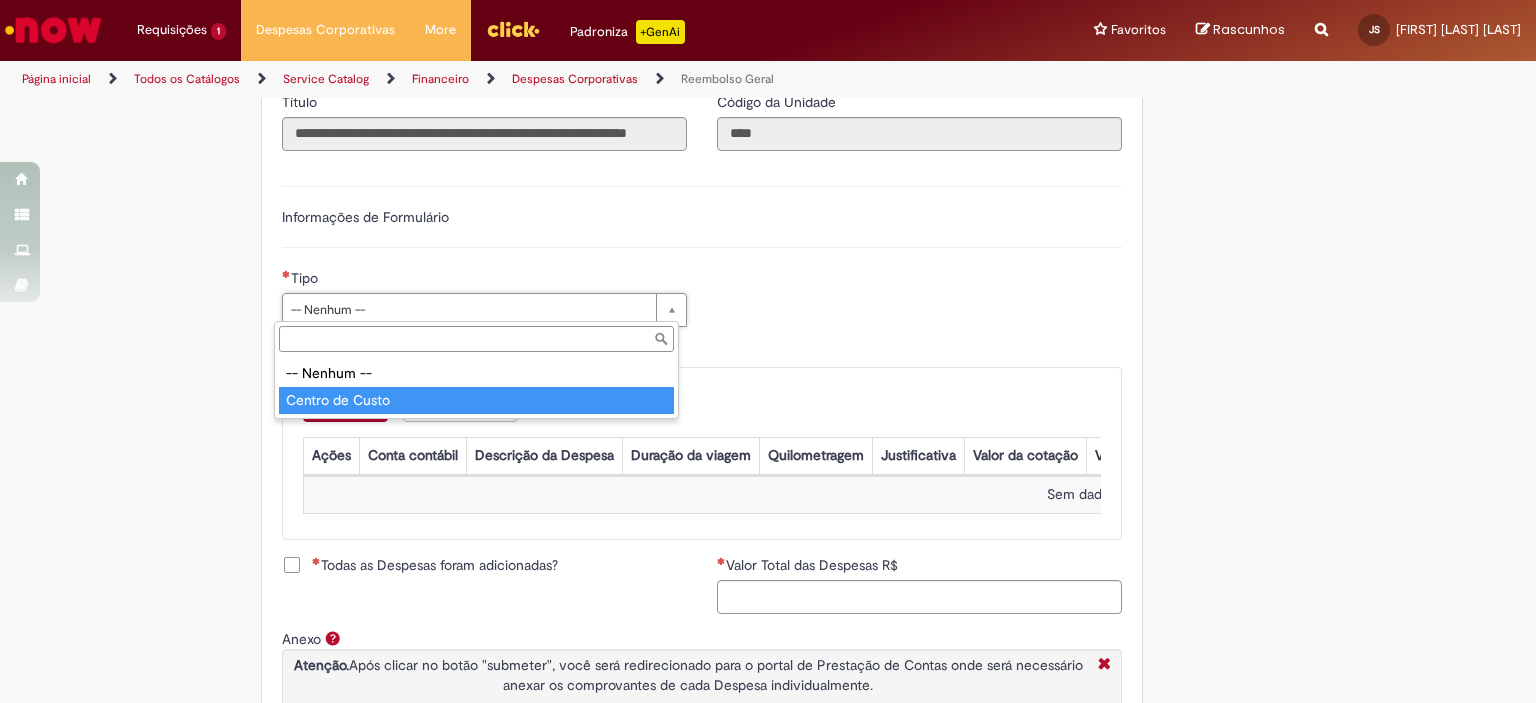 type on "**********" 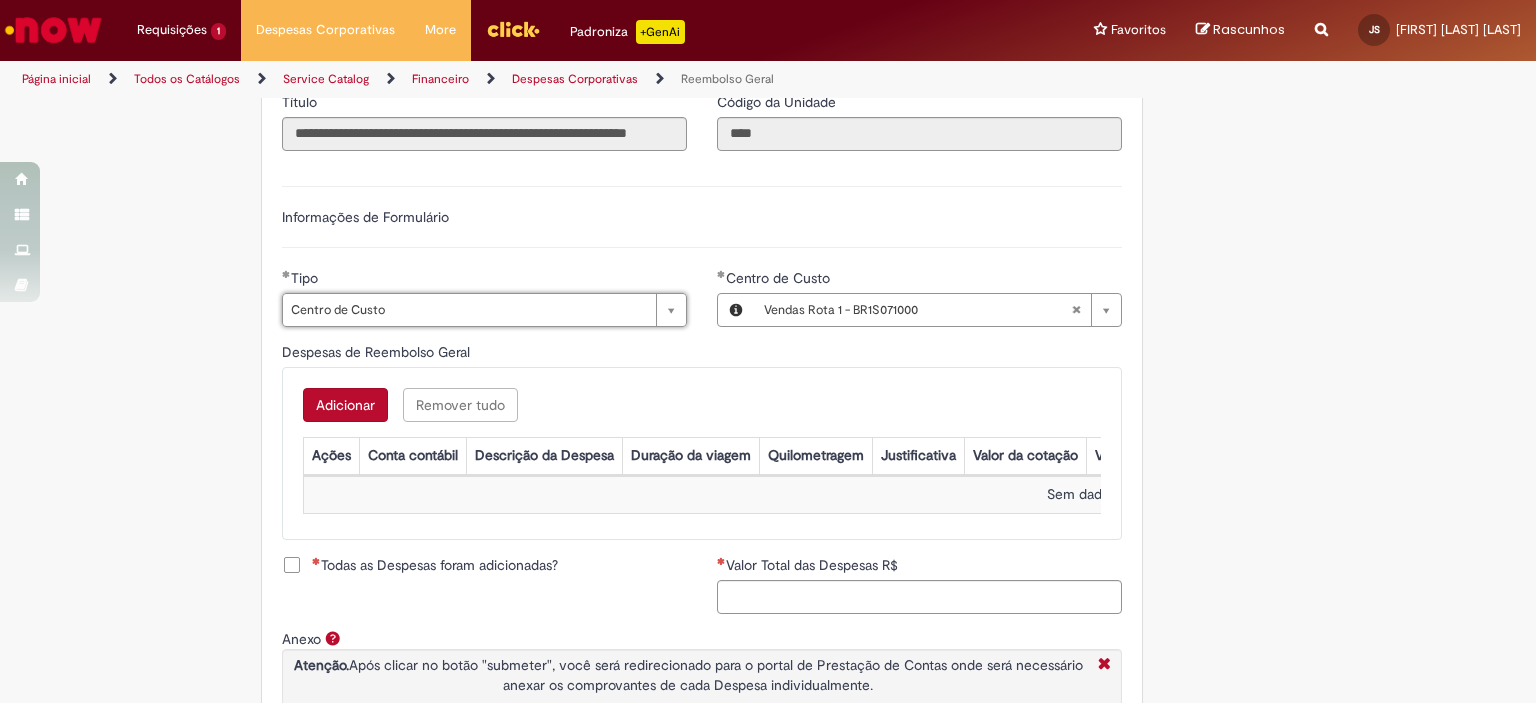 click on "Adicionar" at bounding box center (345, 405) 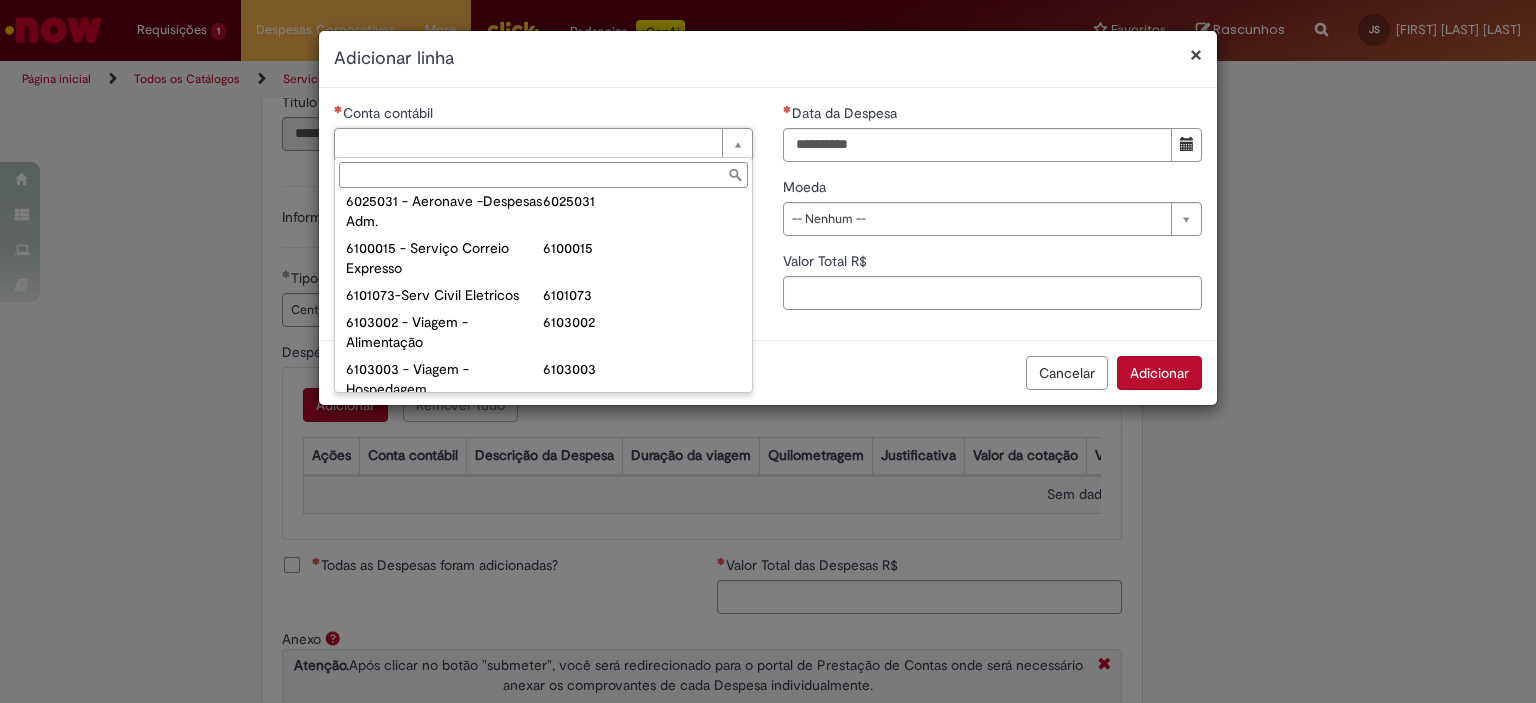 scroll, scrollTop: 727, scrollLeft: 0, axis: vertical 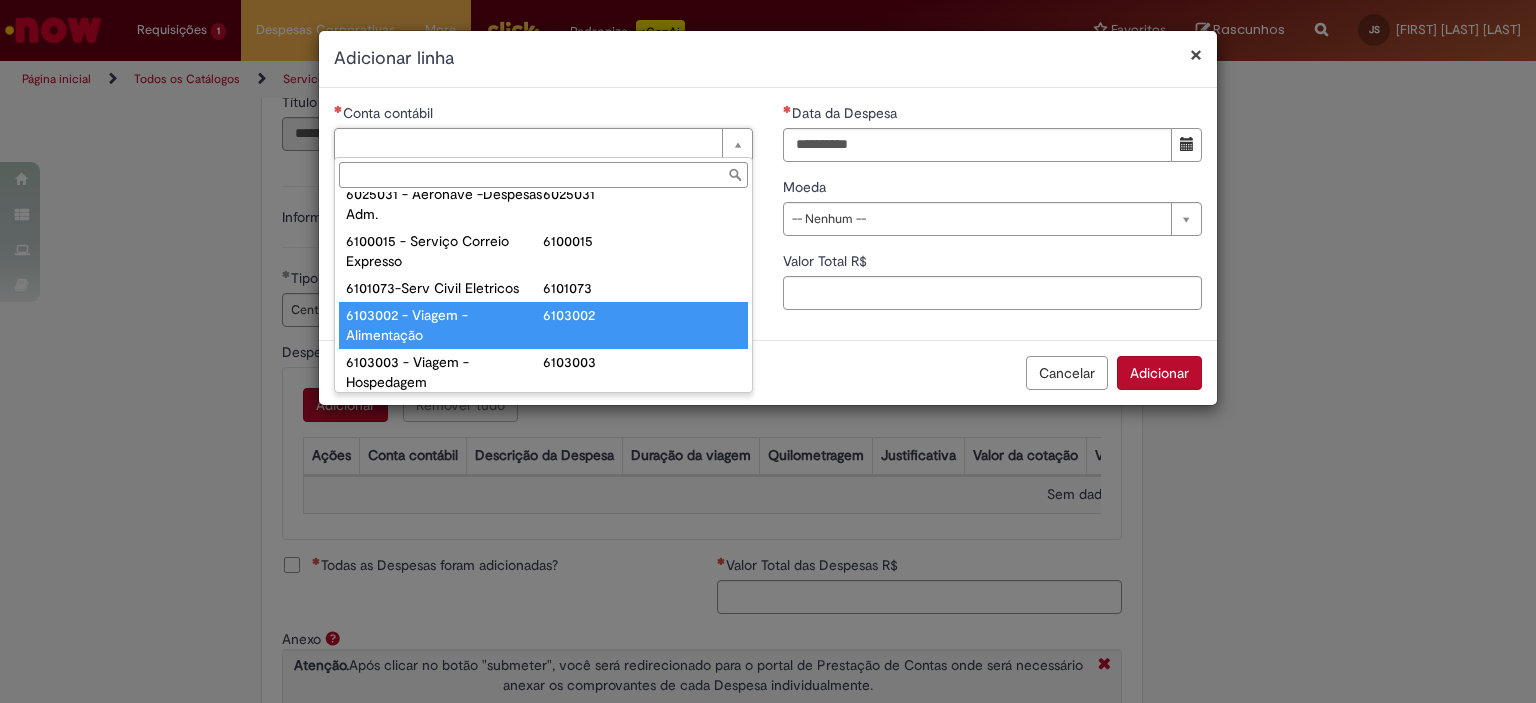 type on "**********" 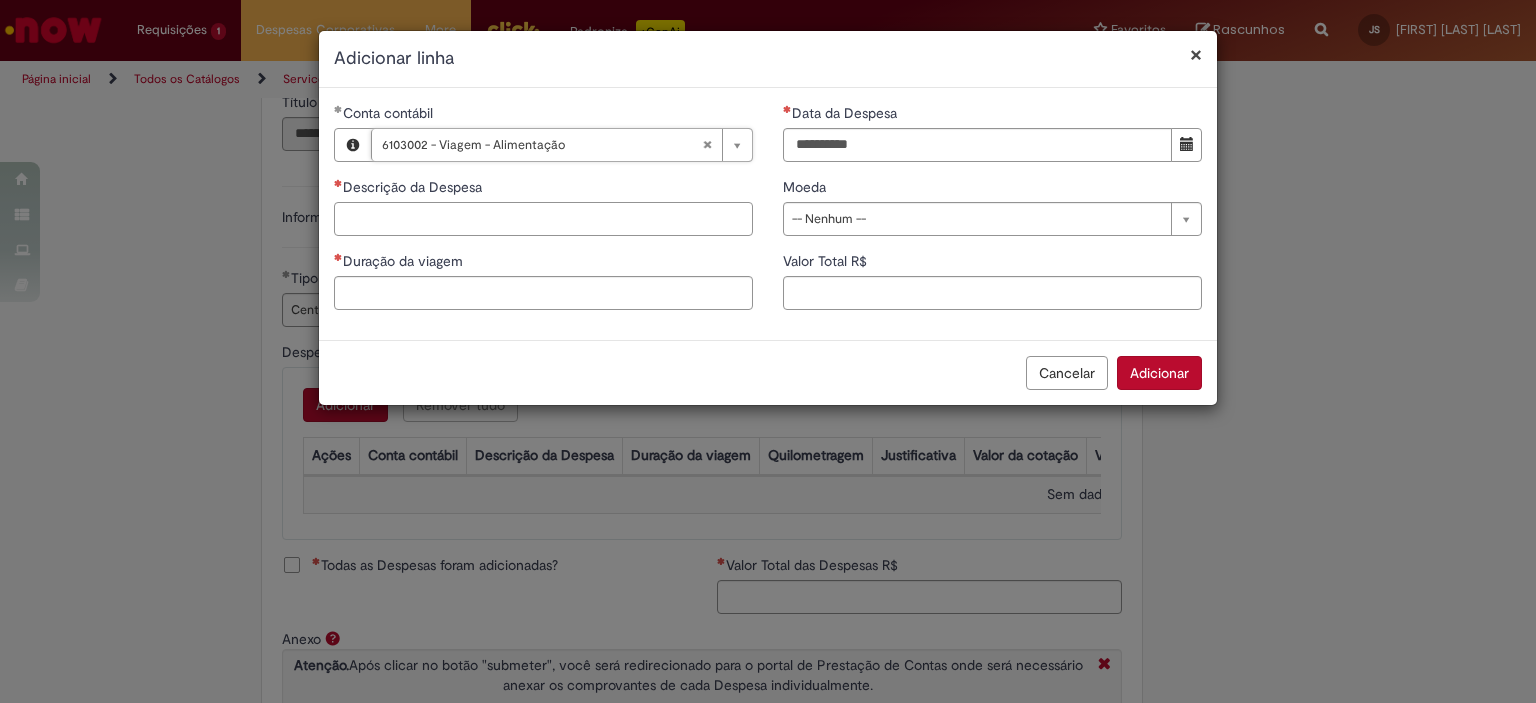 click on "Descrição da Despesa" at bounding box center (543, 219) 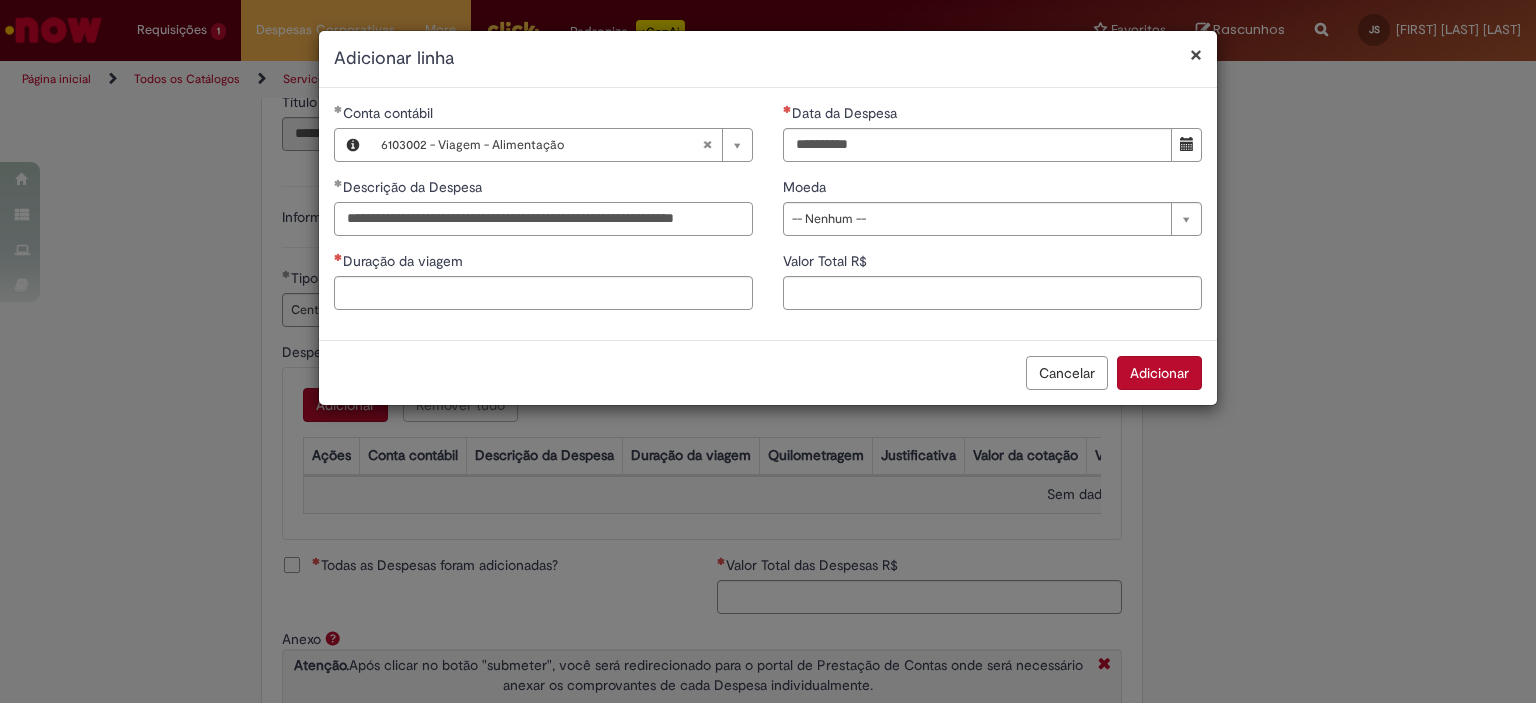 scroll, scrollTop: 0, scrollLeft: 23, axis: horizontal 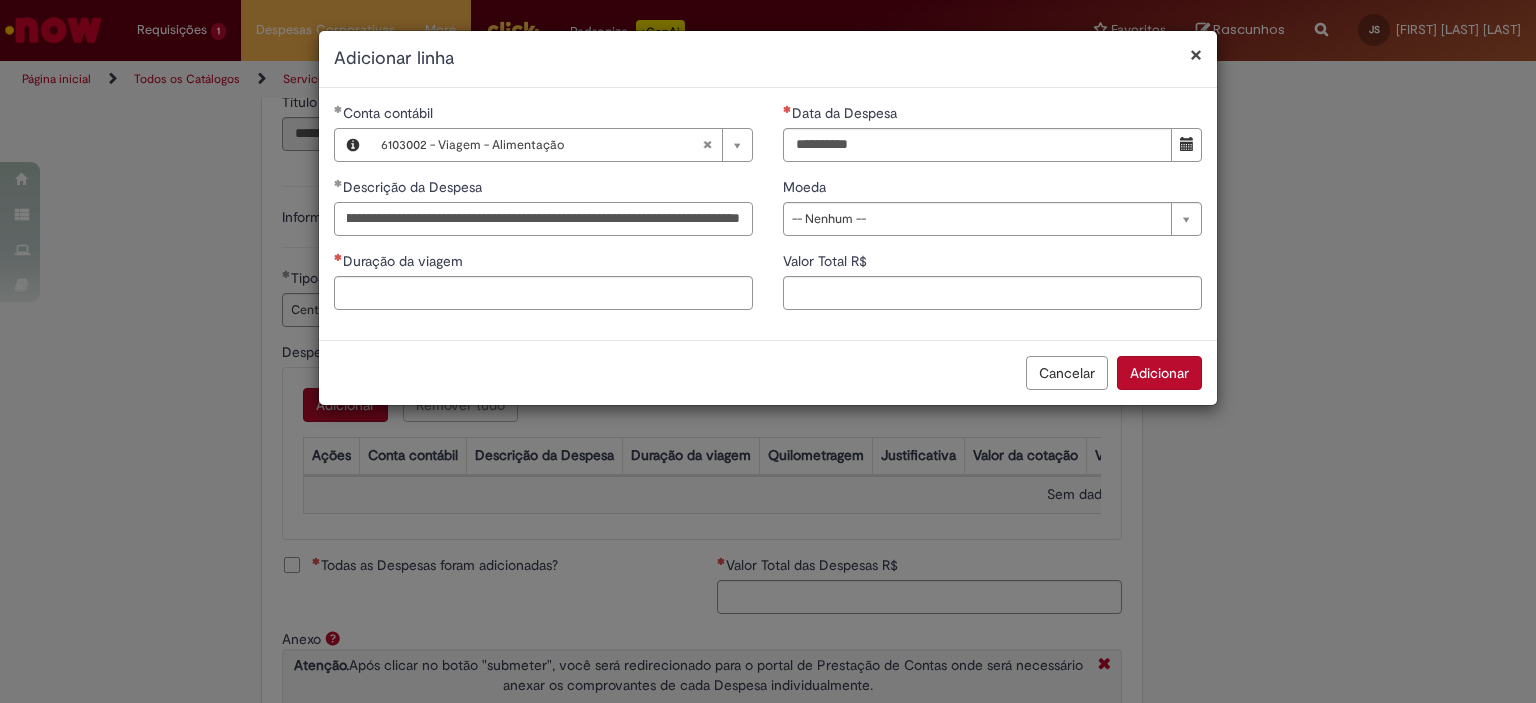 type on "**********" 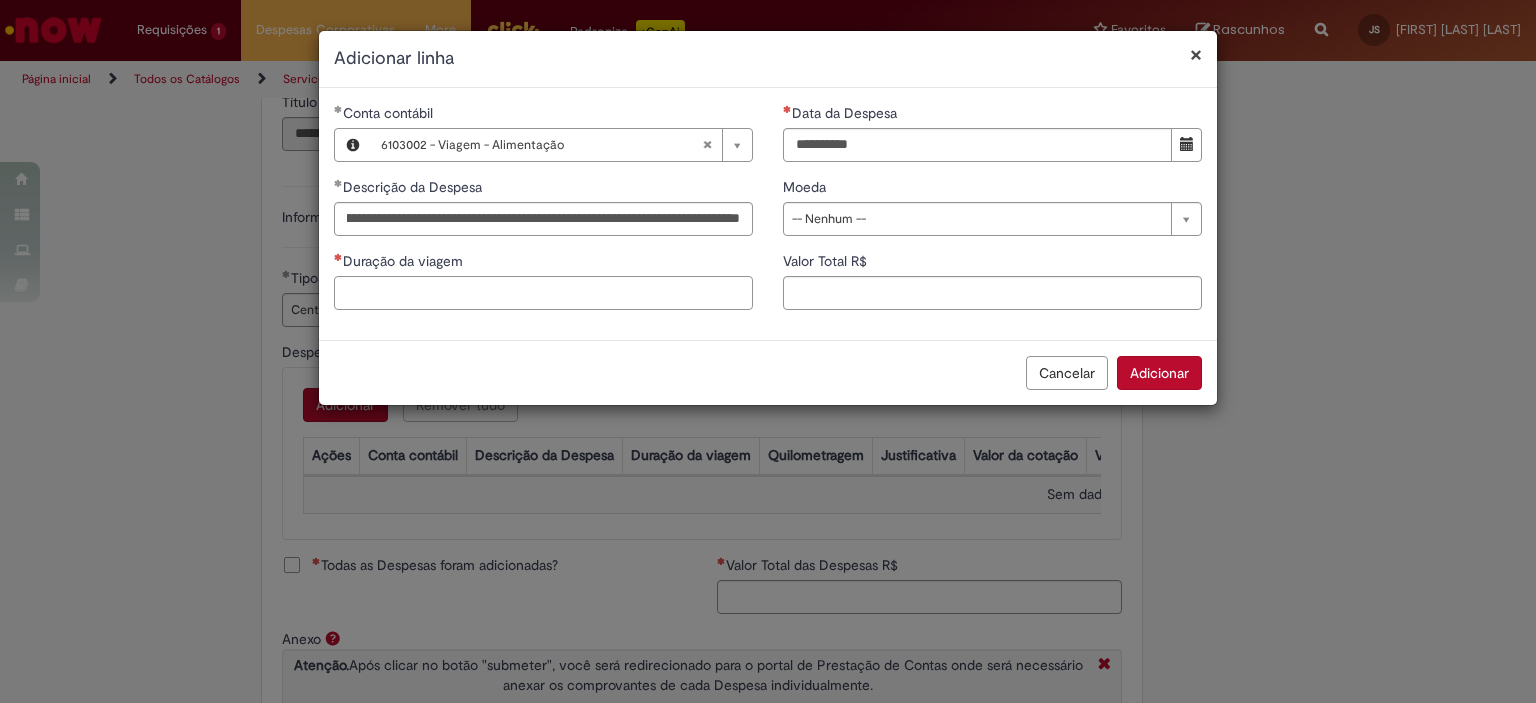 scroll, scrollTop: 0, scrollLeft: 0, axis: both 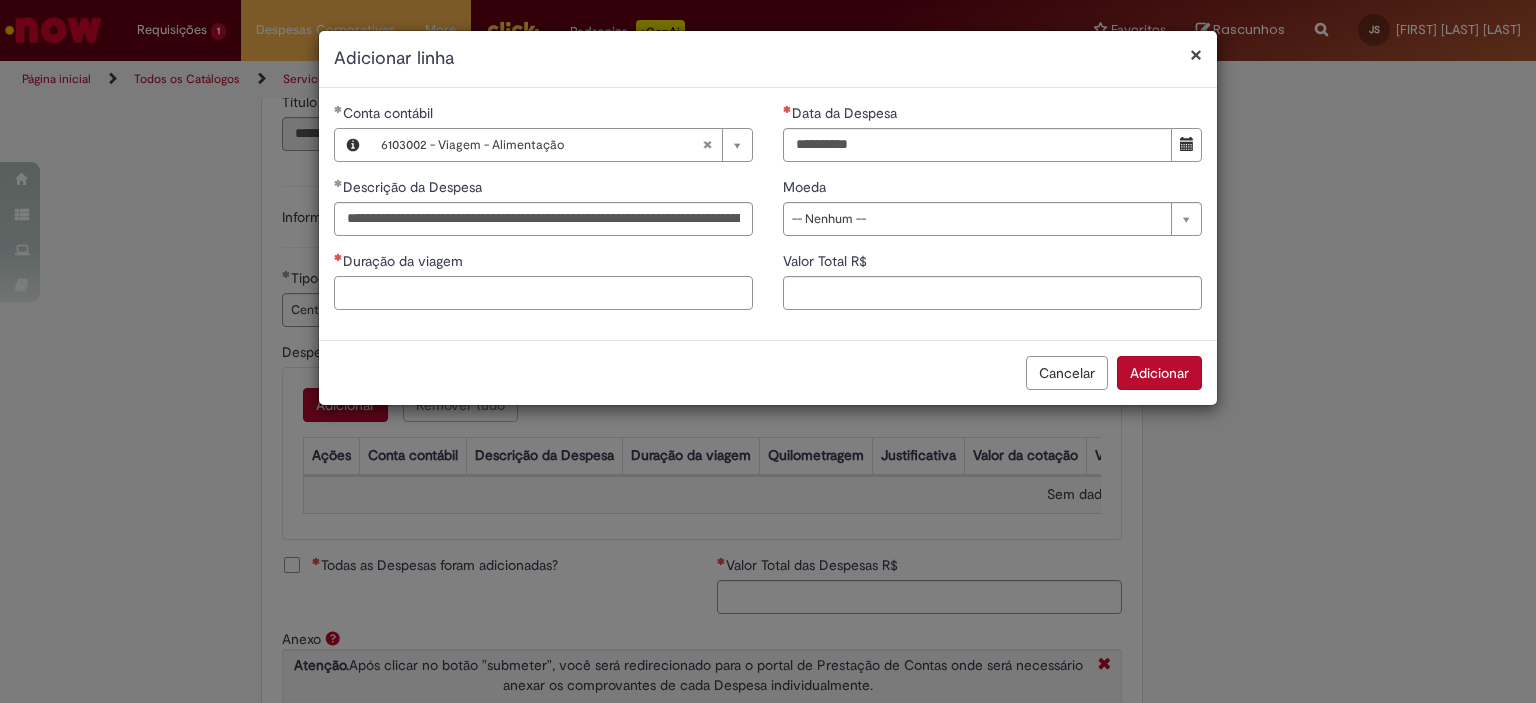 click on "Duração da viagem" at bounding box center [543, 293] 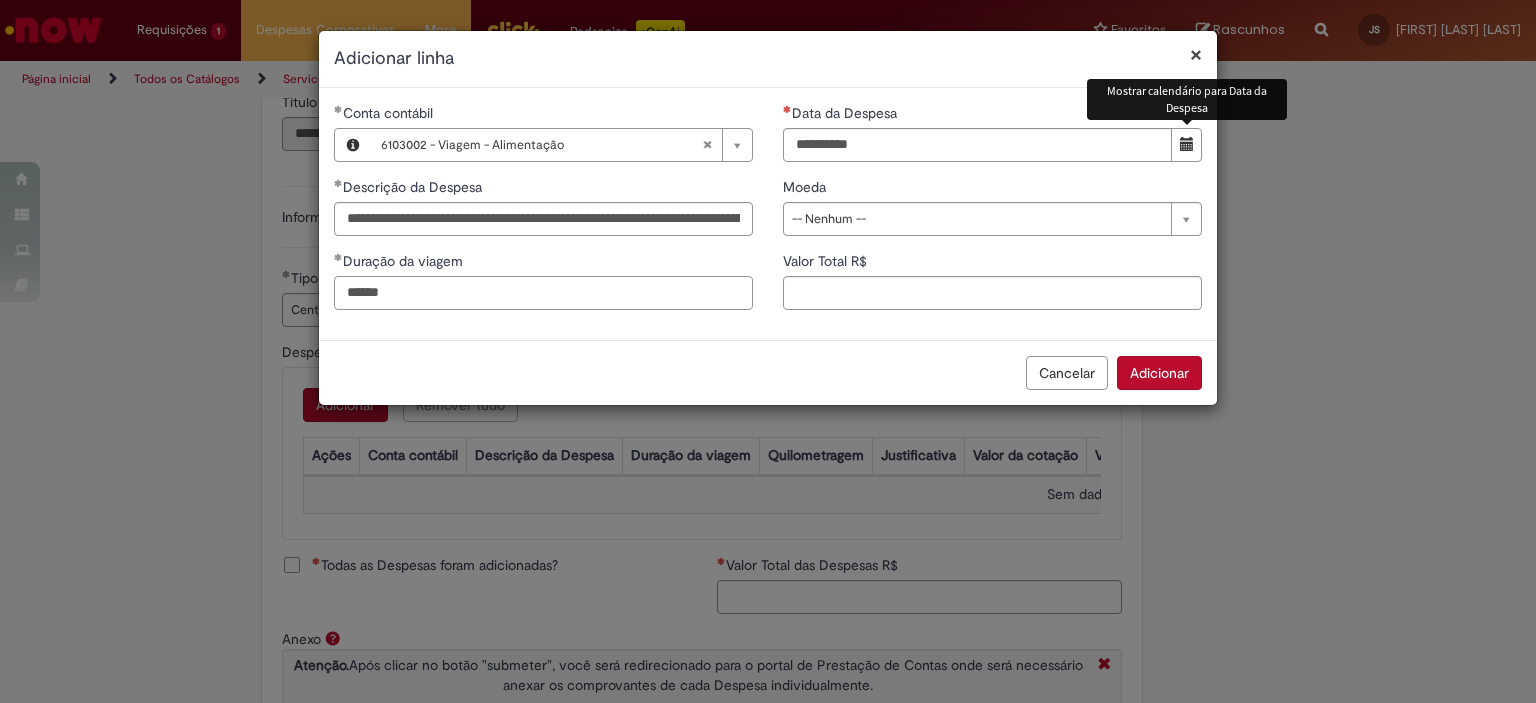 type on "******" 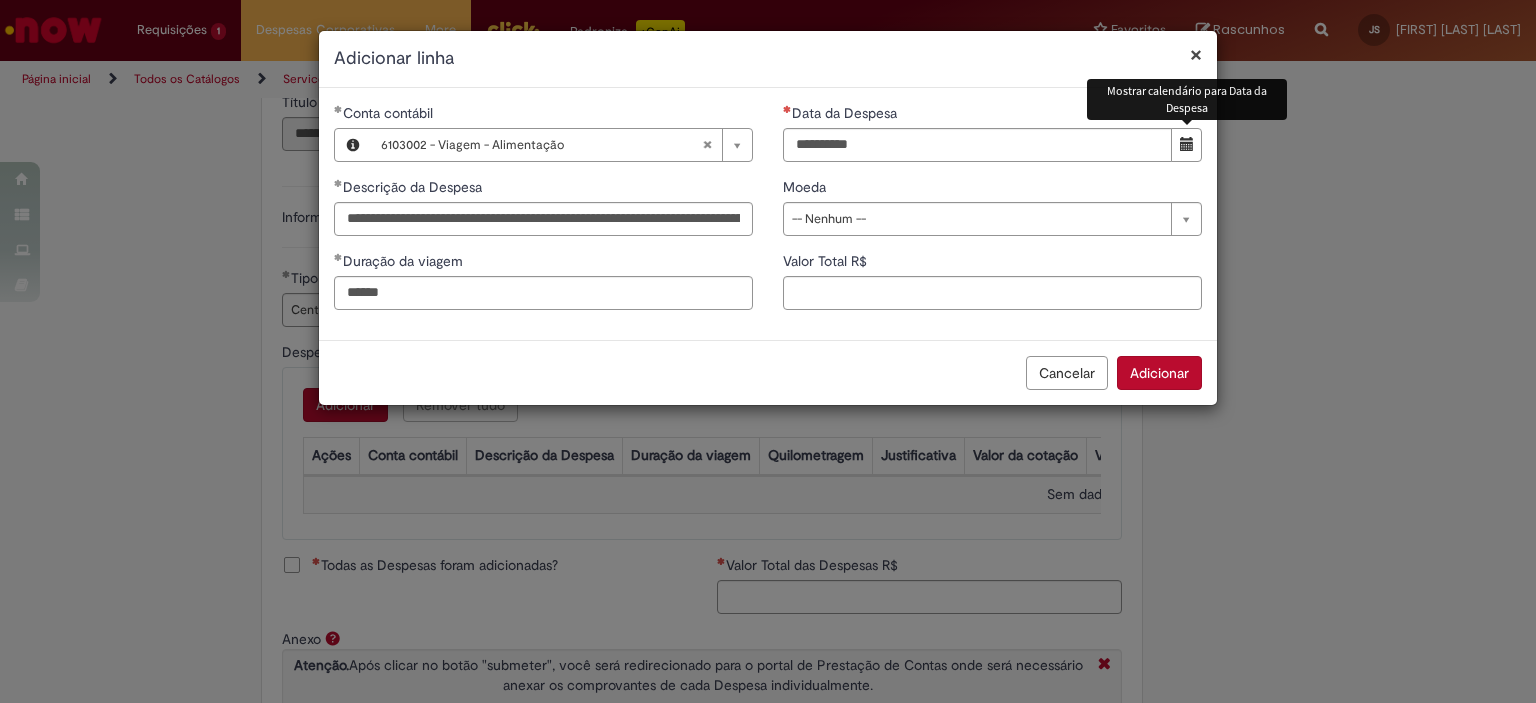 click at bounding box center [1187, 144] 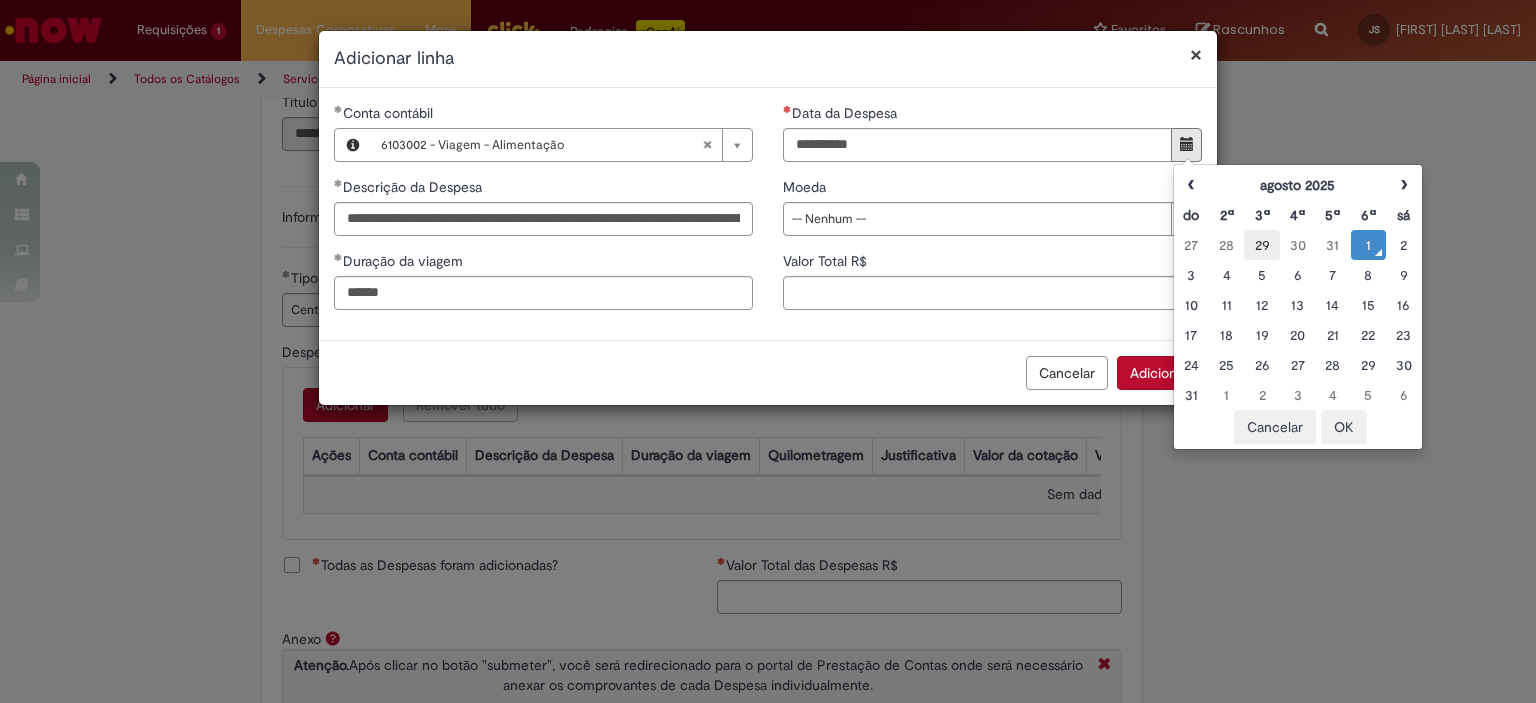 click on "29" at bounding box center (1261, 245) 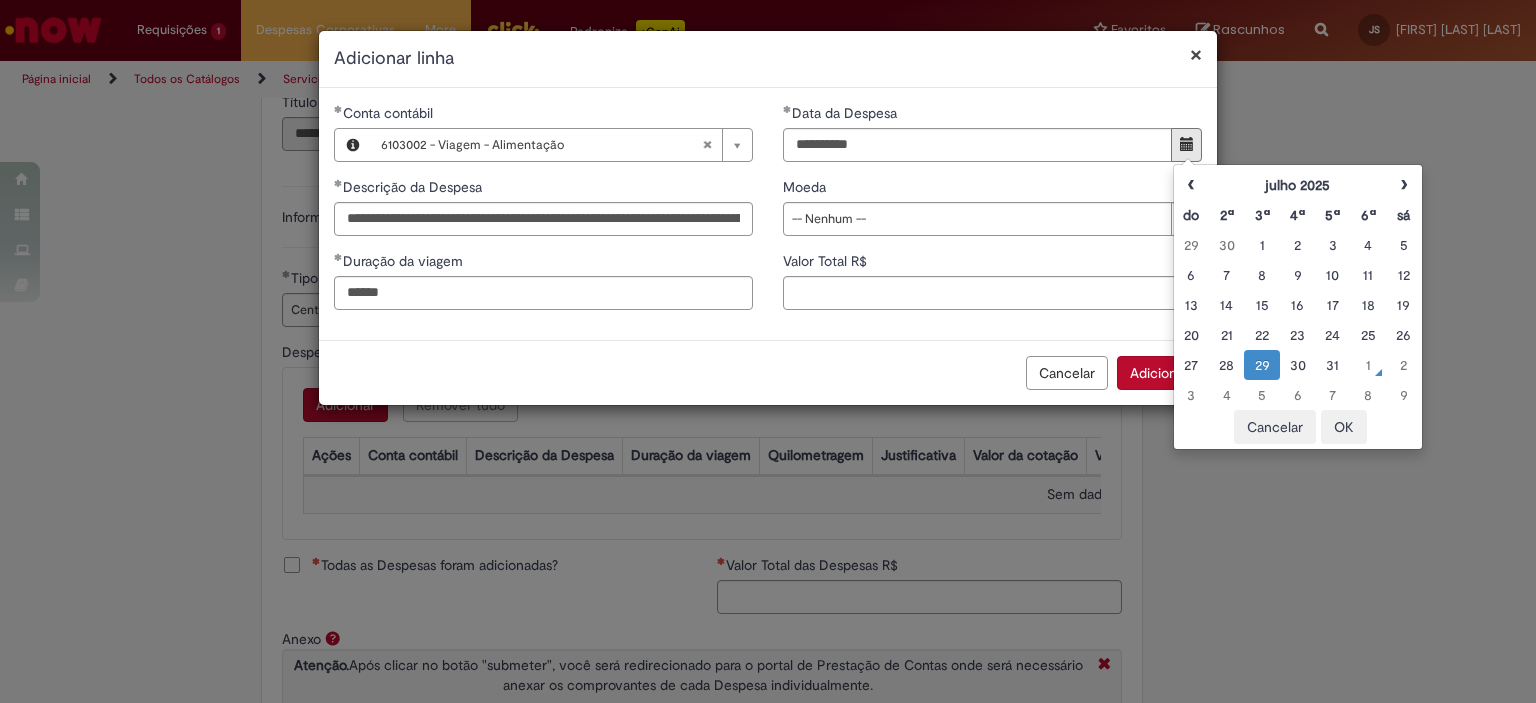 click on "OK" at bounding box center [1344, 427] 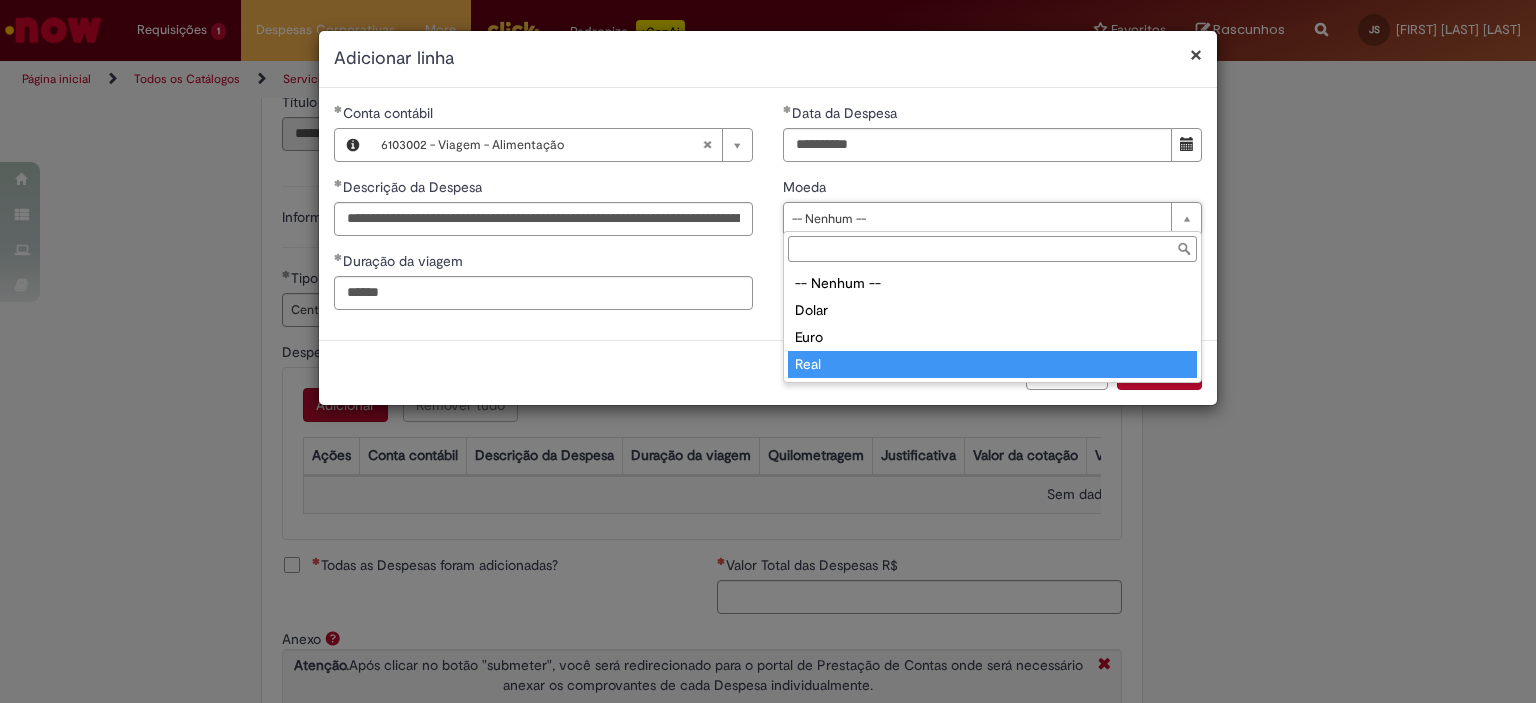 type on "****" 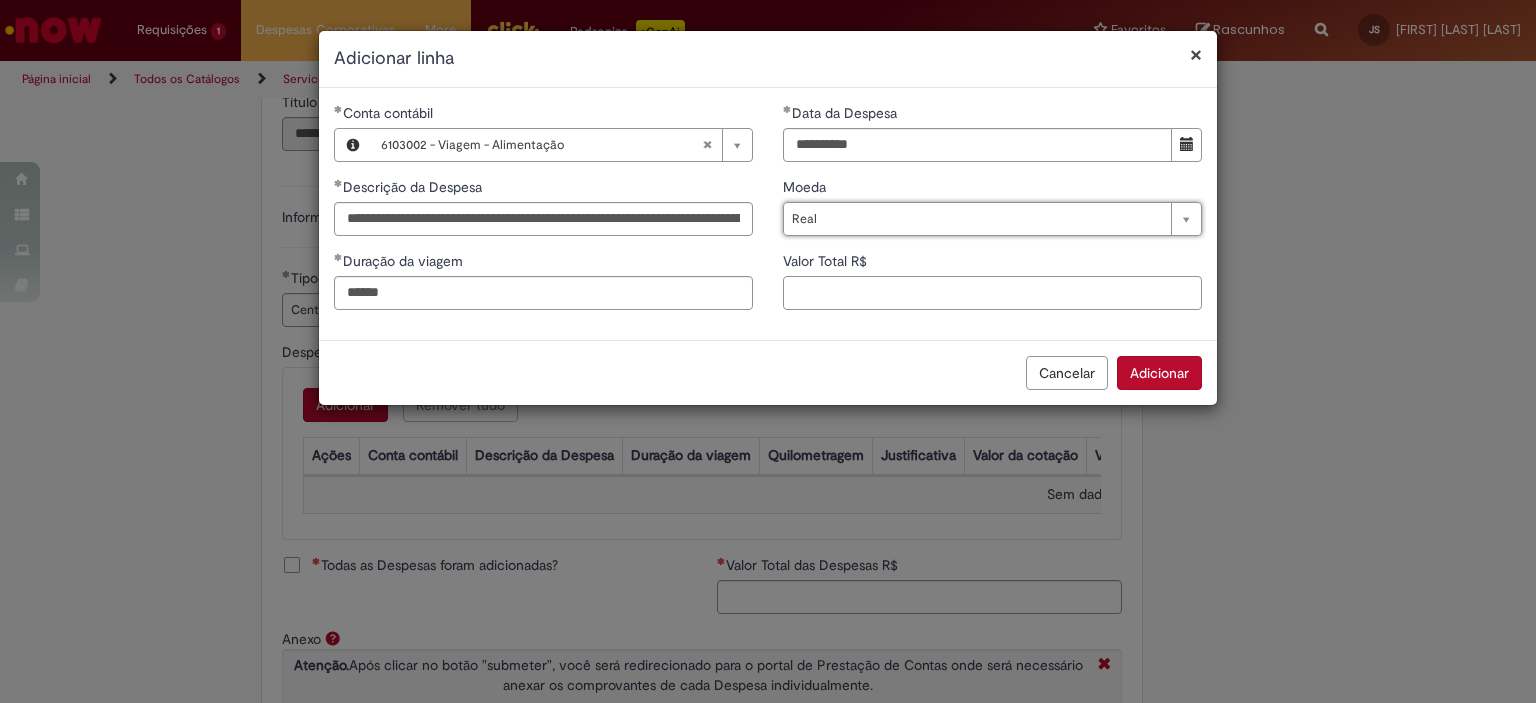 click on "Valor Total R$" at bounding box center [992, 293] 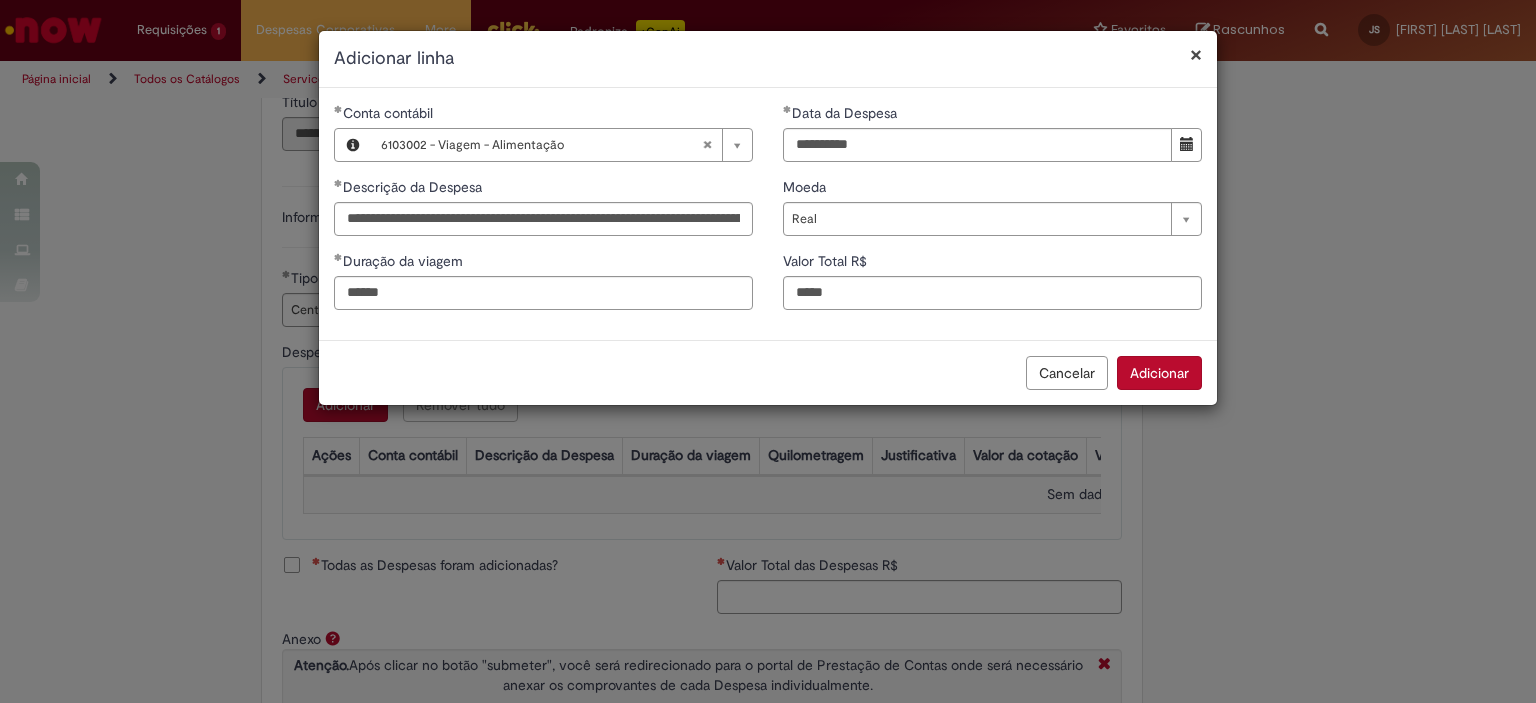 type on "**" 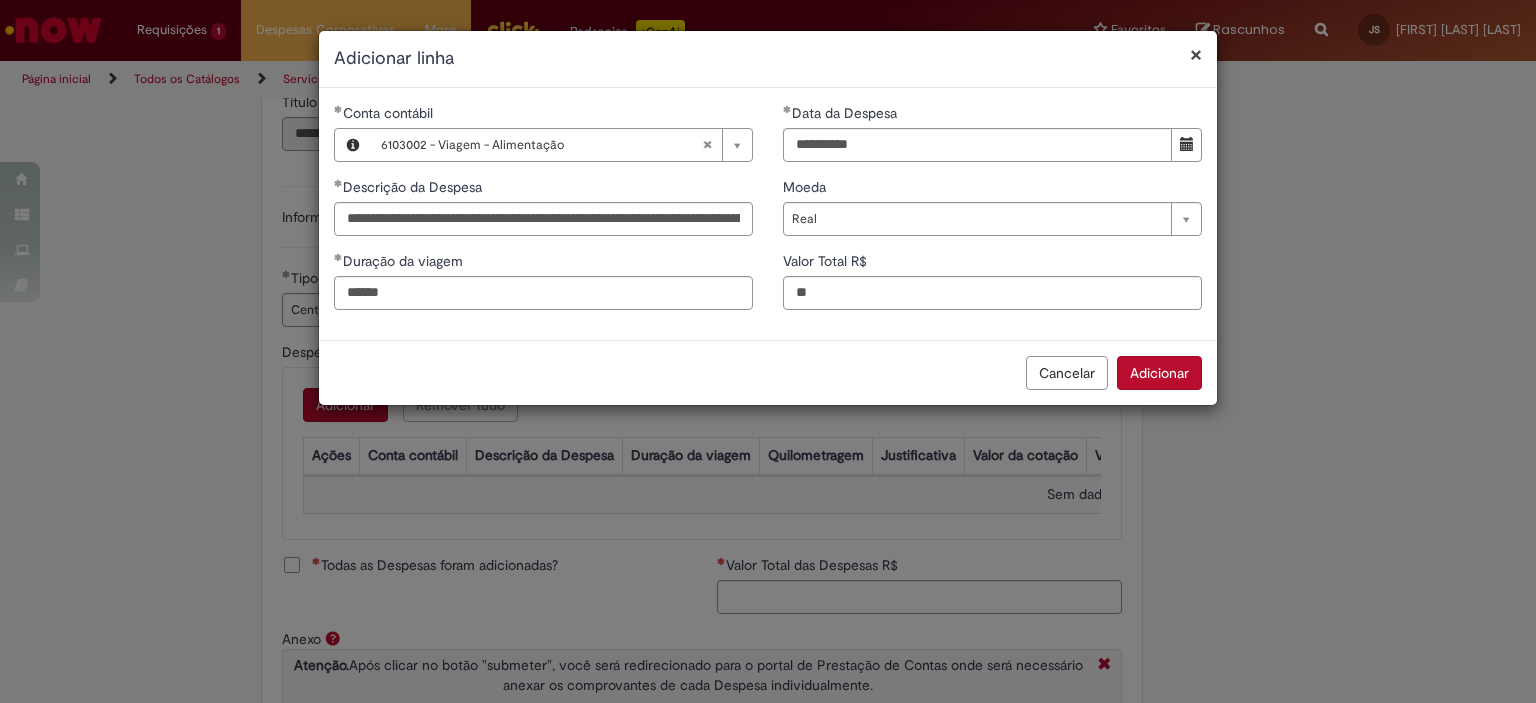 click on "Adicionar" at bounding box center [1159, 373] 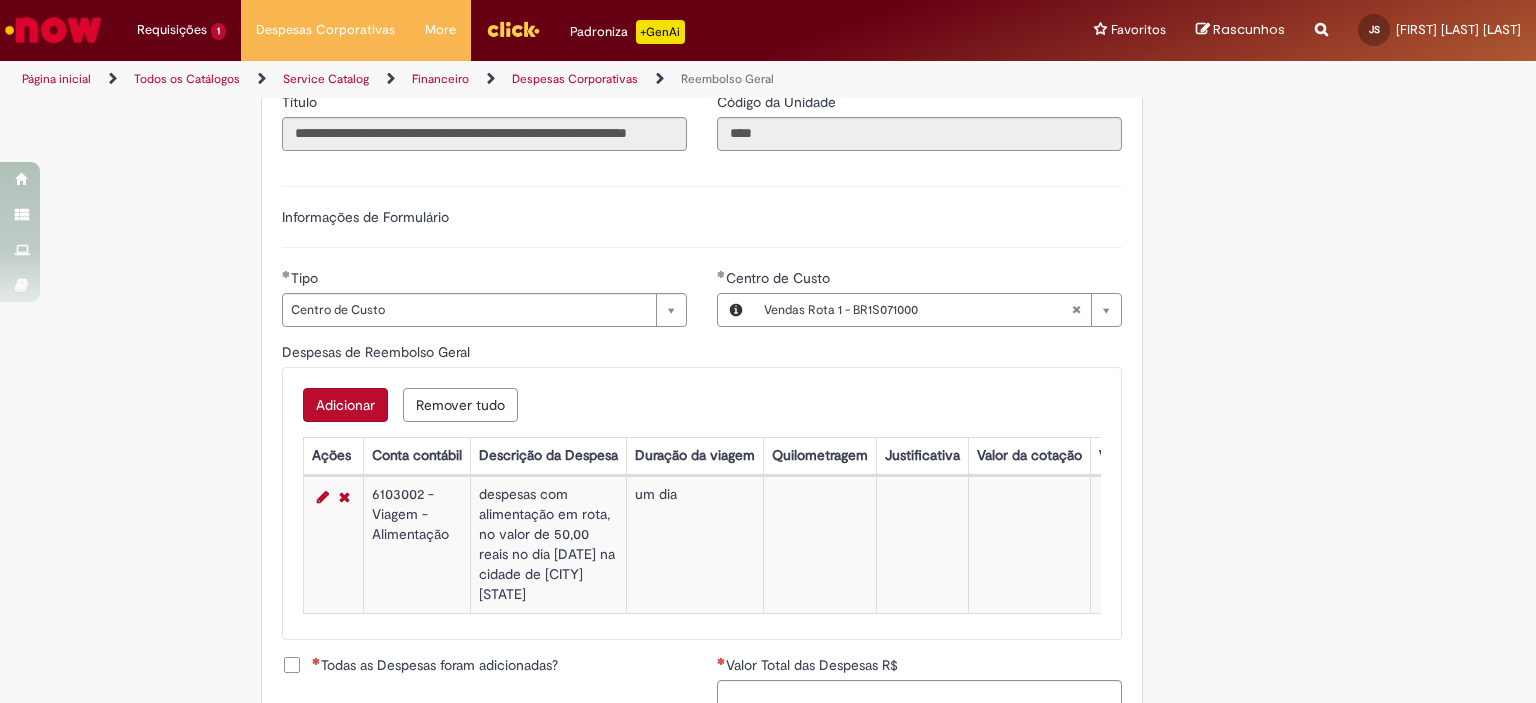 scroll, scrollTop: 888, scrollLeft: 0, axis: vertical 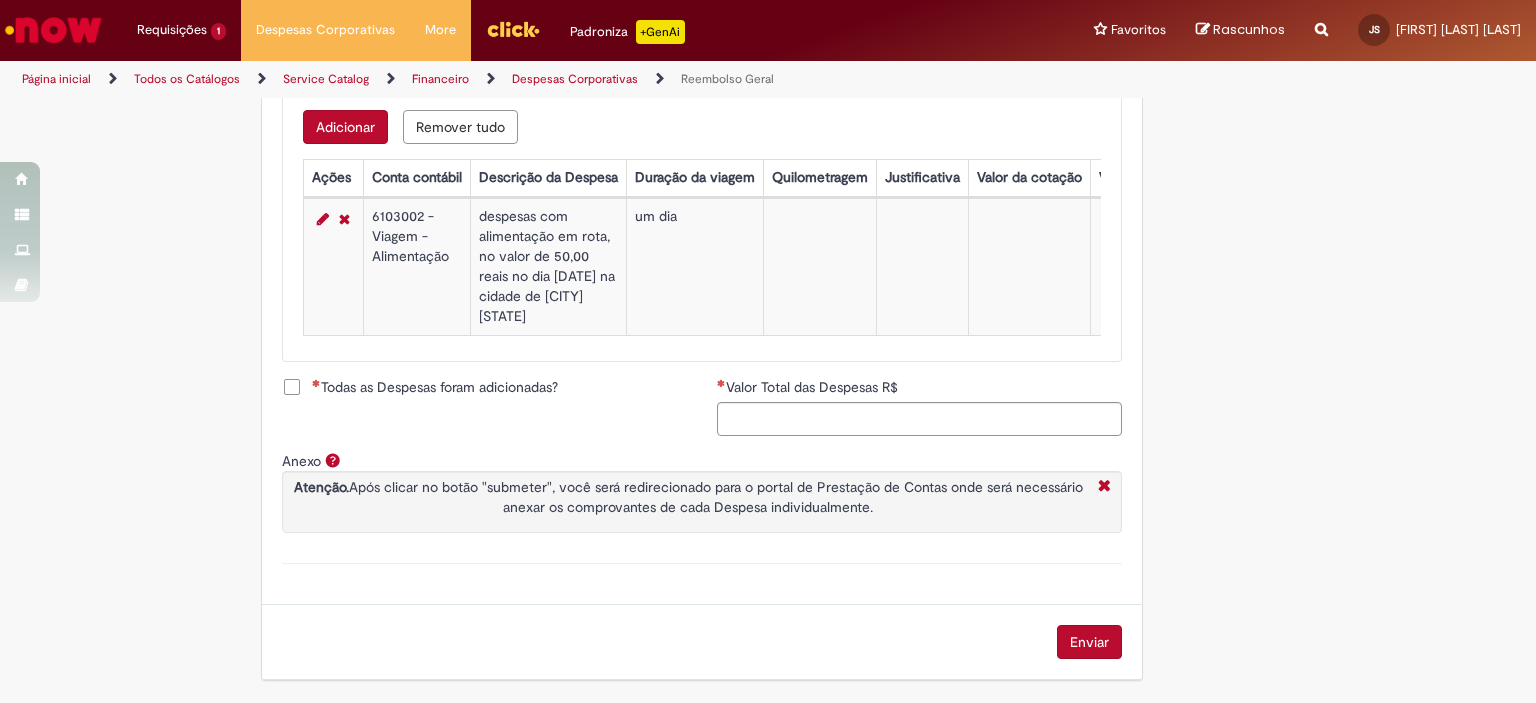 click on "Todas as Despesas foram adicionadas?" at bounding box center [435, 387] 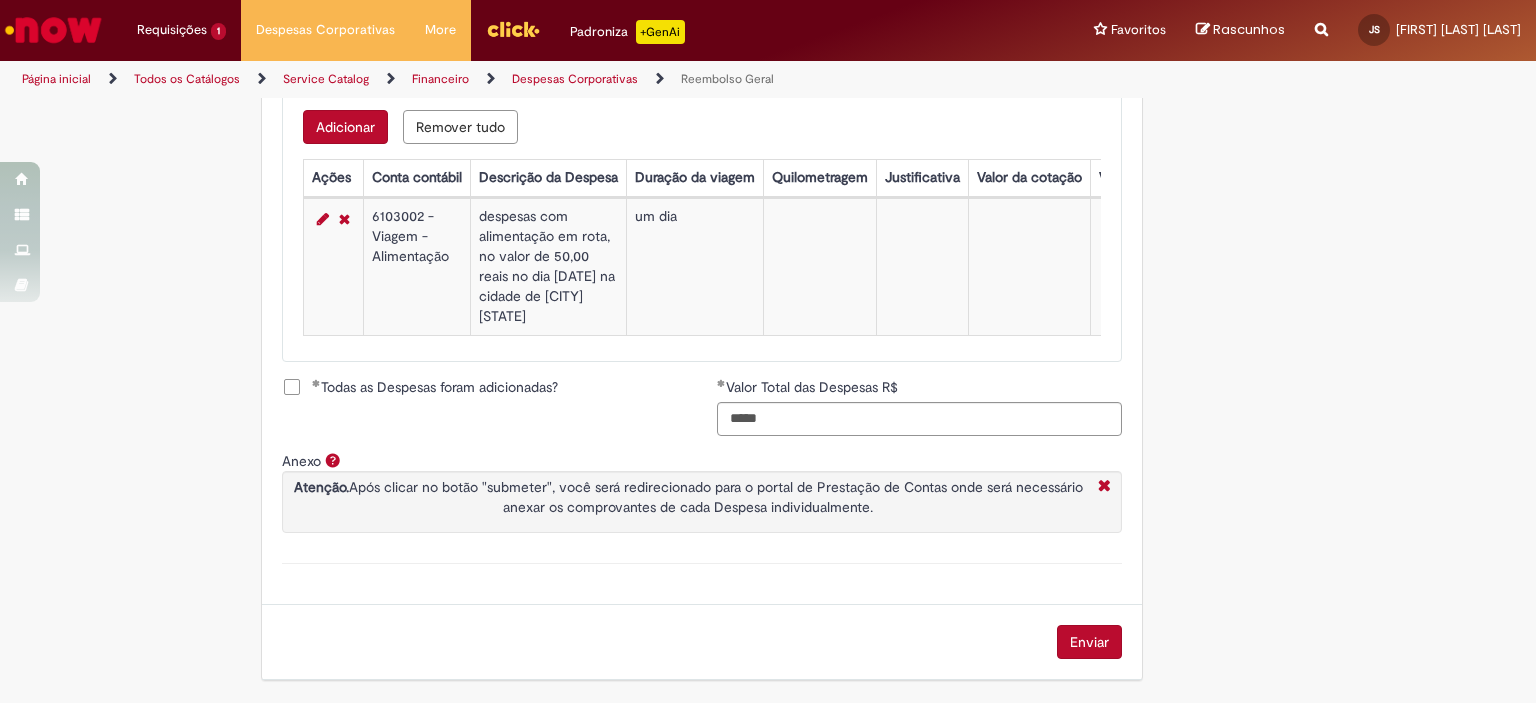 click on "Enviar" at bounding box center (1089, 642) 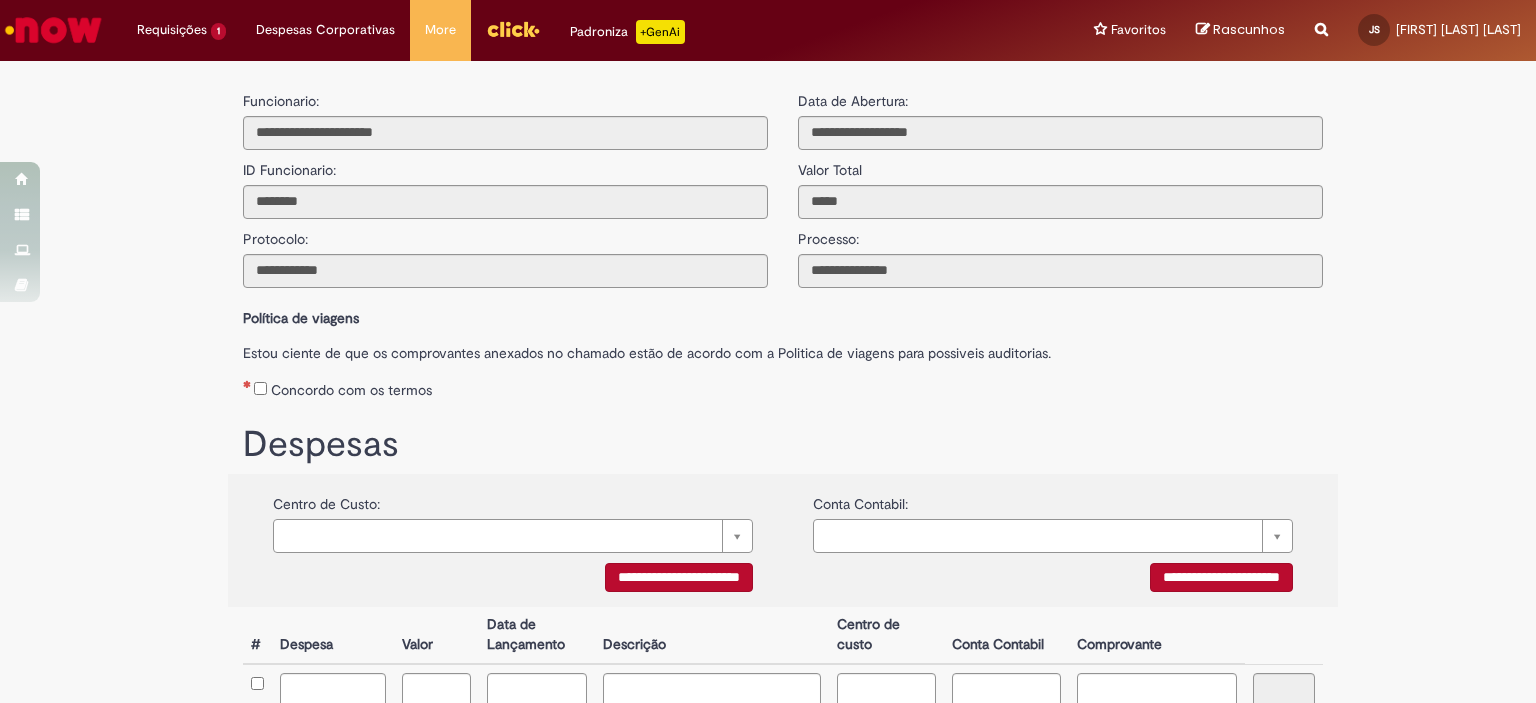 scroll, scrollTop: 0, scrollLeft: 0, axis: both 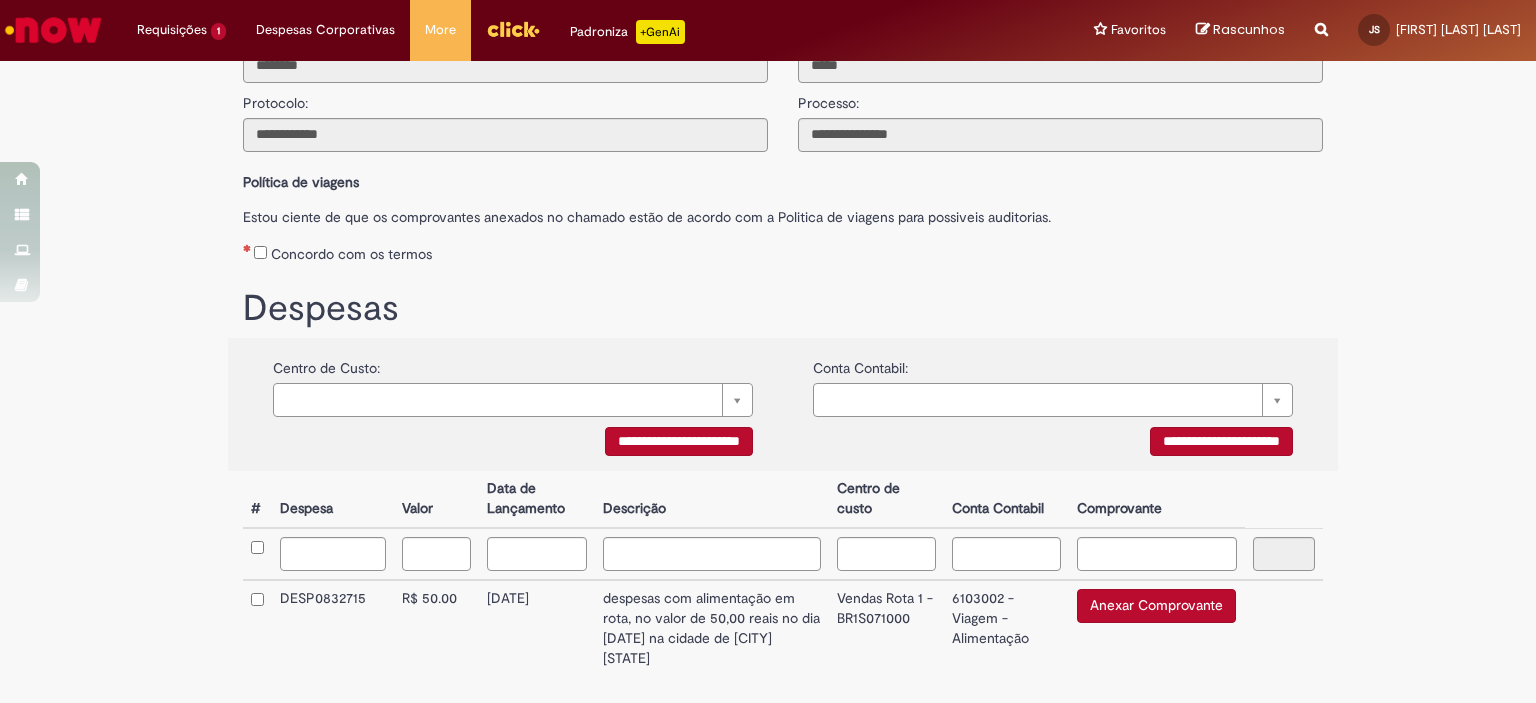 click on "Anexar Comprovante" at bounding box center [1156, 606] 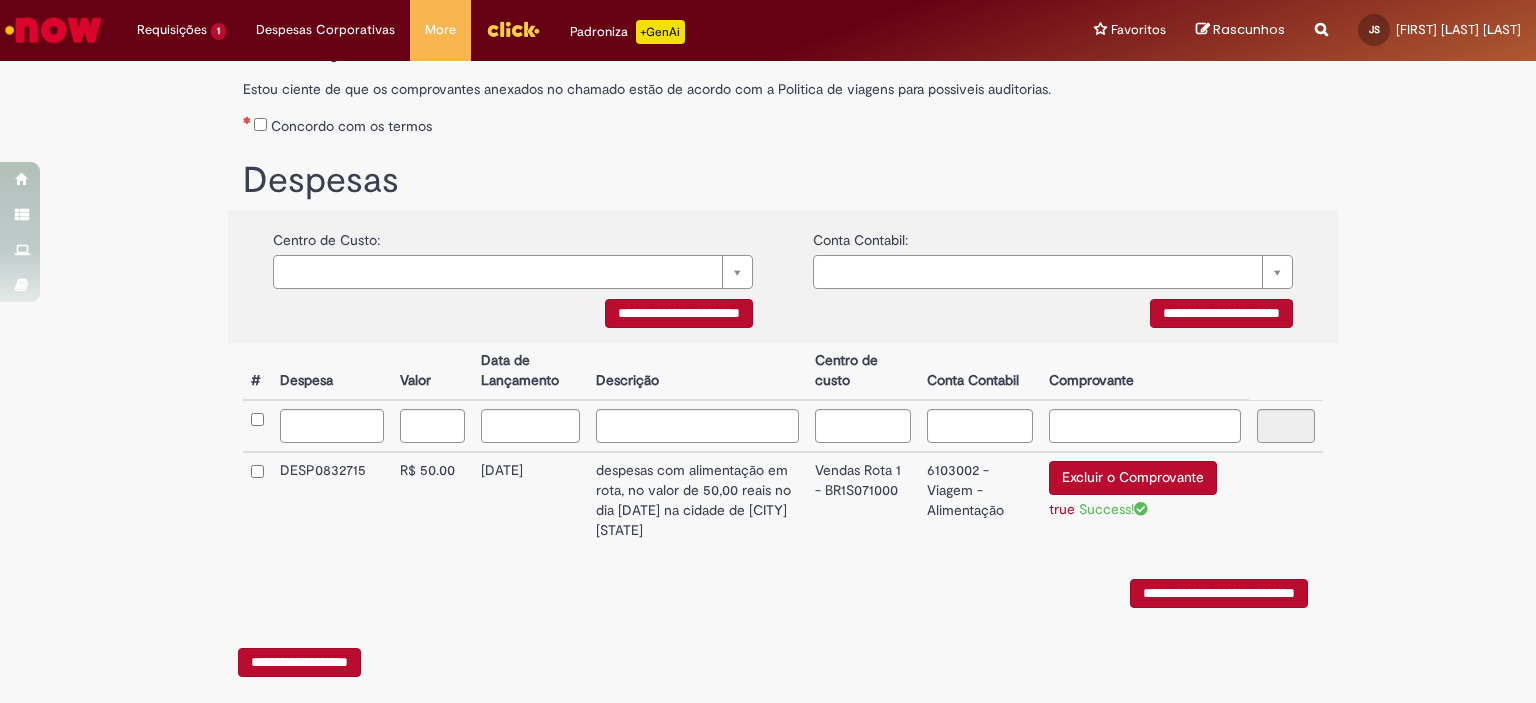 scroll, scrollTop: 264, scrollLeft: 0, axis: vertical 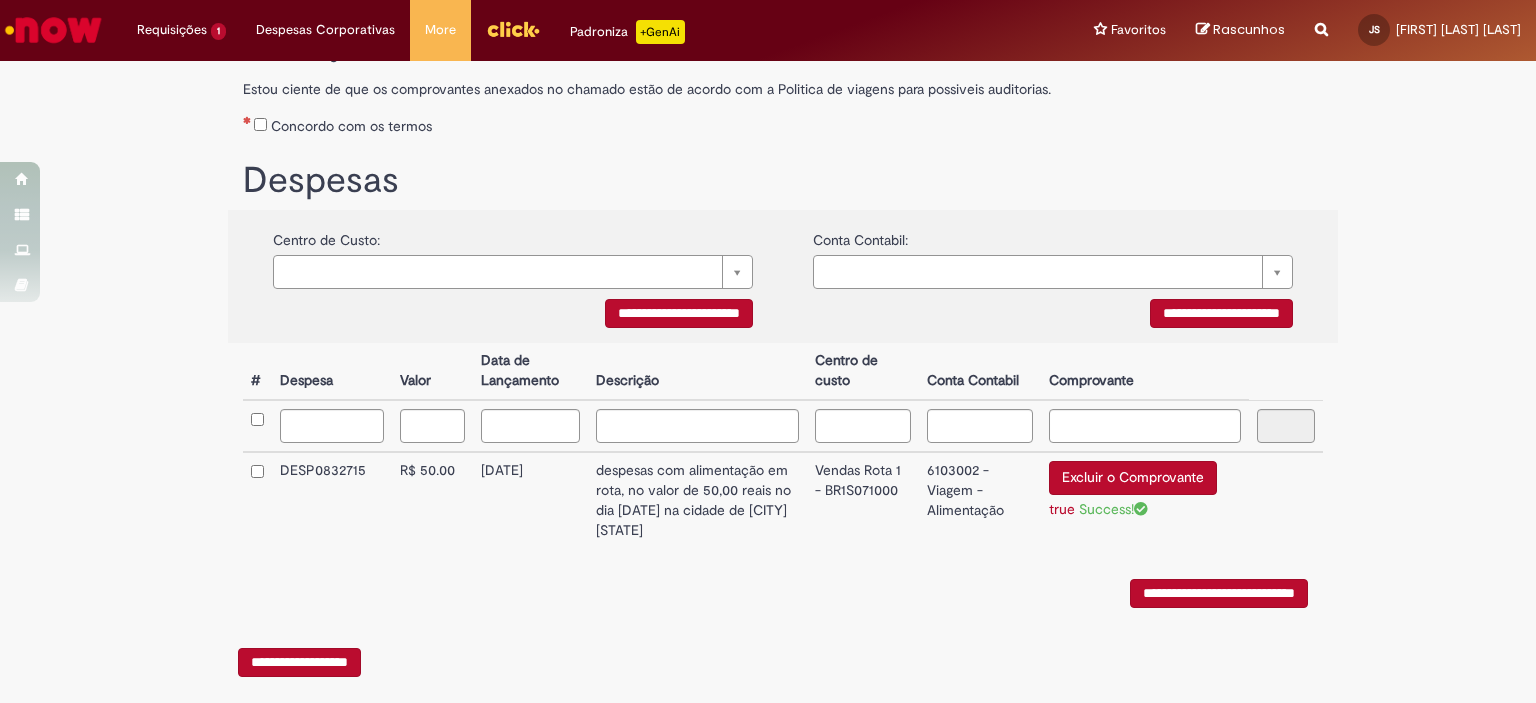 click on "**********" at bounding box center [1219, 593] 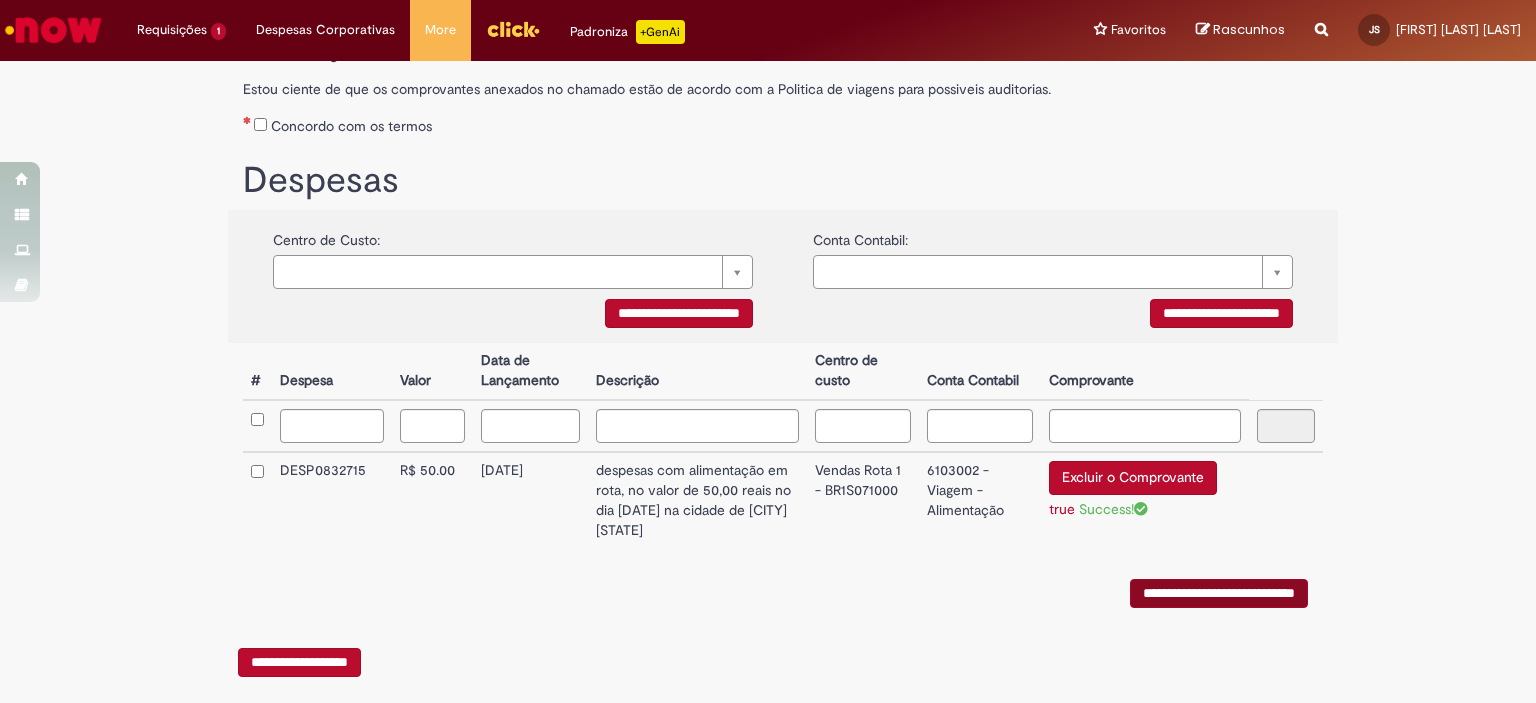 scroll, scrollTop: 0, scrollLeft: 0, axis: both 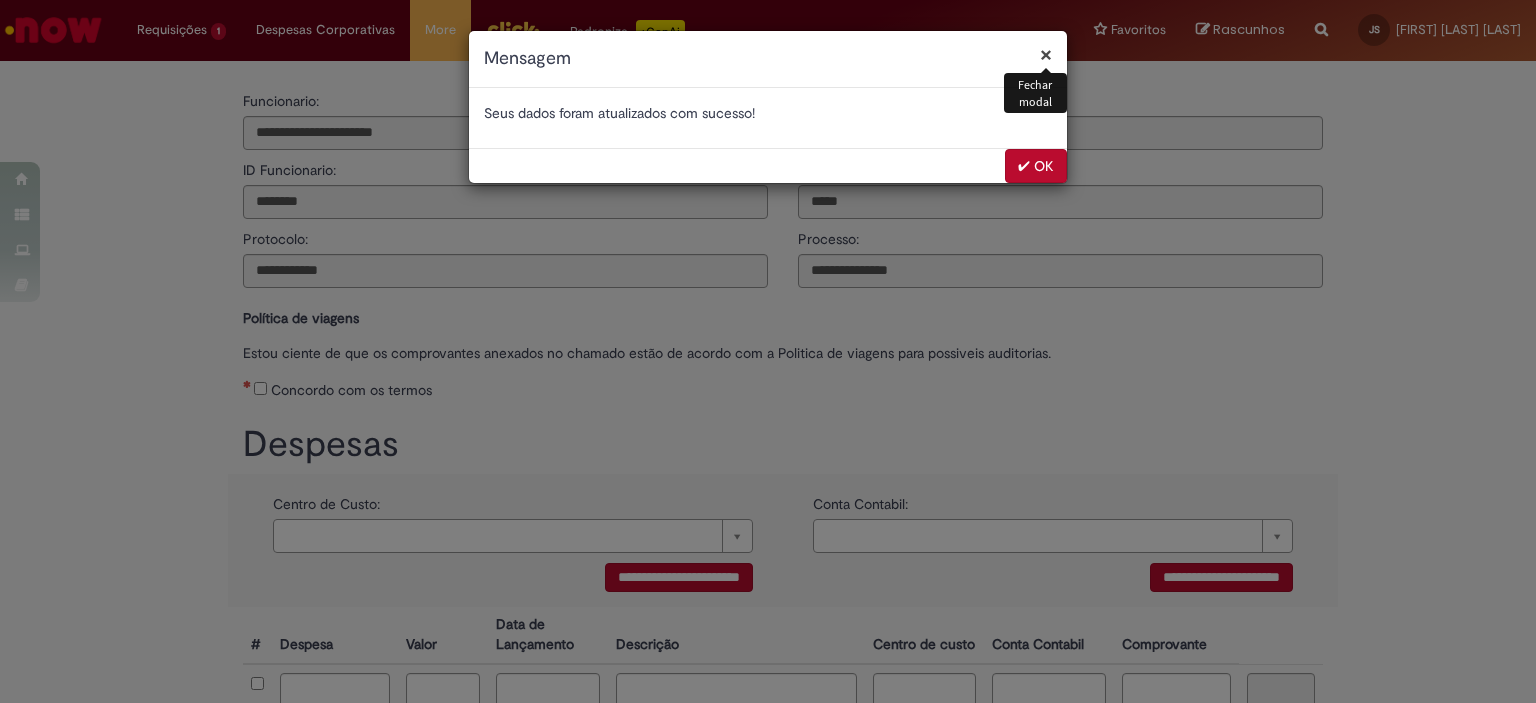 click on "✔ OK" at bounding box center (1036, 166) 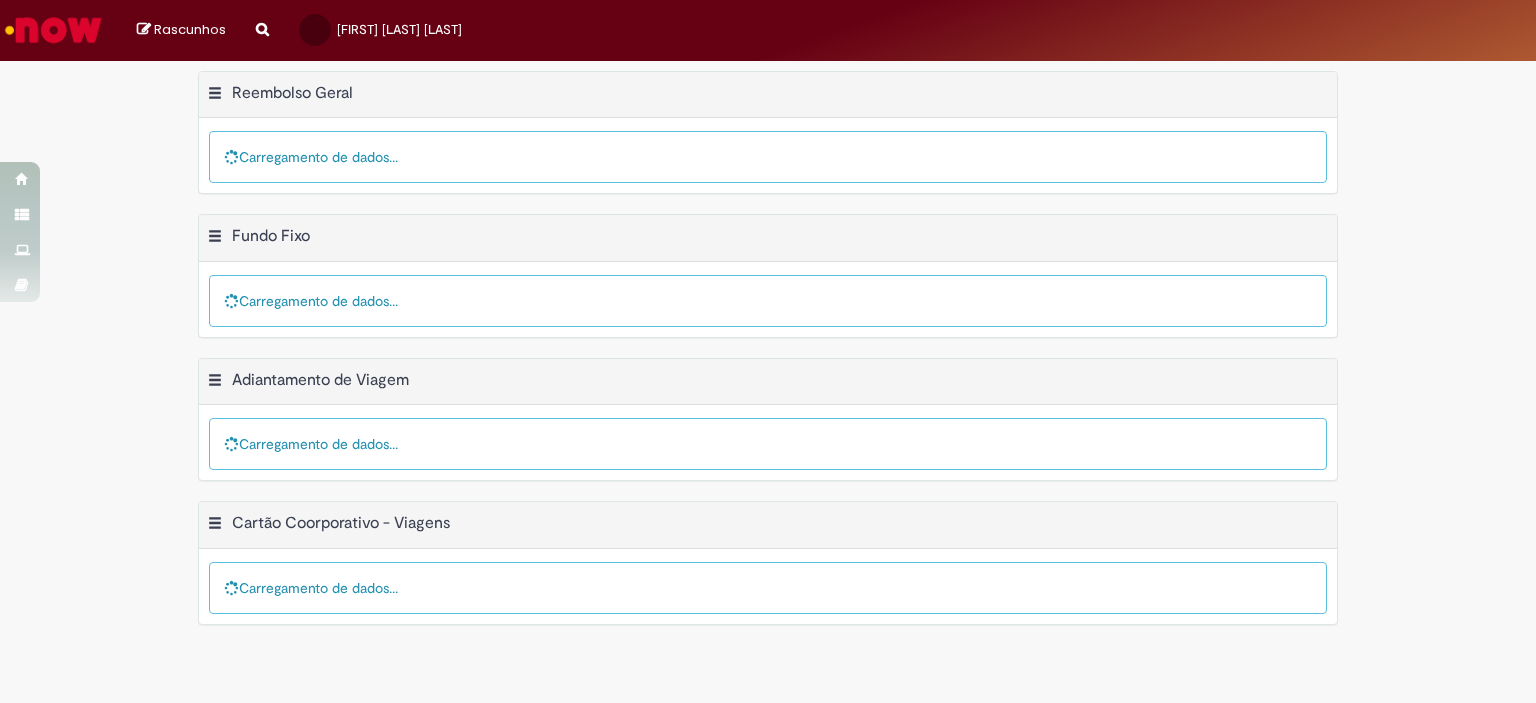 scroll, scrollTop: 0, scrollLeft: 0, axis: both 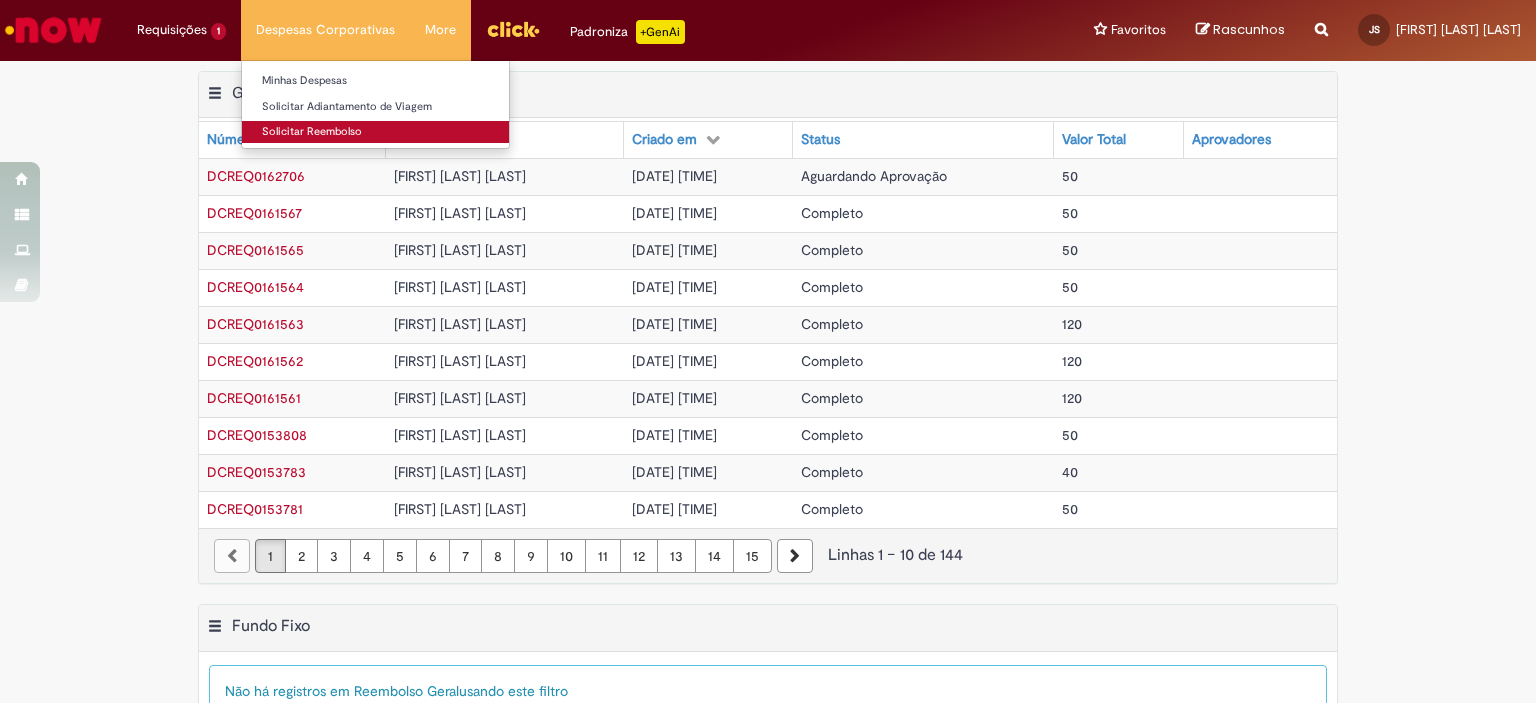 click on "Solicitar Reembolso" at bounding box center [375, 132] 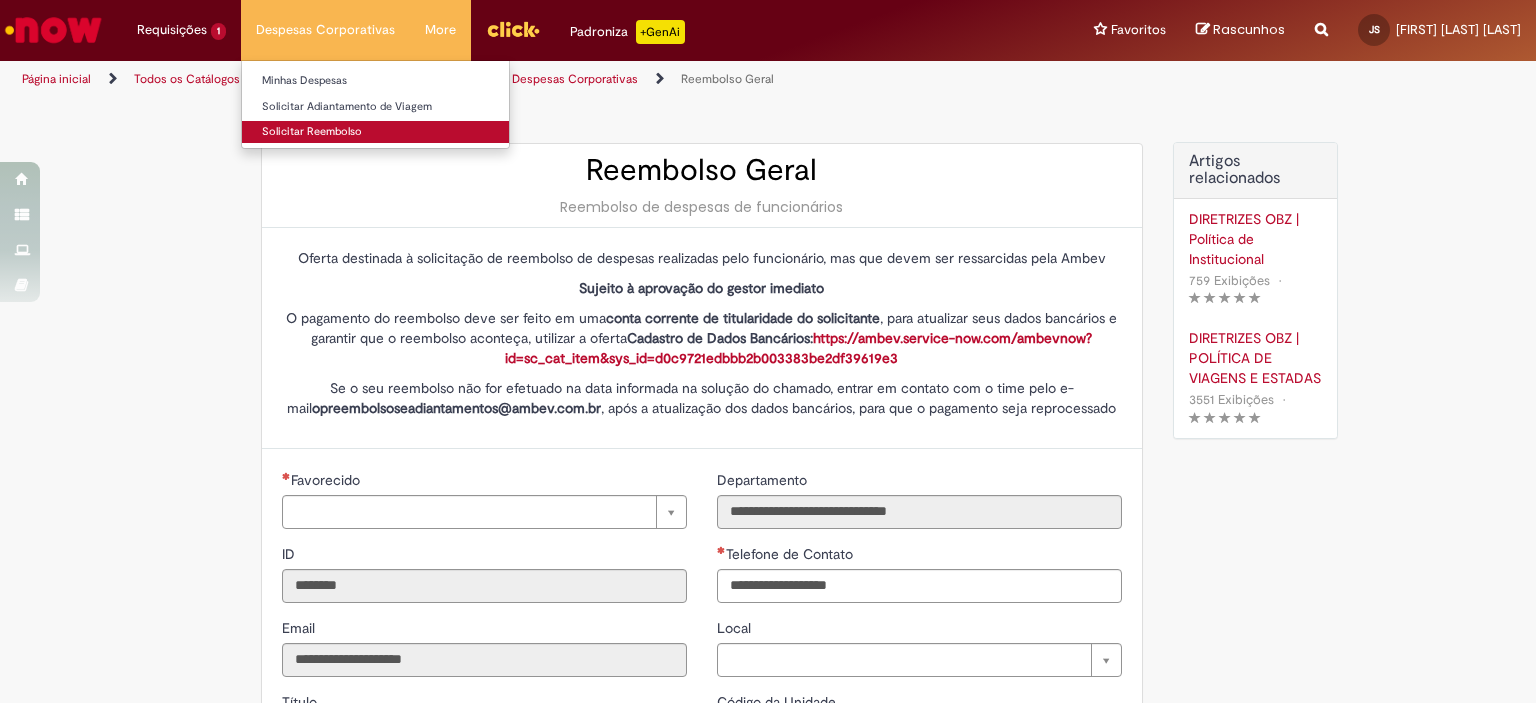 type on "**********" 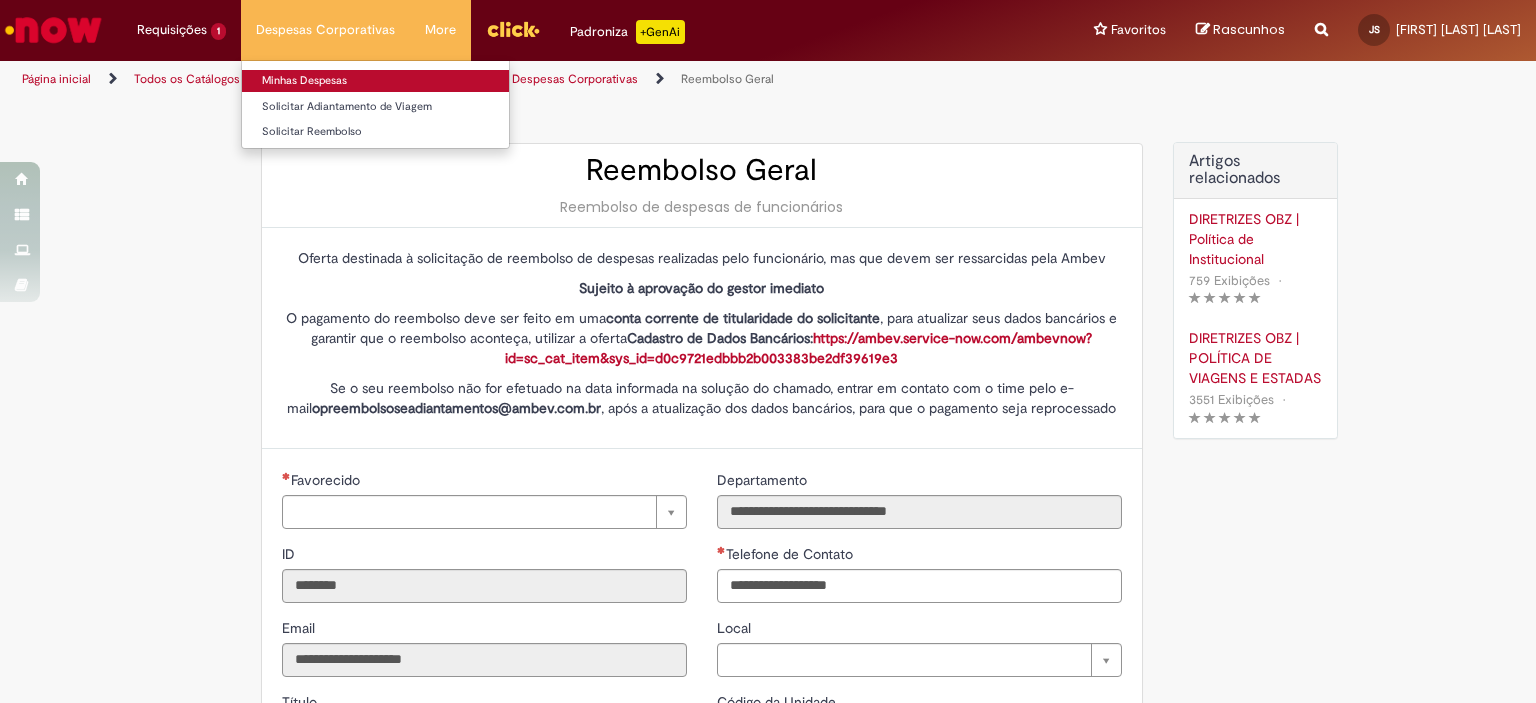 type on "**********" 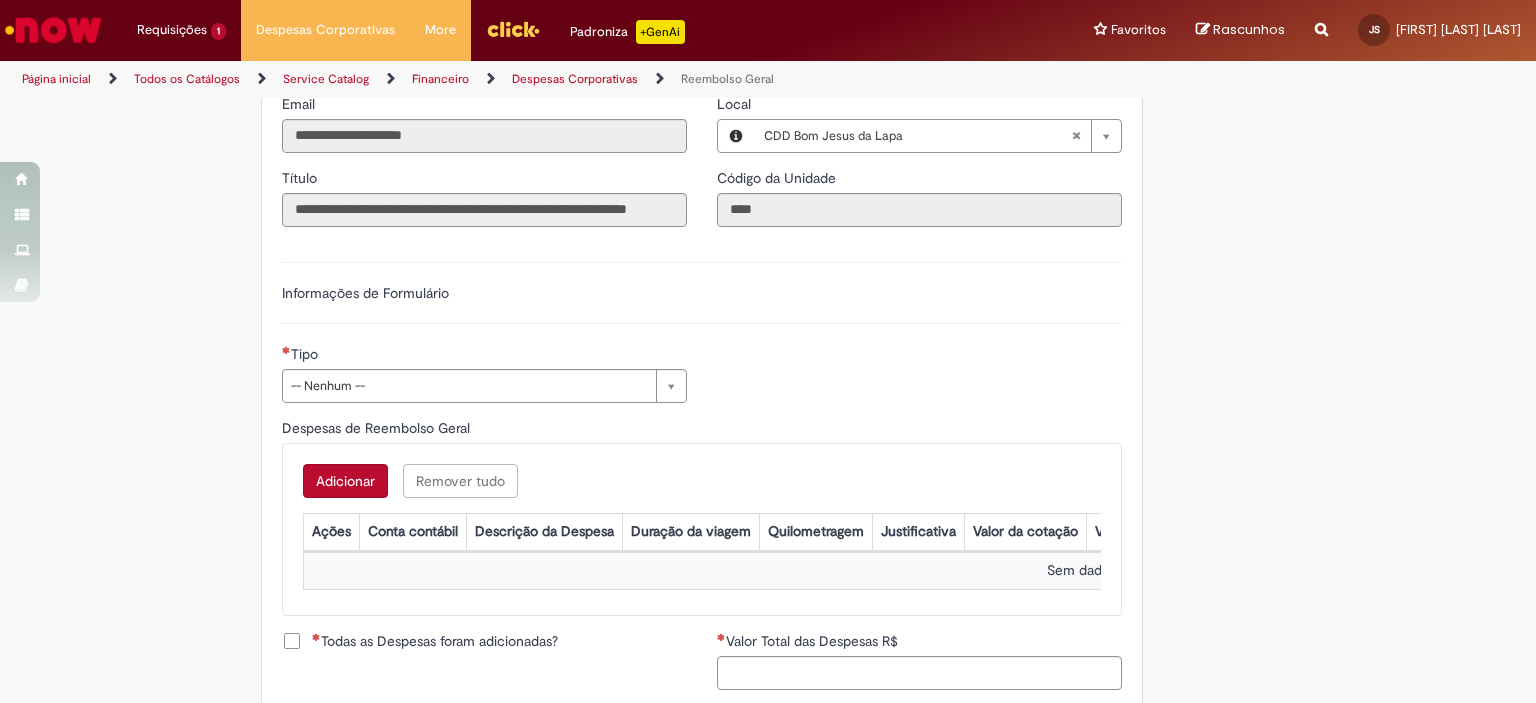 scroll, scrollTop: 532, scrollLeft: 0, axis: vertical 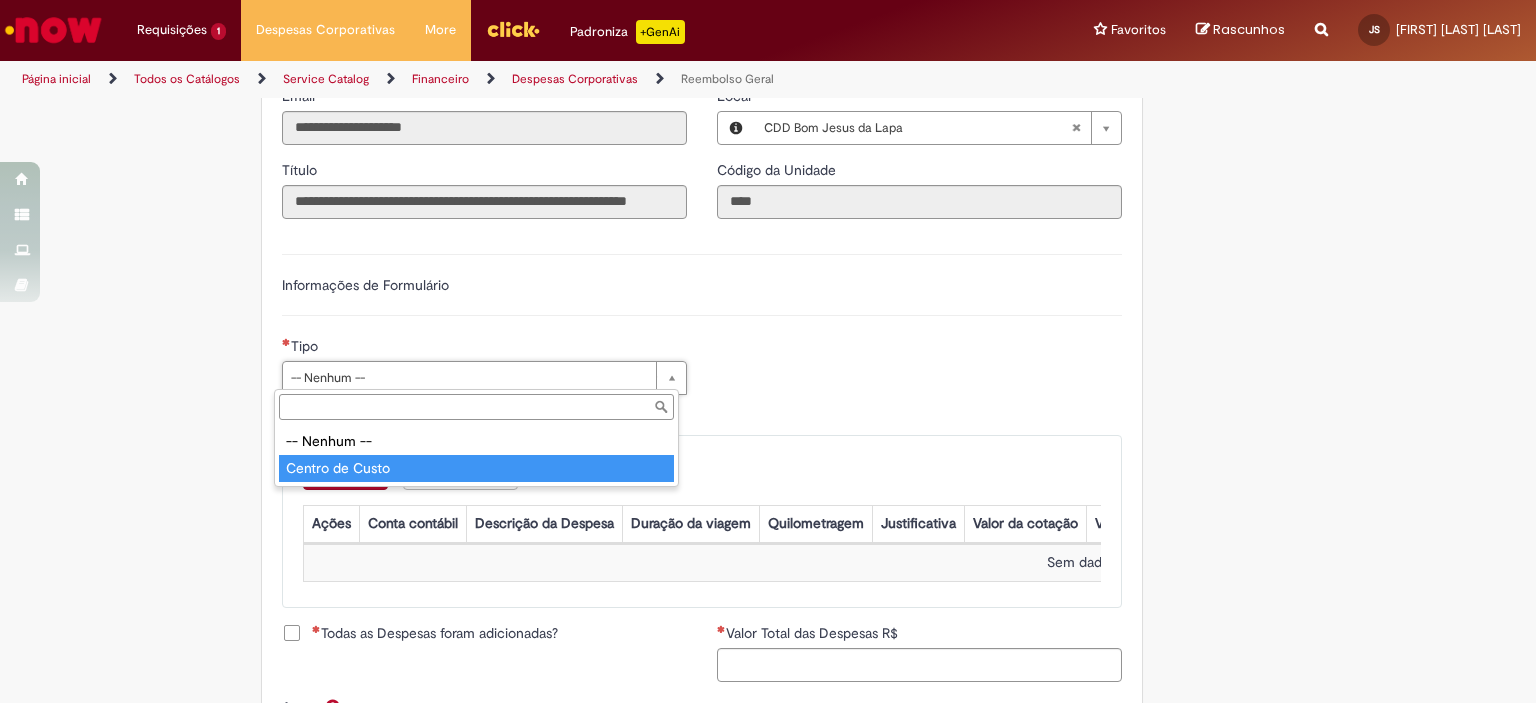 type on "**********" 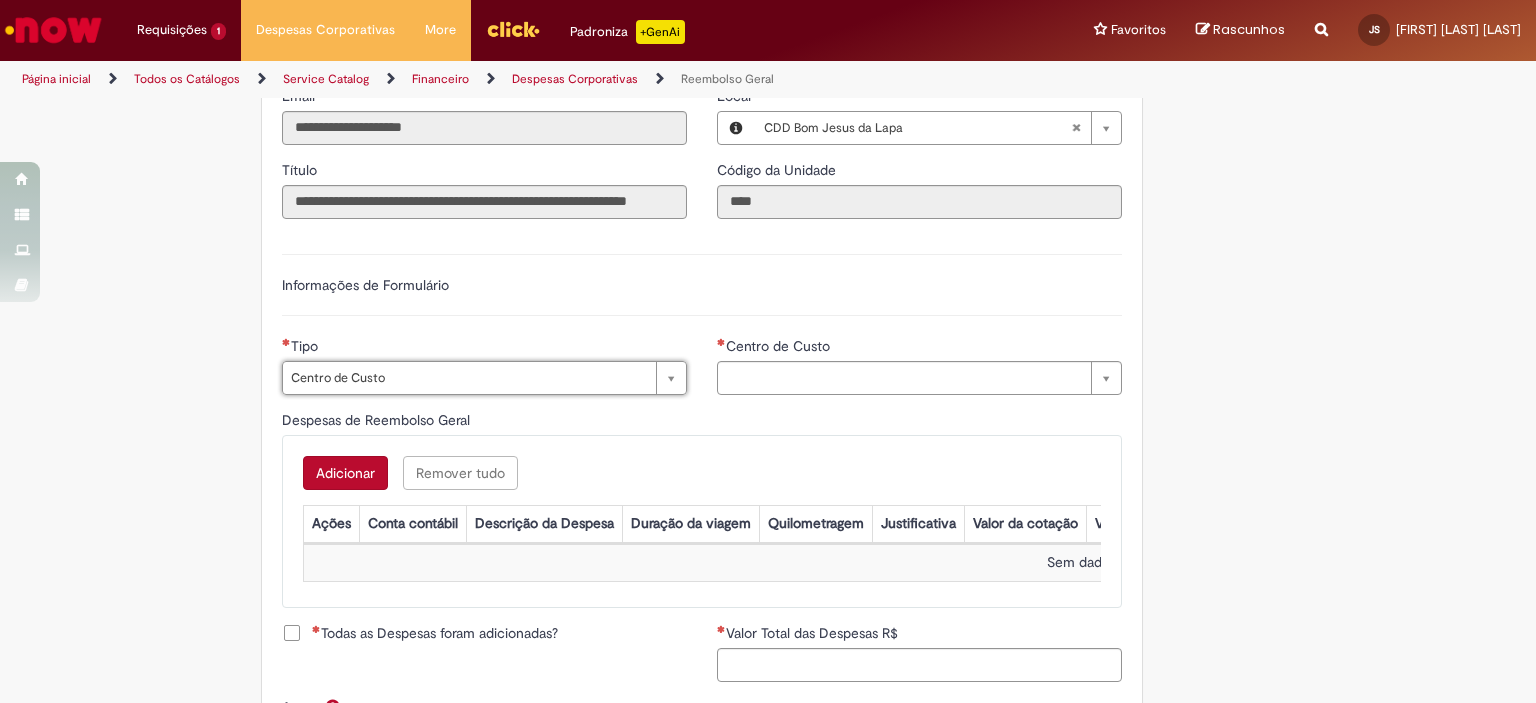 type on "**********" 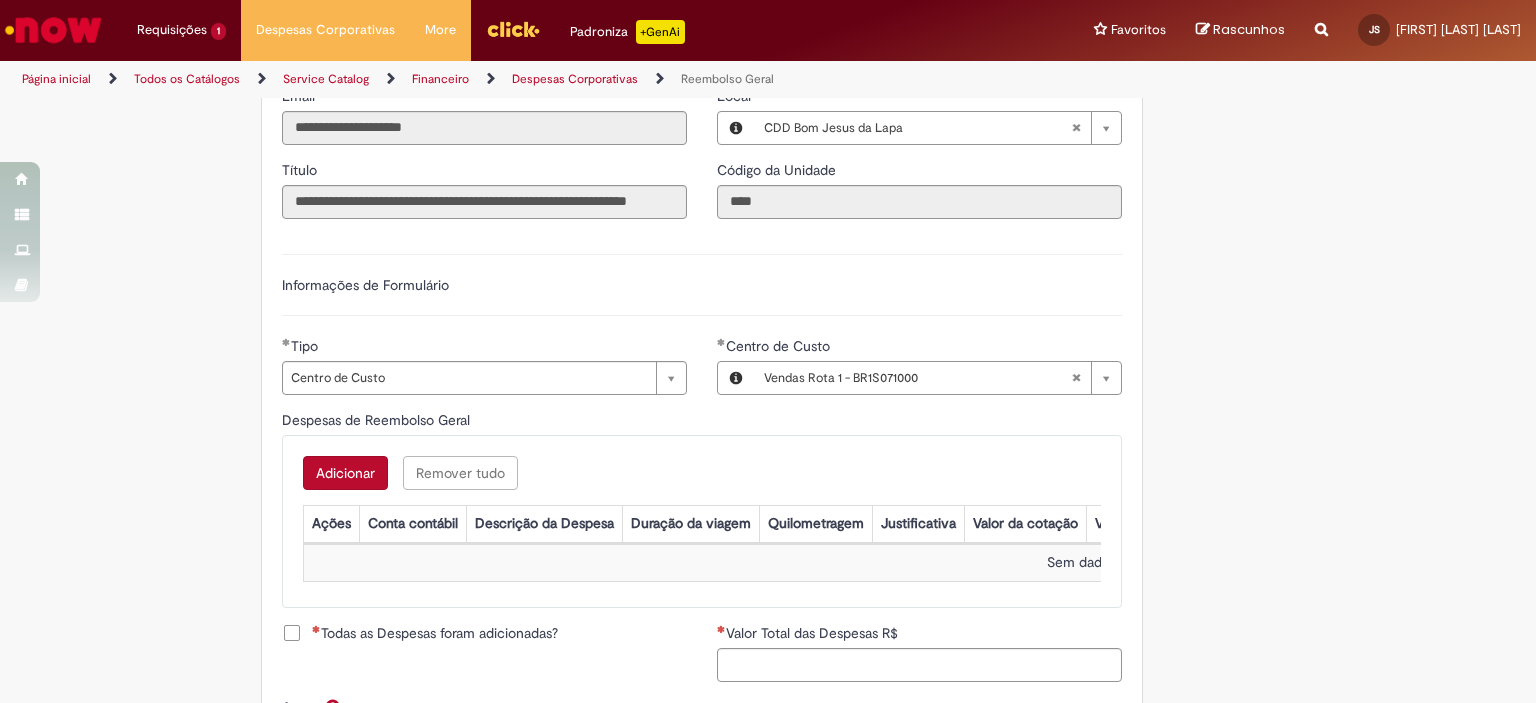 click on "Adicionar" at bounding box center [345, 473] 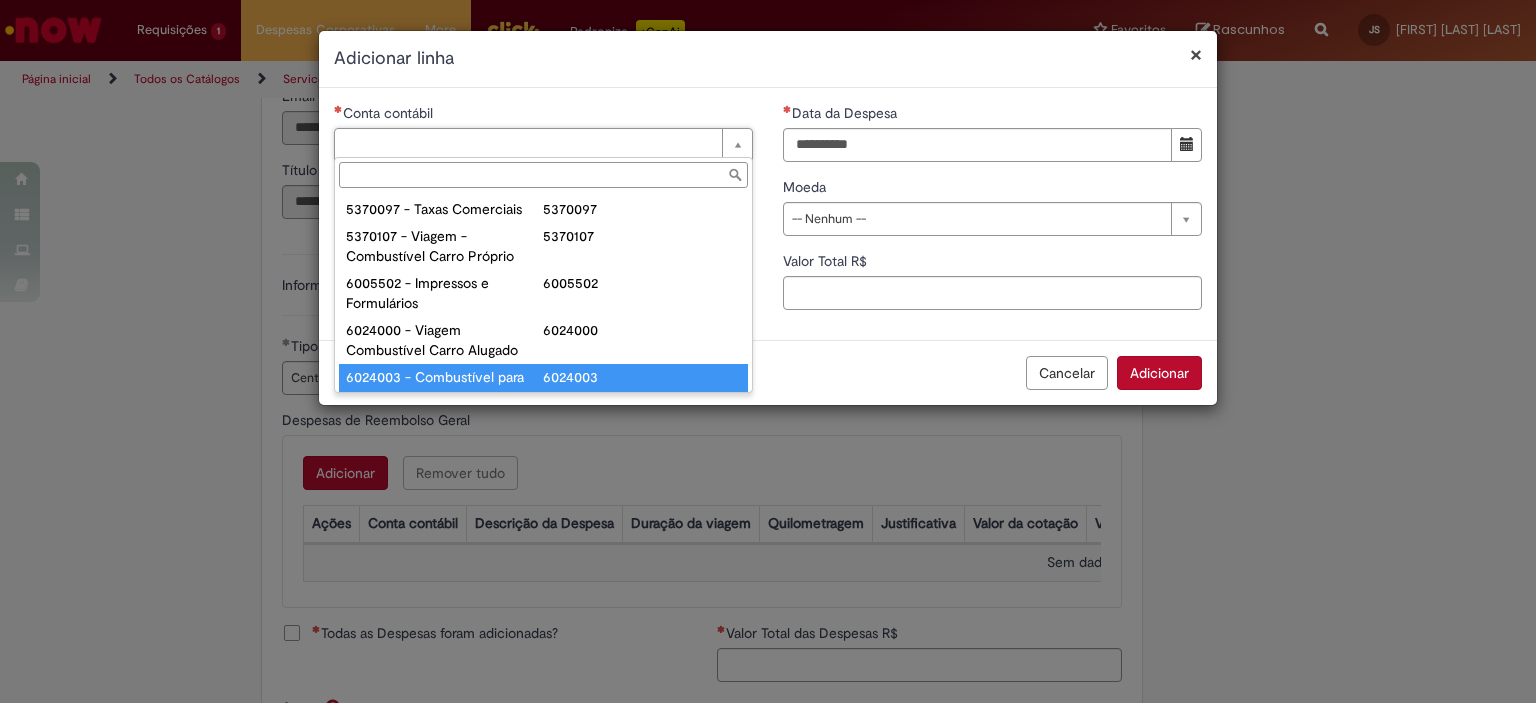 scroll, scrollTop: 15, scrollLeft: 0, axis: vertical 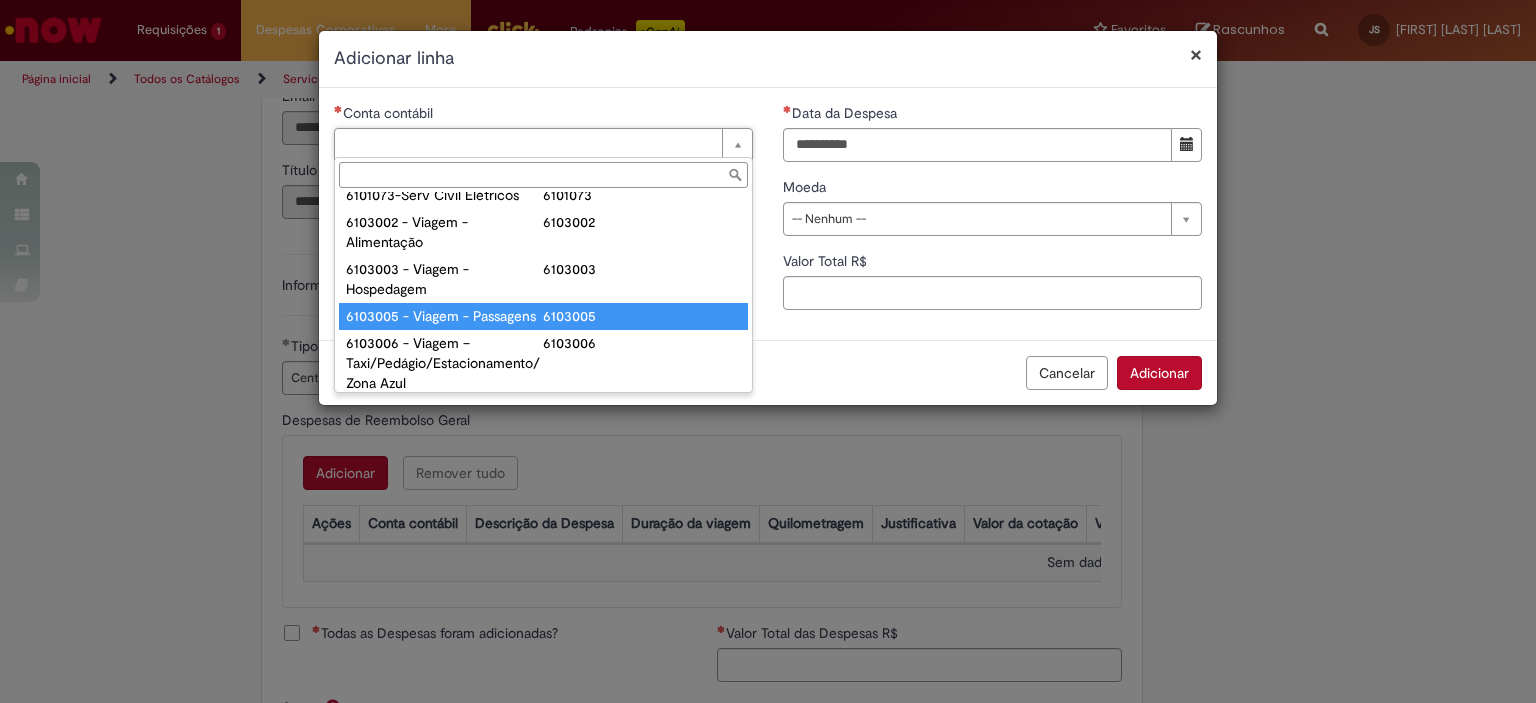 type on "**********" 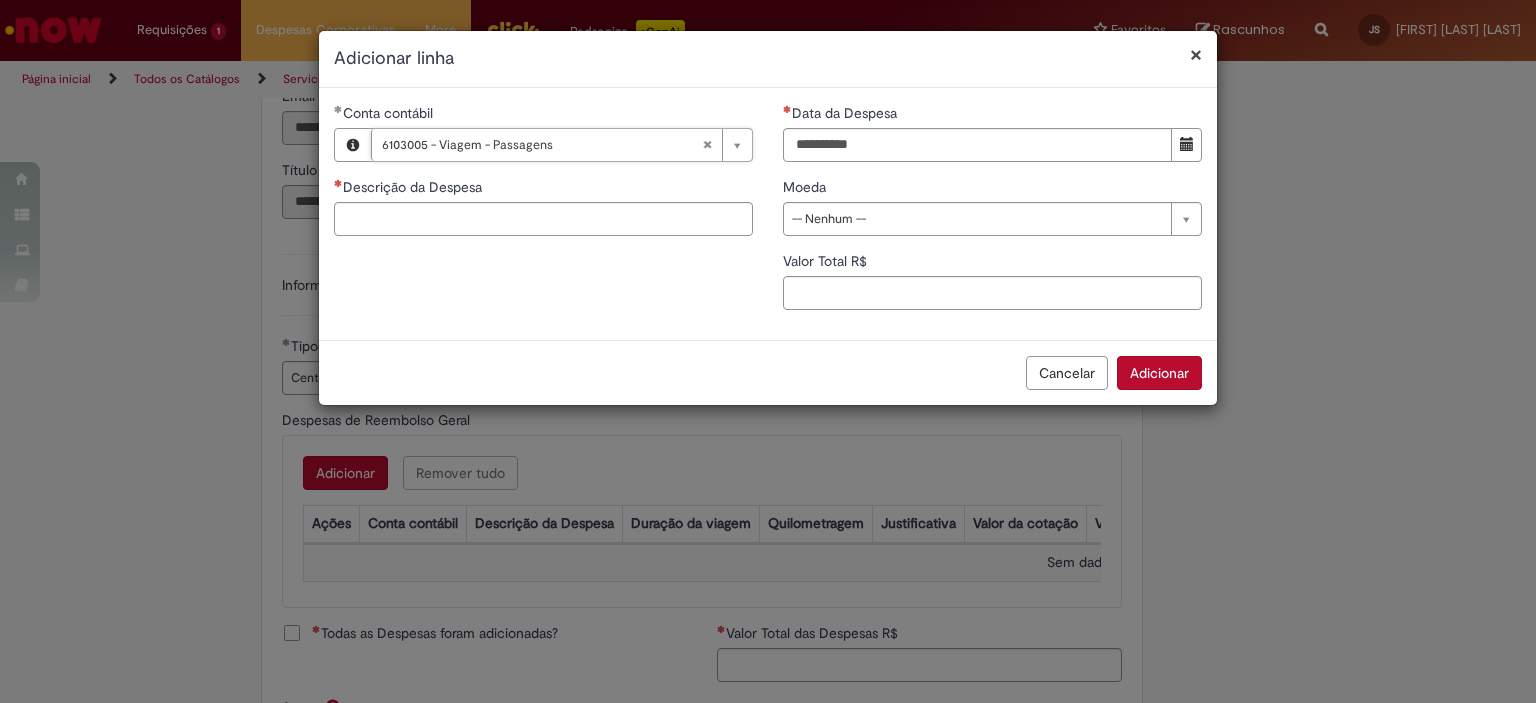 type 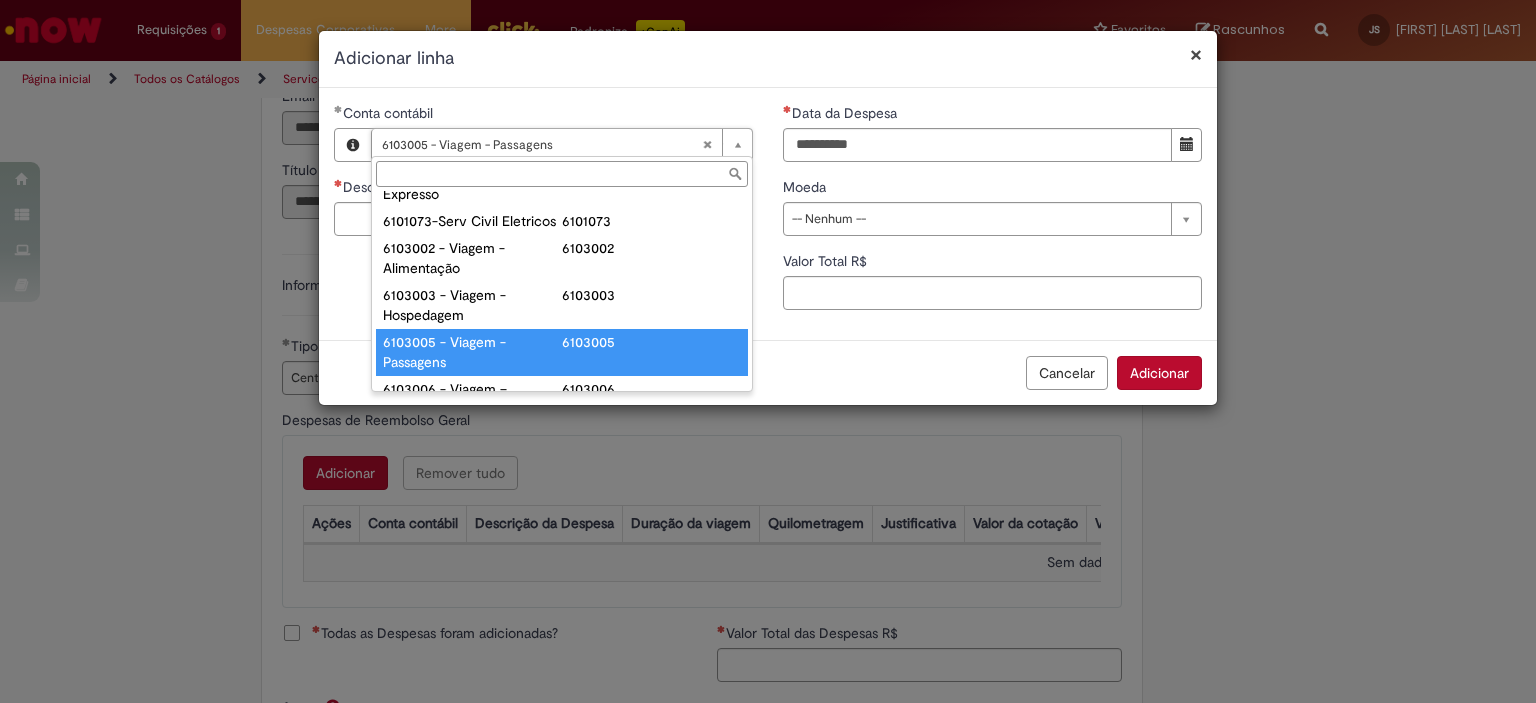 scroll, scrollTop: 834, scrollLeft: 0, axis: vertical 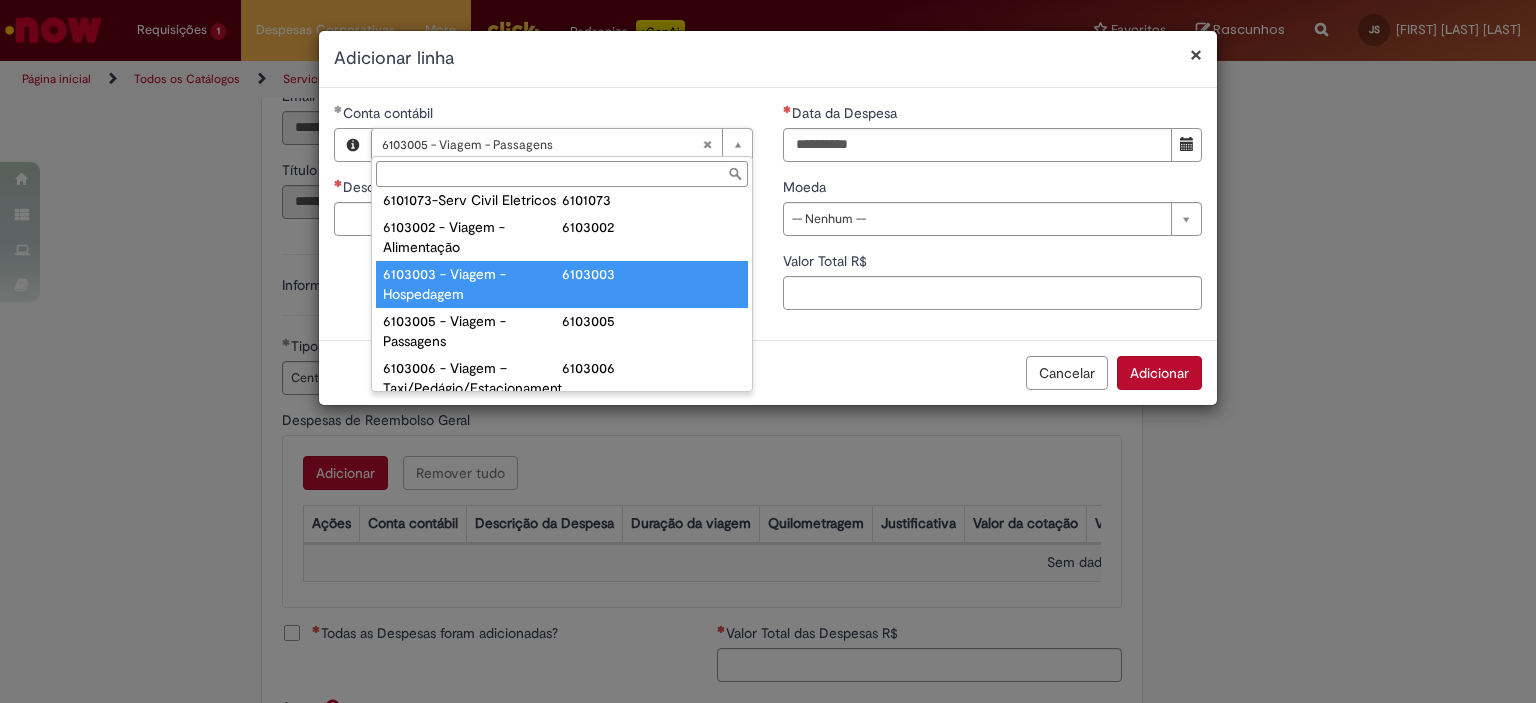 type on "**********" 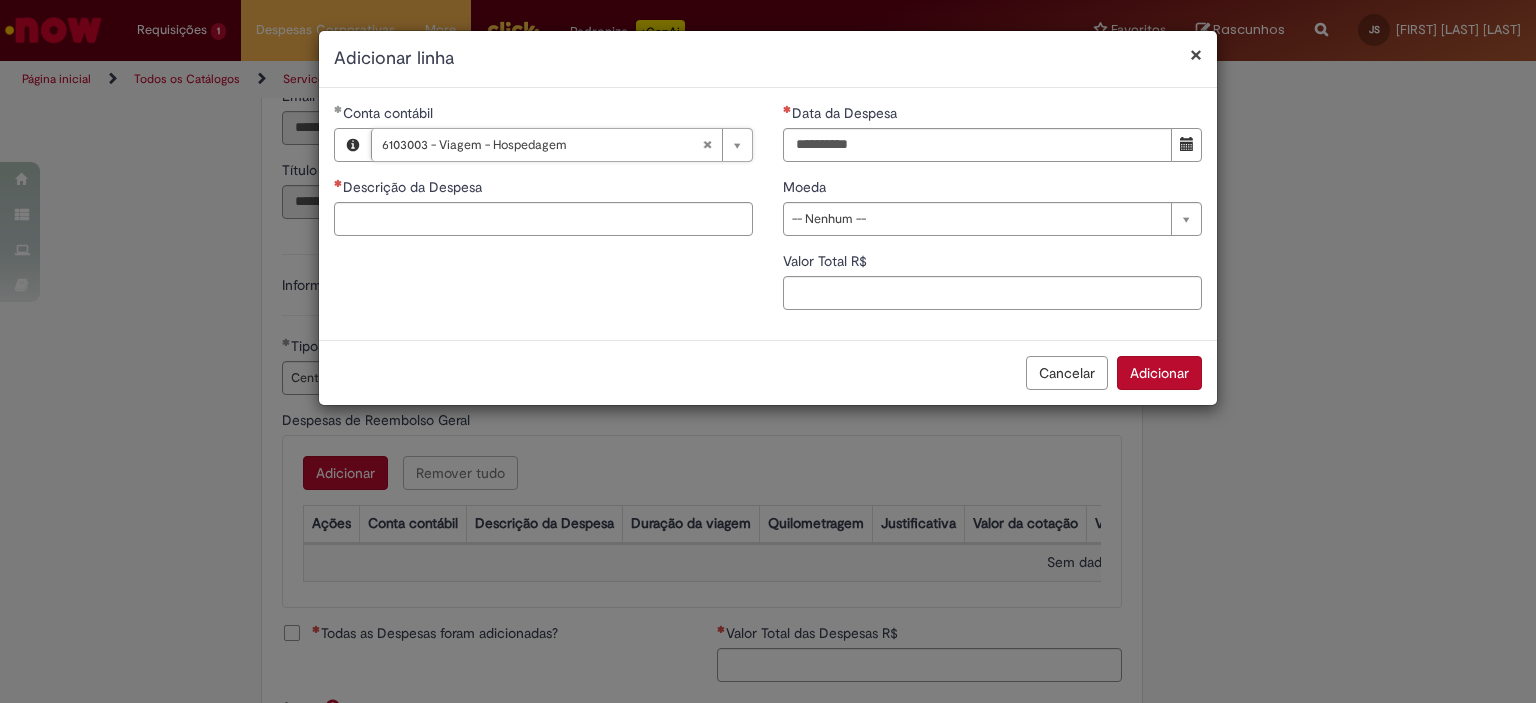 scroll, scrollTop: 0, scrollLeft: 188, axis: horizontal 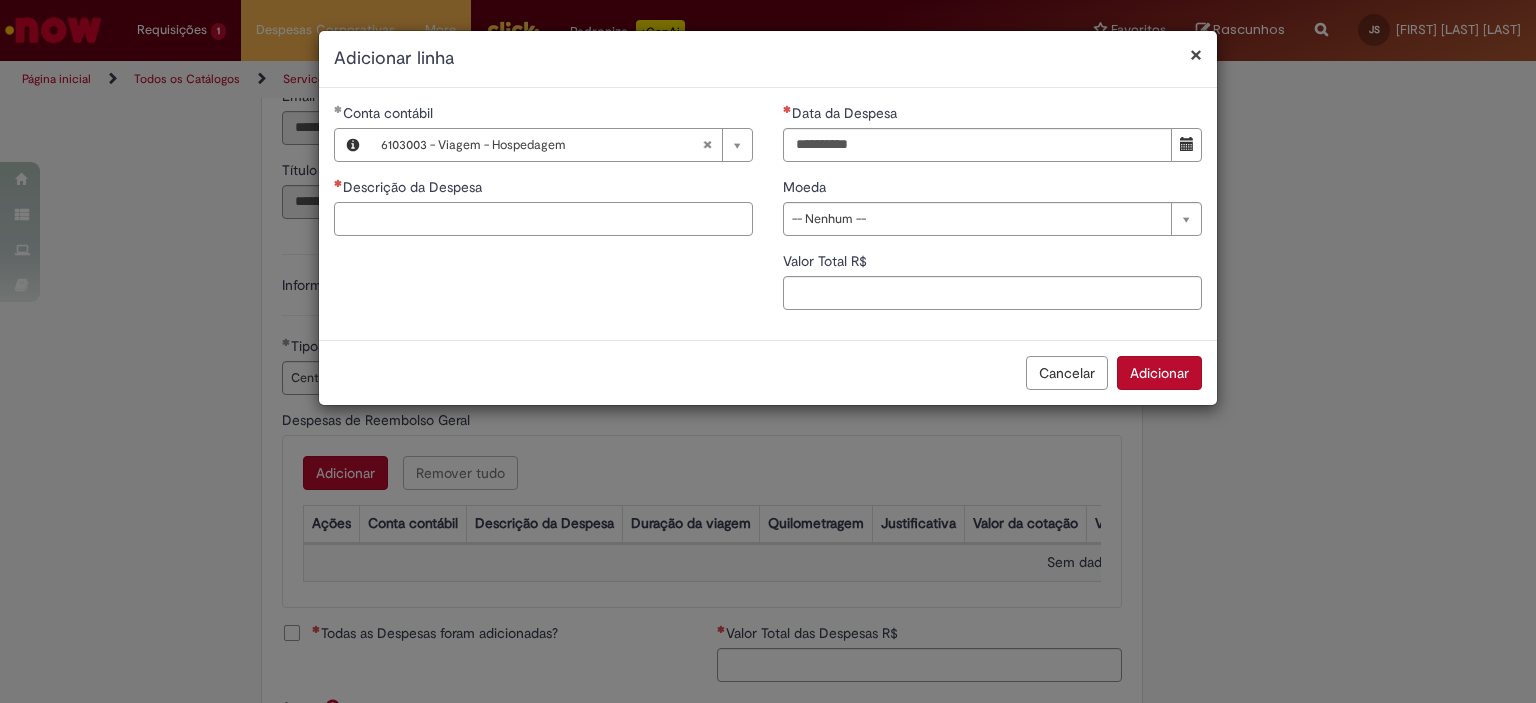 click on "Descrição da Despesa" at bounding box center [543, 219] 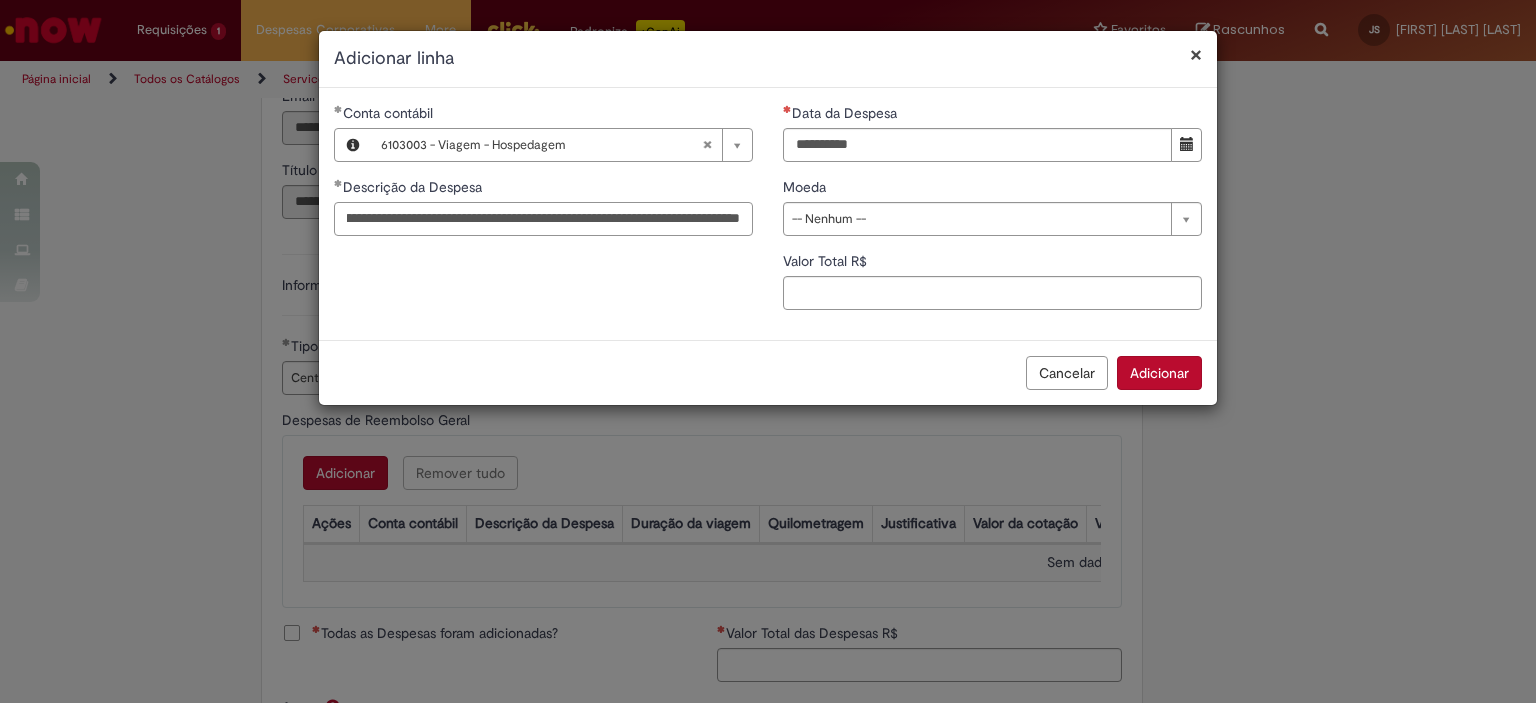 scroll, scrollTop: 0, scrollLeft: 218, axis: horizontal 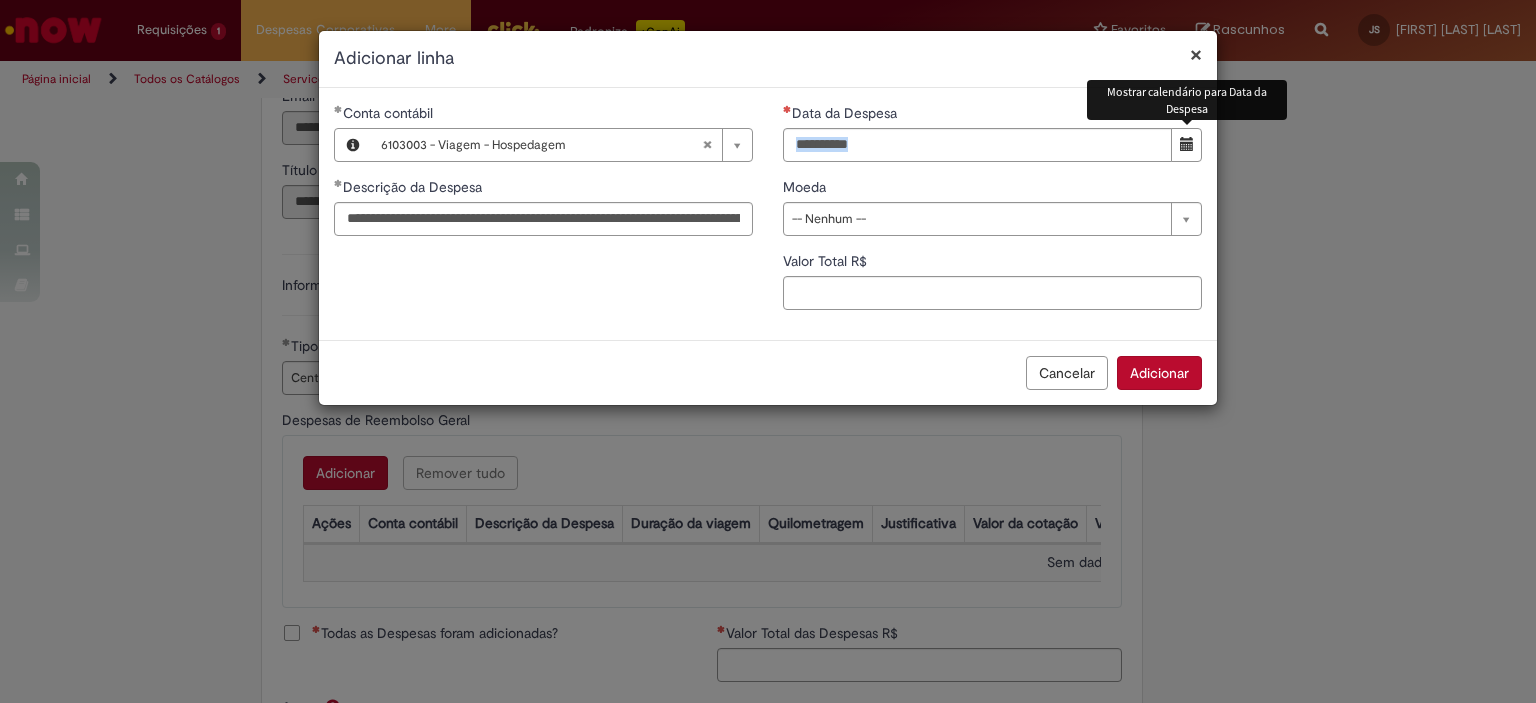 drag, startPoint x: 1205, startPoint y: 143, endPoint x: 1190, endPoint y: 143, distance: 15 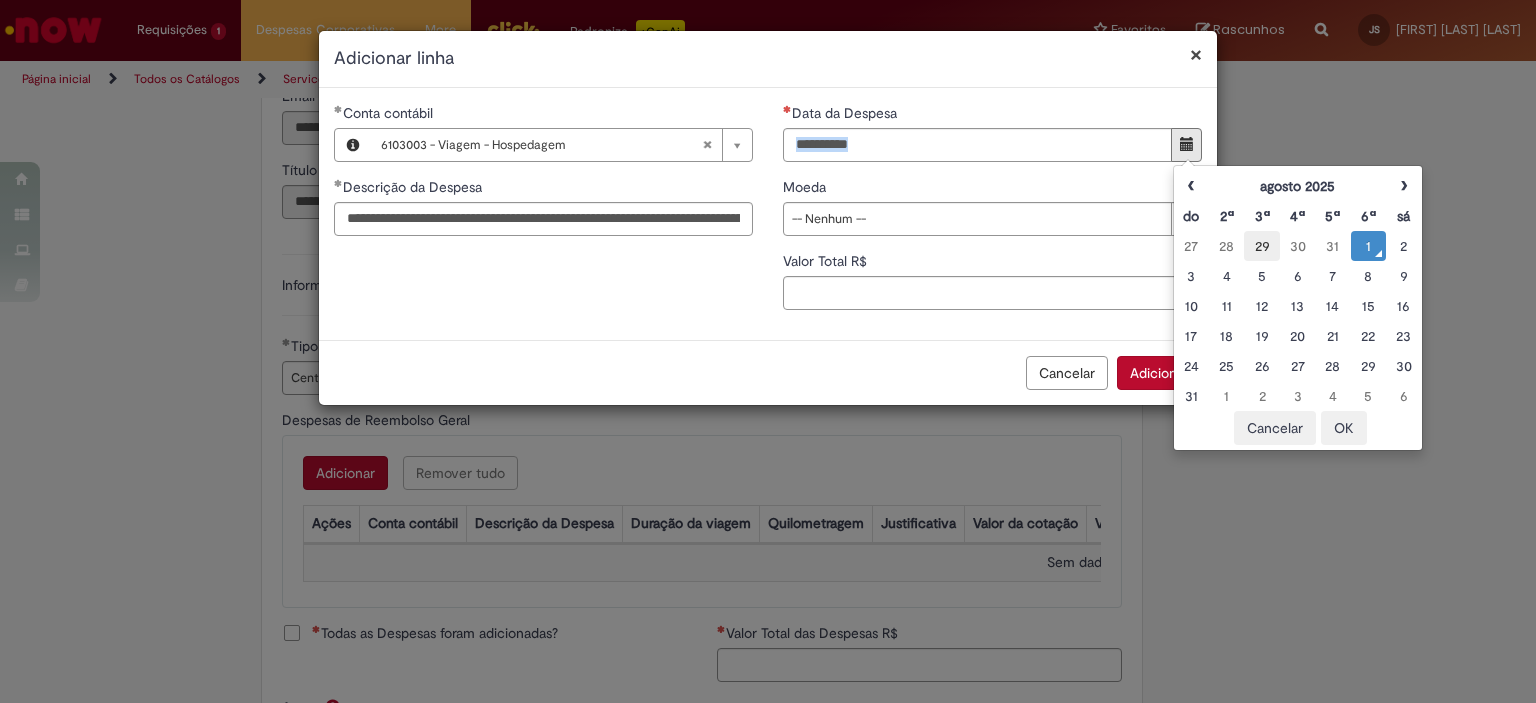click on "29" at bounding box center (1261, 246) 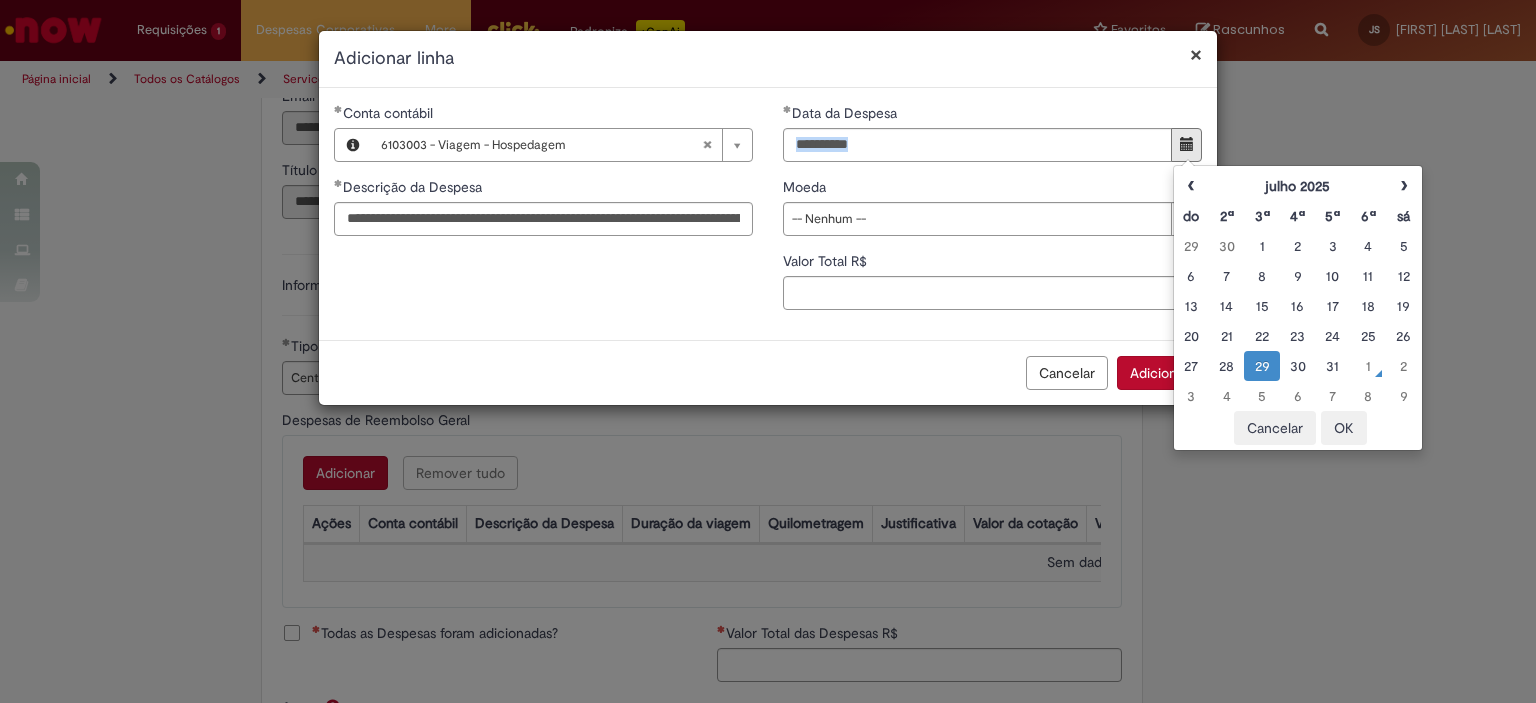 click on "OK" at bounding box center (1344, 428) 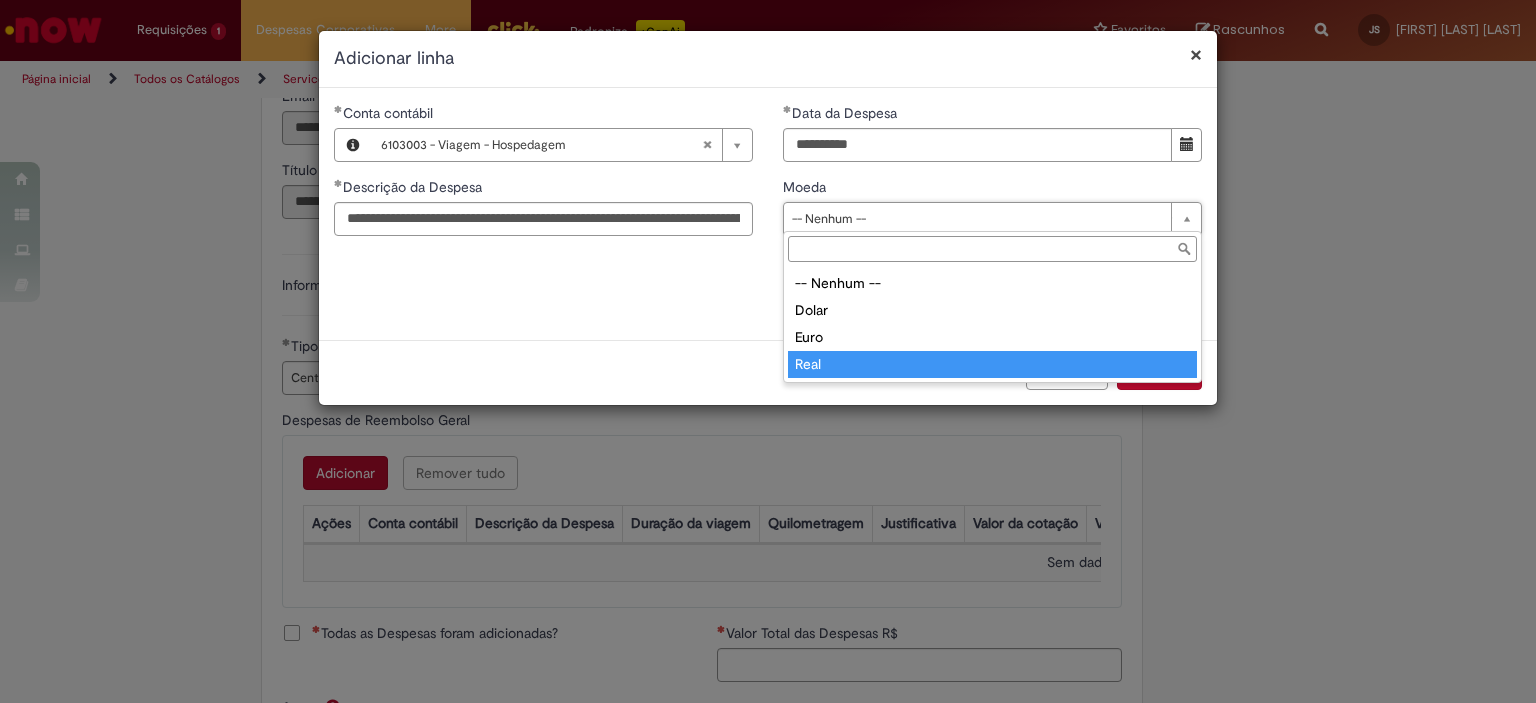 type on "****" 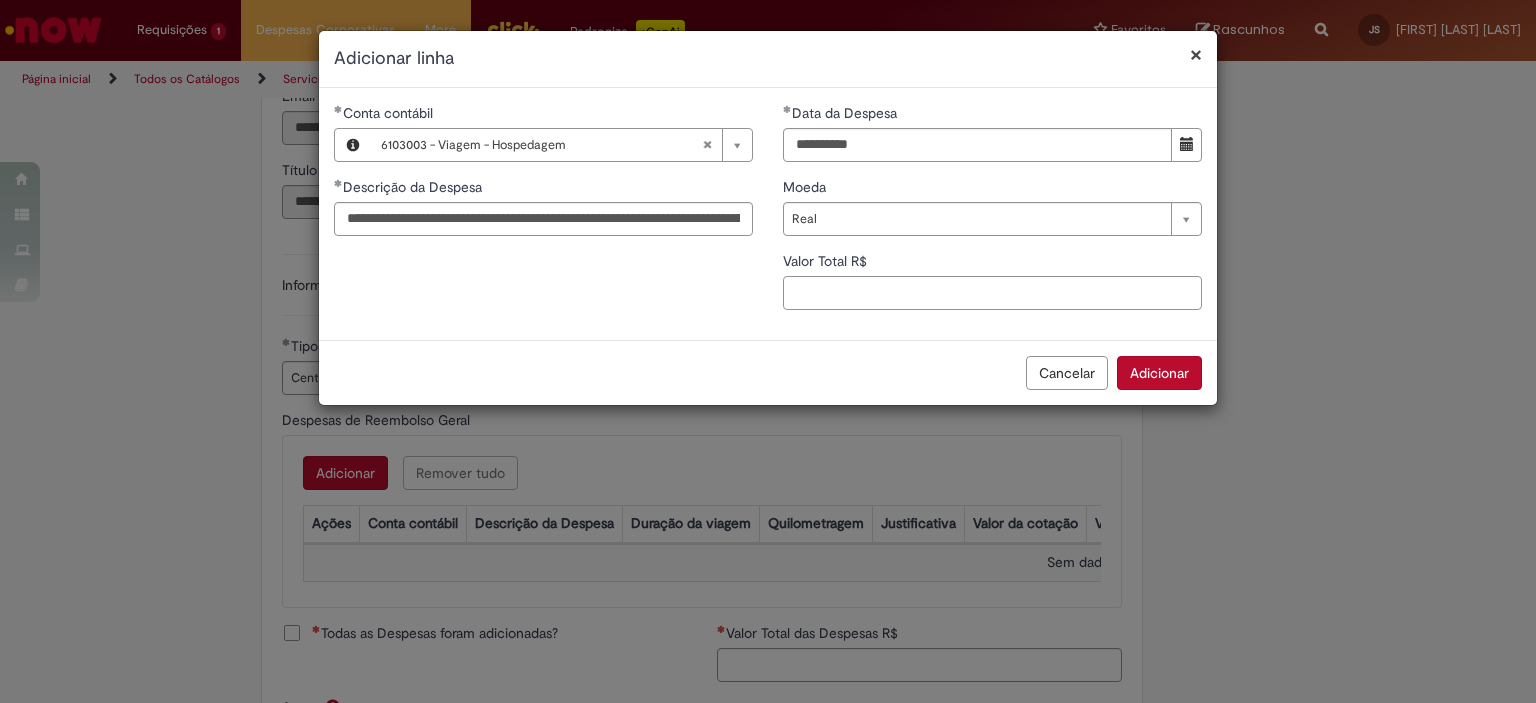 click on "Valor Total R$" at bounding box center [992, 293] 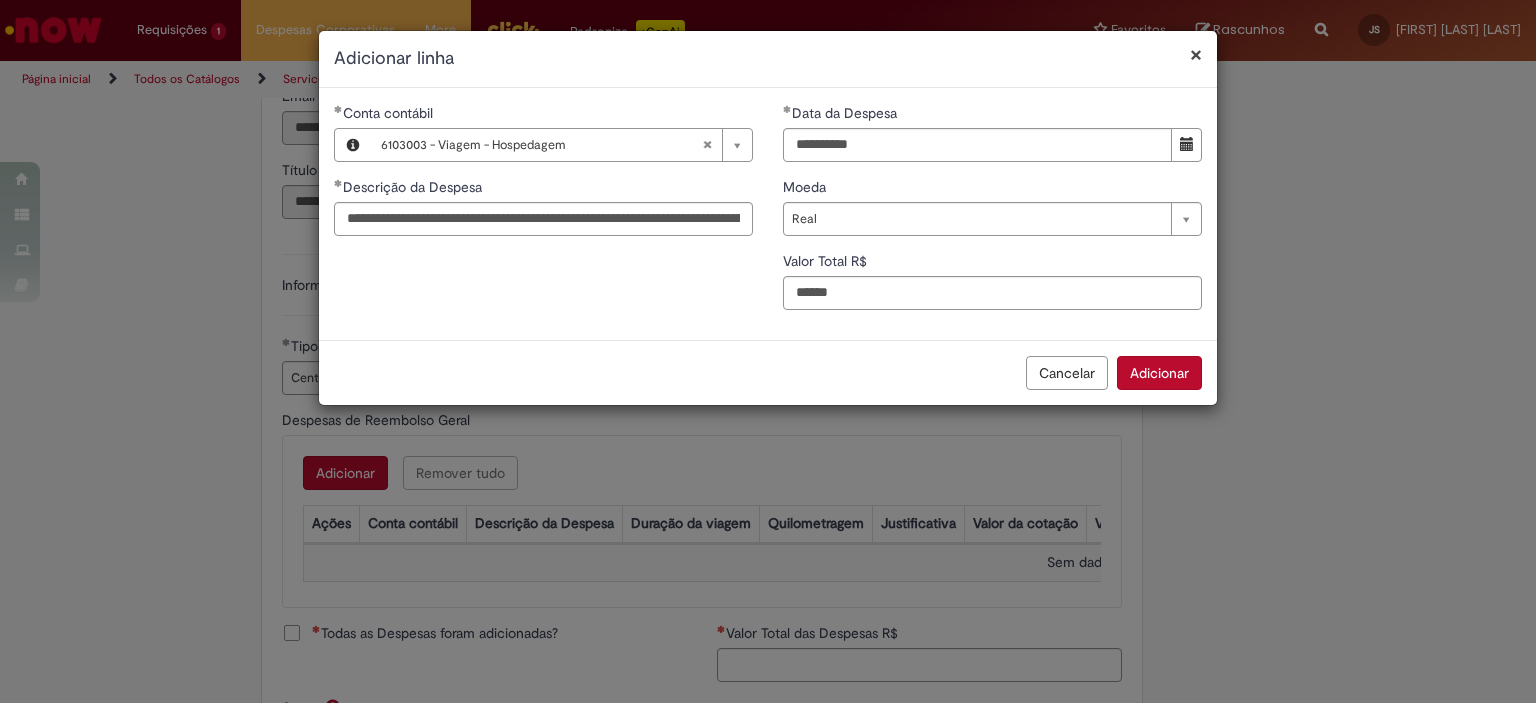 type on "***" 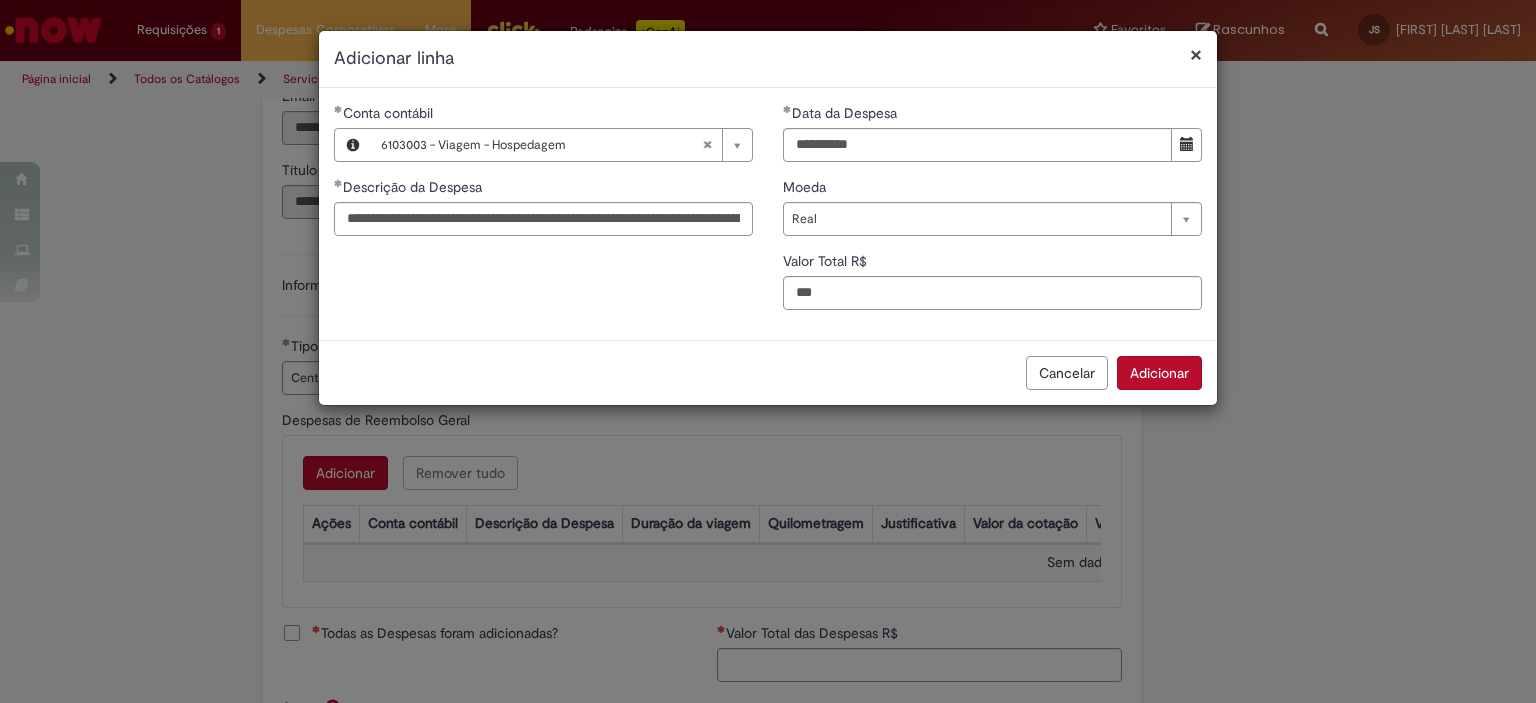 click on "Adicionar" at bounding box center [1159, 373] 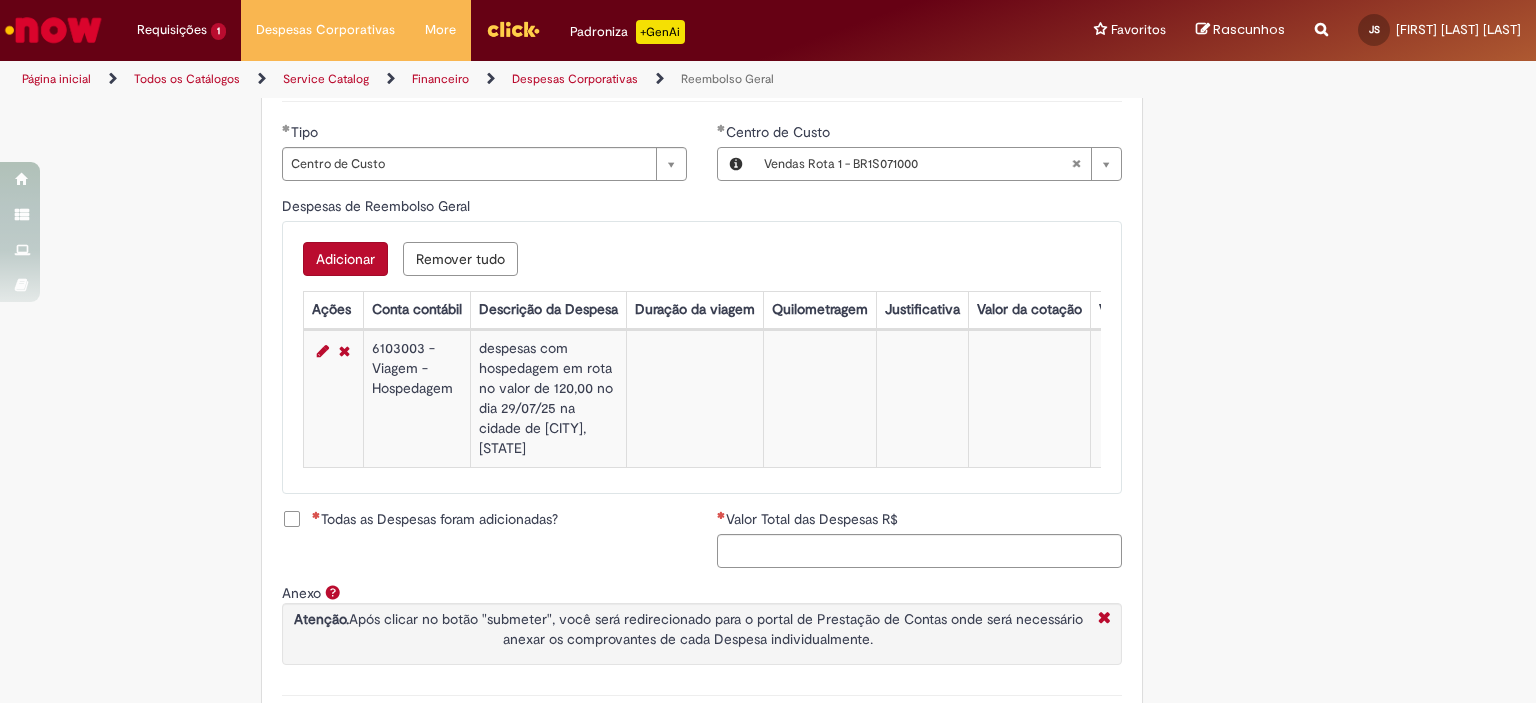 scroll, scrollTop: 759, scrollLeft: 0, axis: vertical 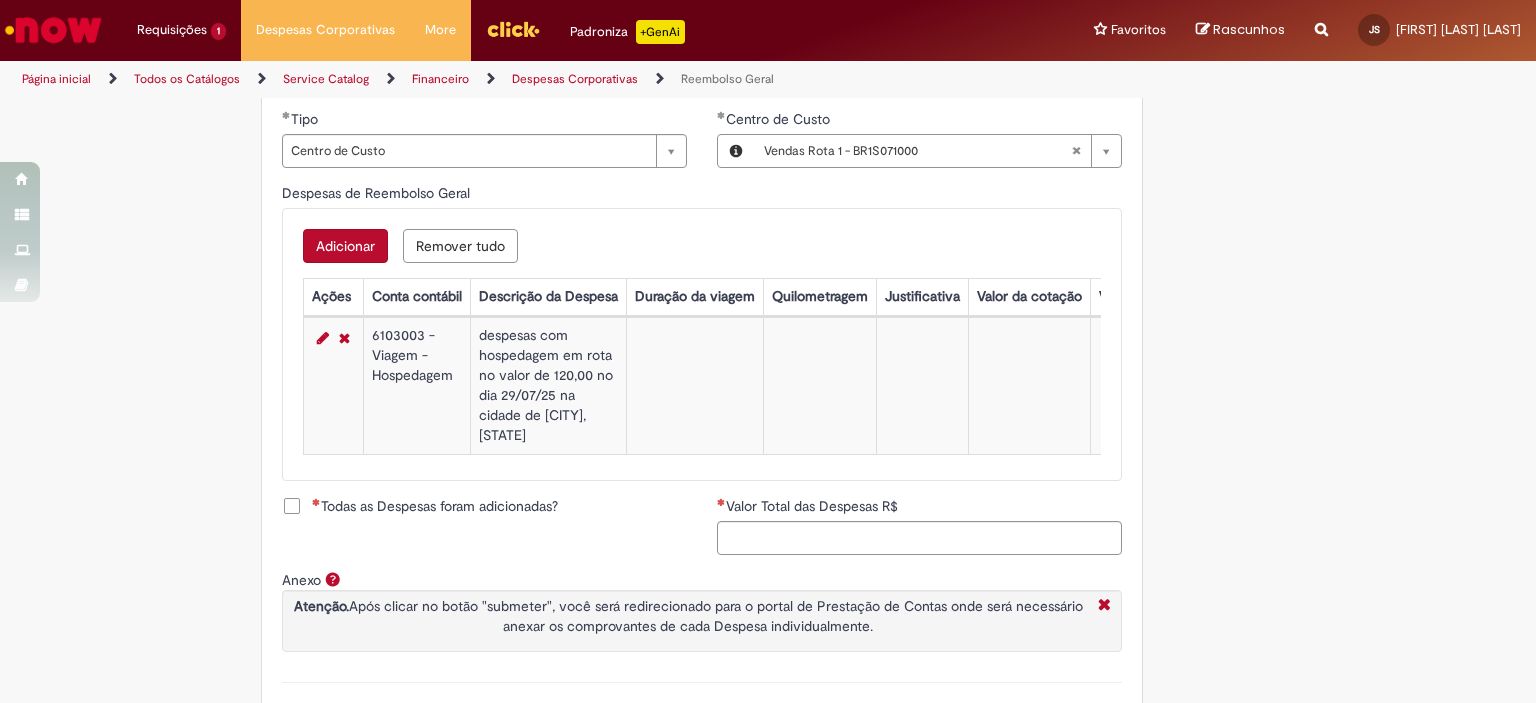 click on "Todas as Despesas foram adicionadas?" at bounding box center (435, 506) 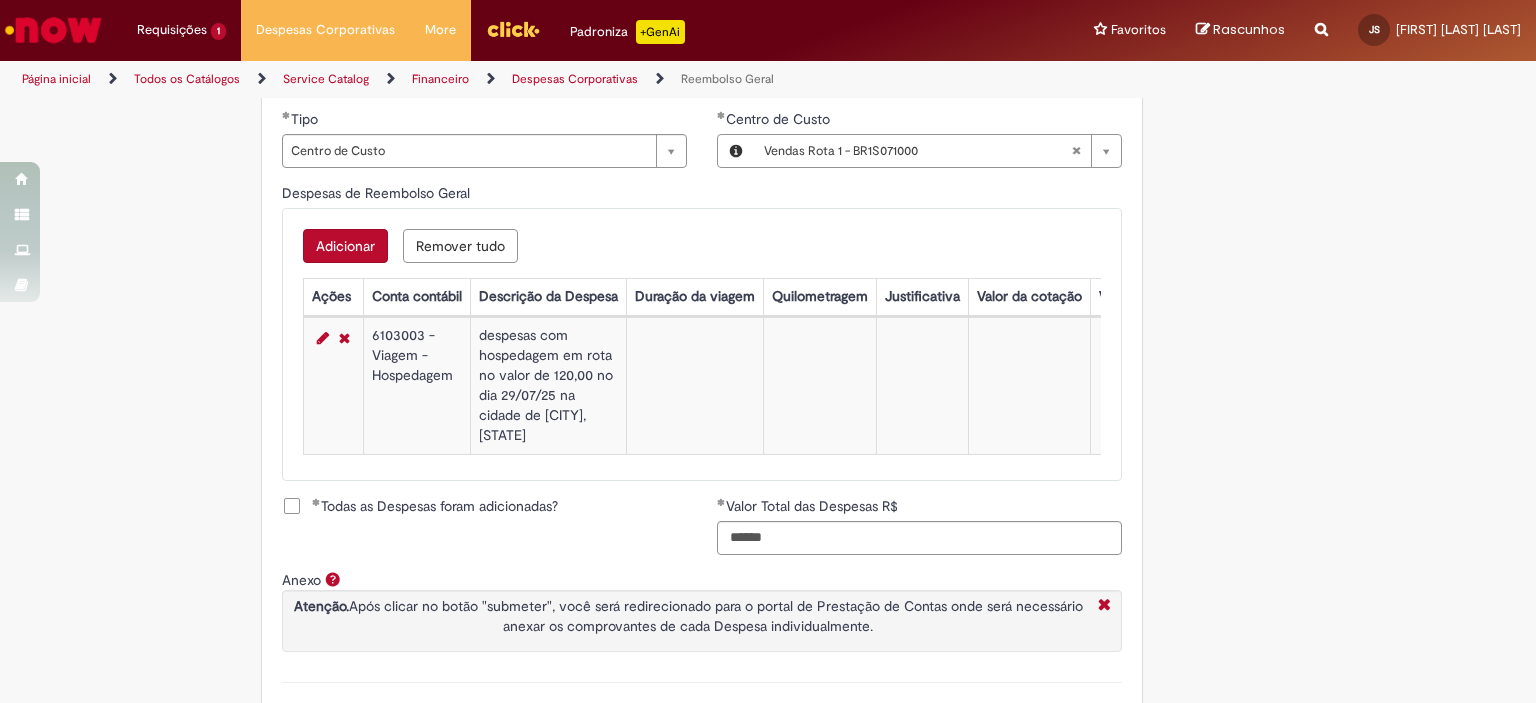 scroll, scrollTop: 888, scrollLeft: 0, axis: vertical 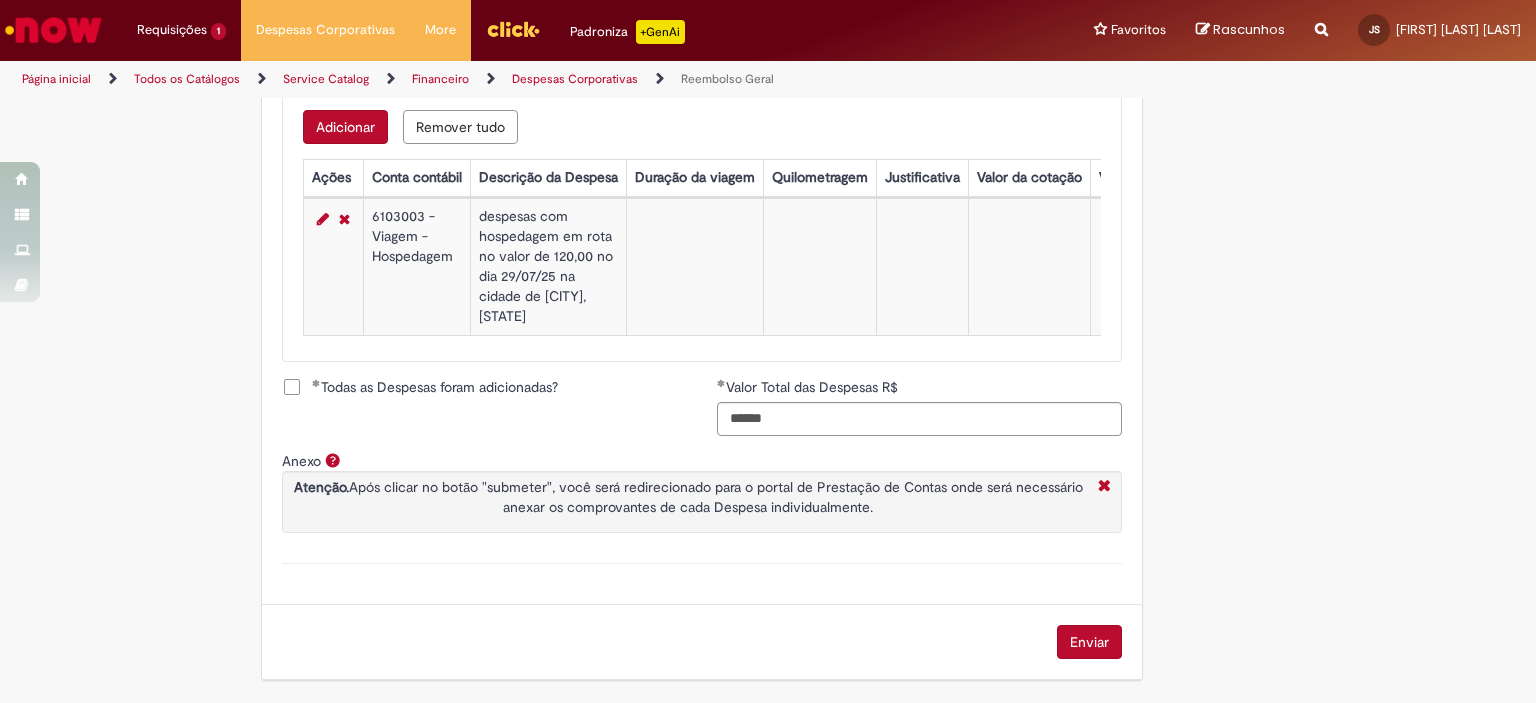 click on "Enviar" at bounding box center (1089, 642) 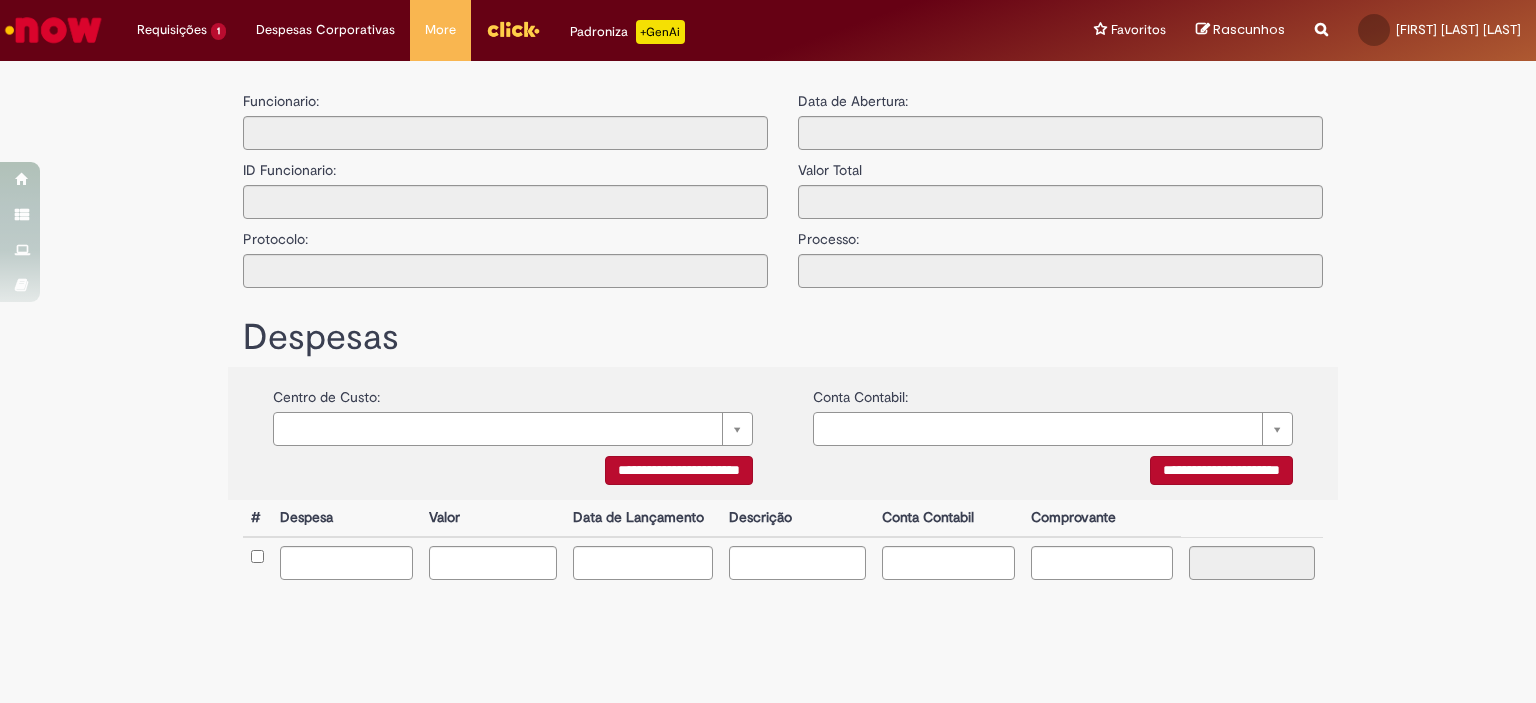 scroll, scrollTop: 0, scrollLeft: 0, axis: both 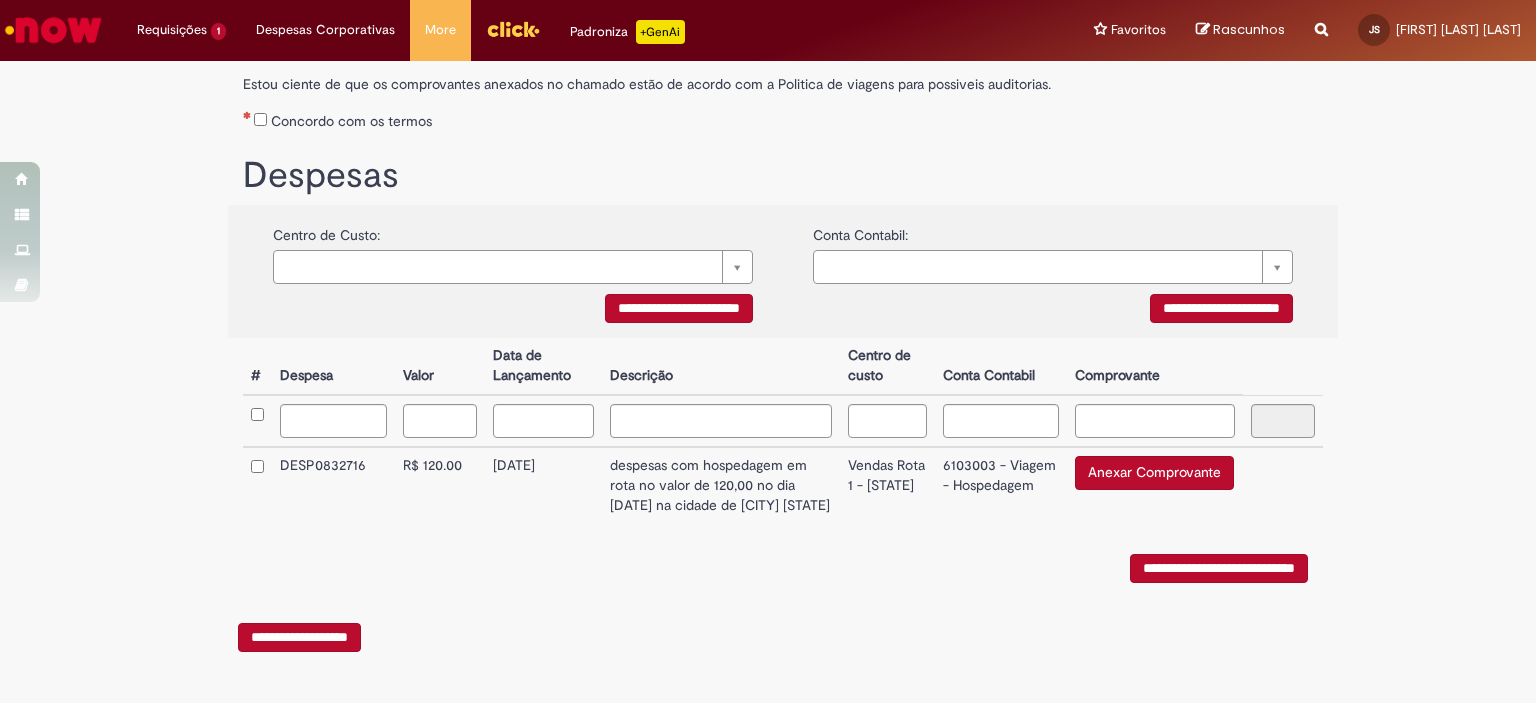 click on "Anexar Comprovante" at bounding box center (1154, 473) 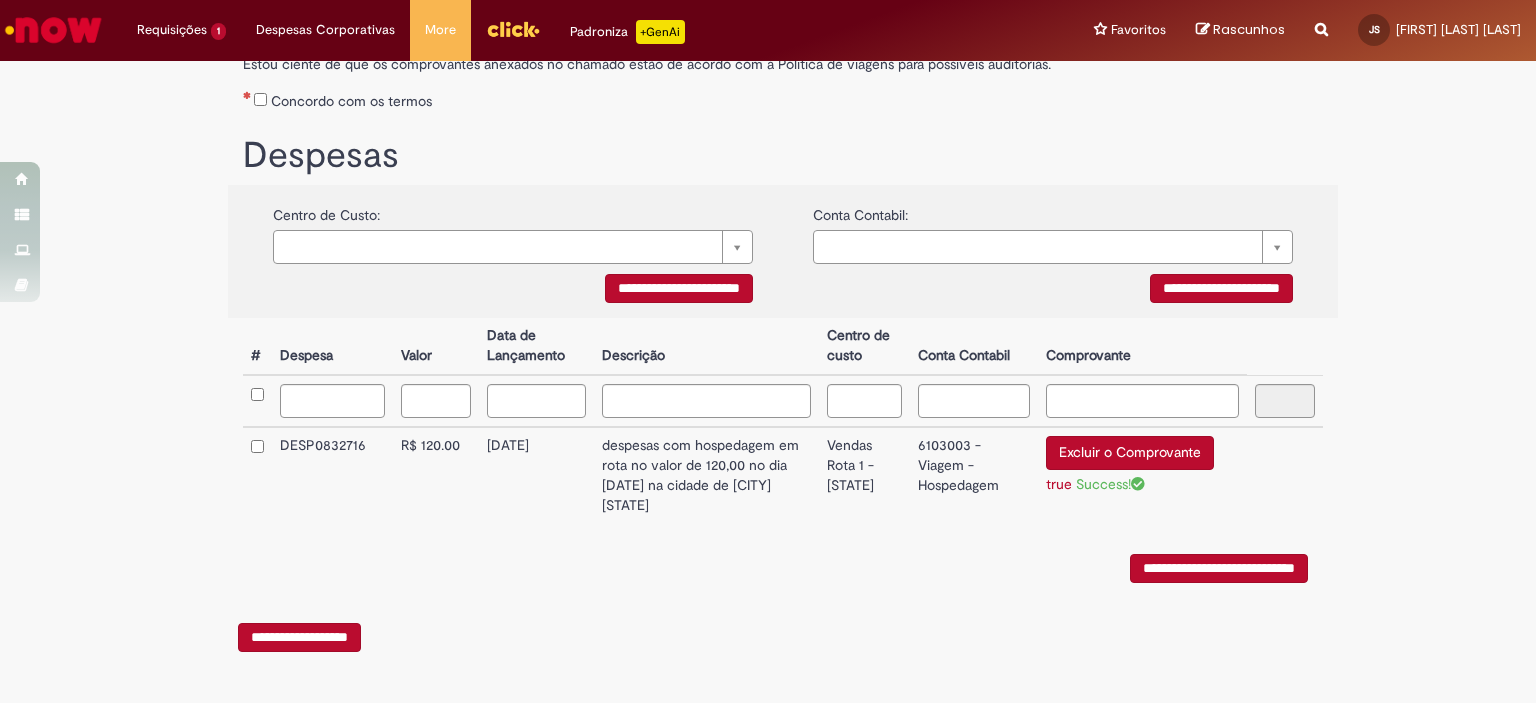 click on "**********" at bounding box center [1219, 568] 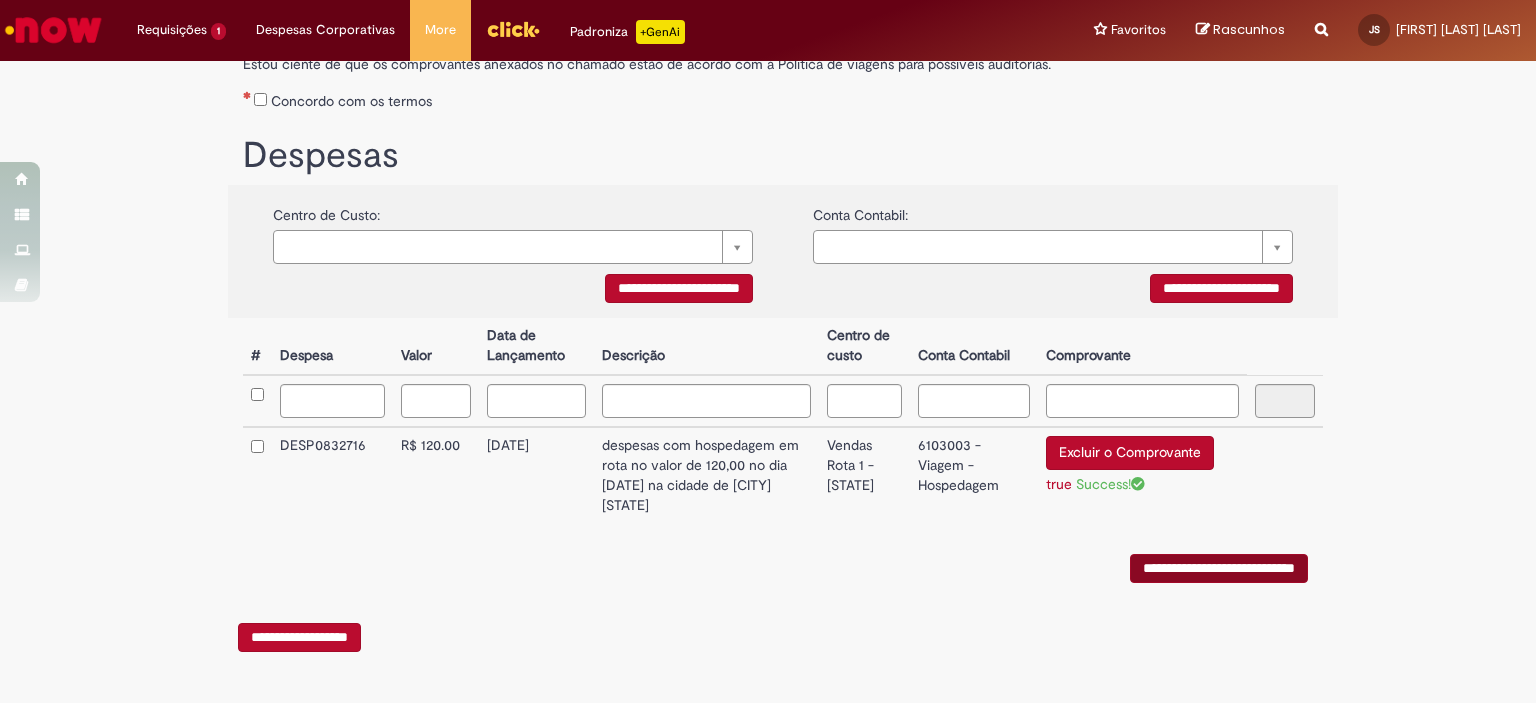 scroll, scrollTop: 0, scrollLeft: 0, axis: both 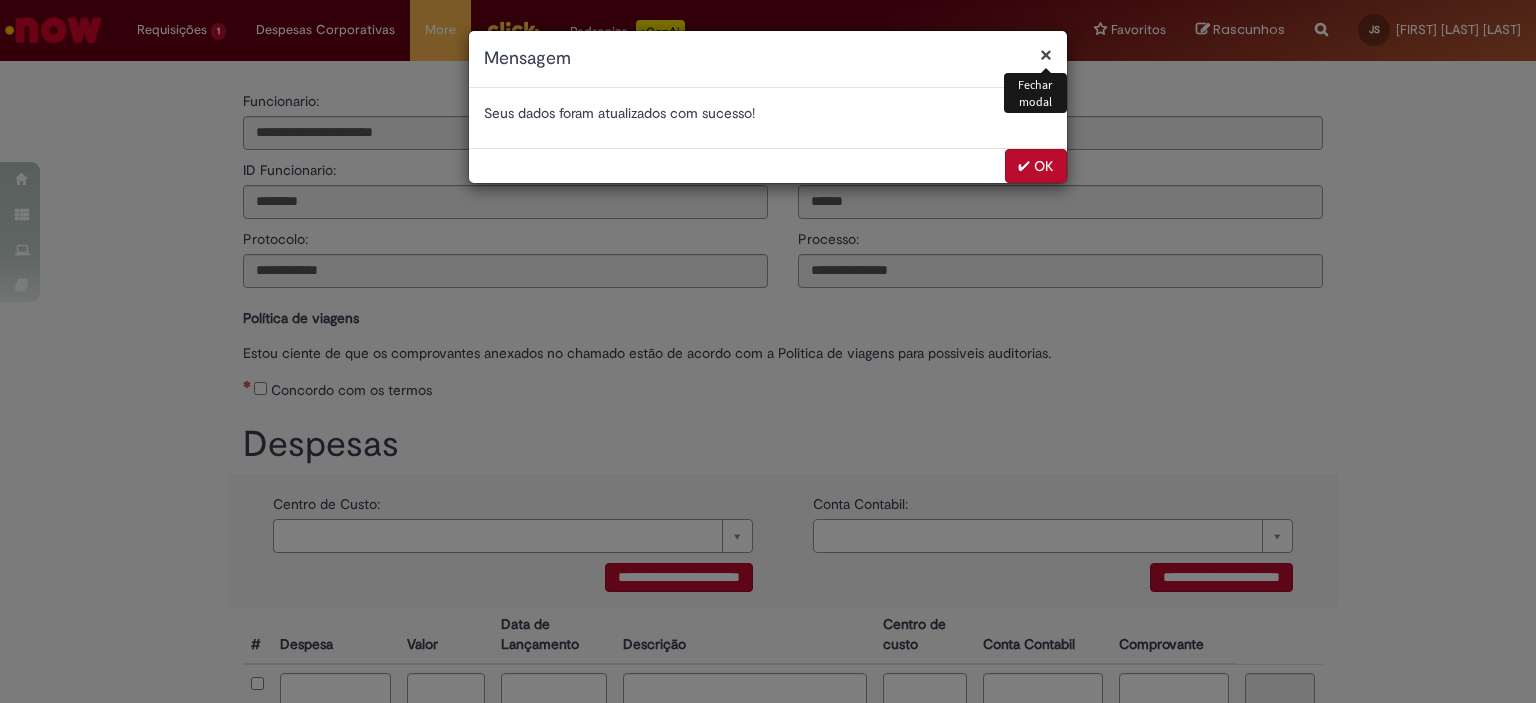 click on "✔ OK" at bounding box center (1036, 166) 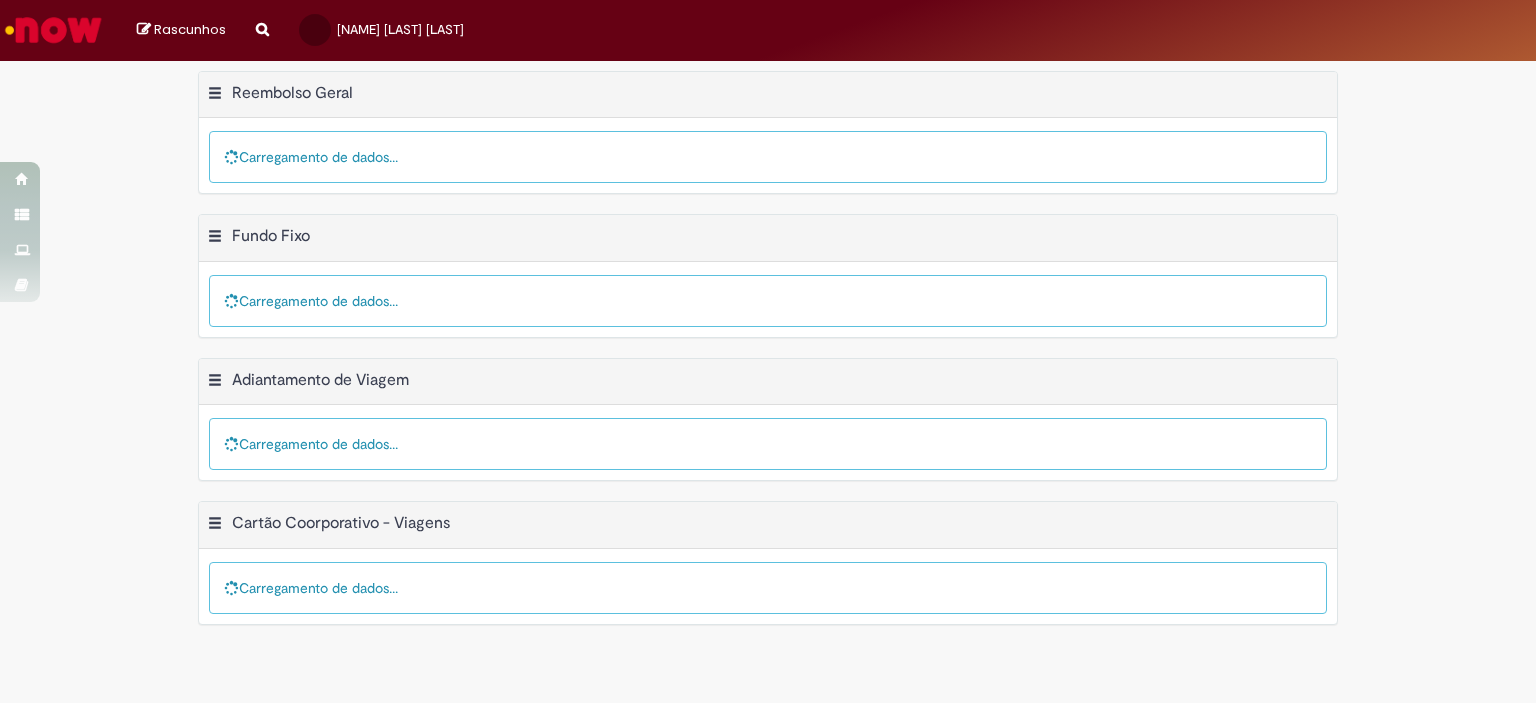 scroll, scrollTop: 0, scrollLeft: 0, axis: both 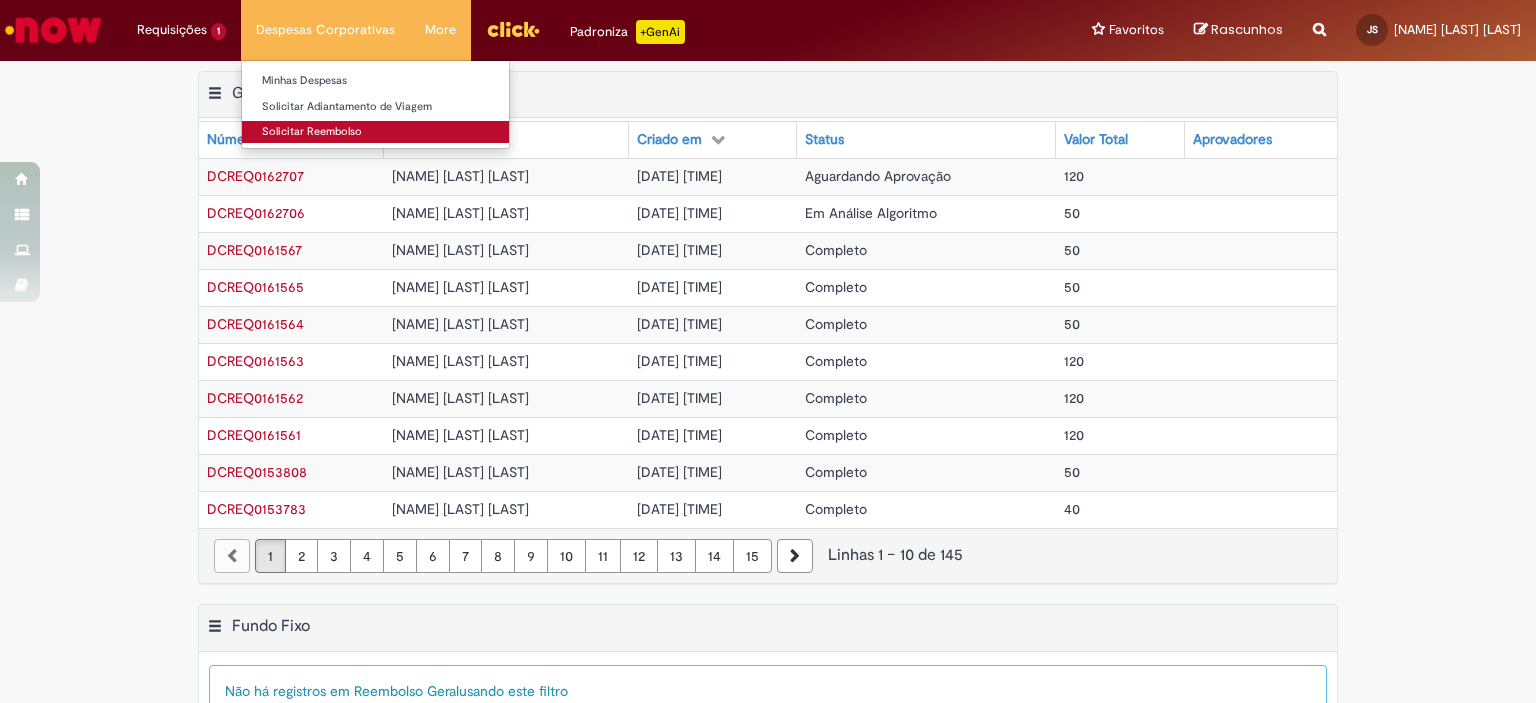 click on "Solicitar Reembolso" at bounding box center (375, 132) 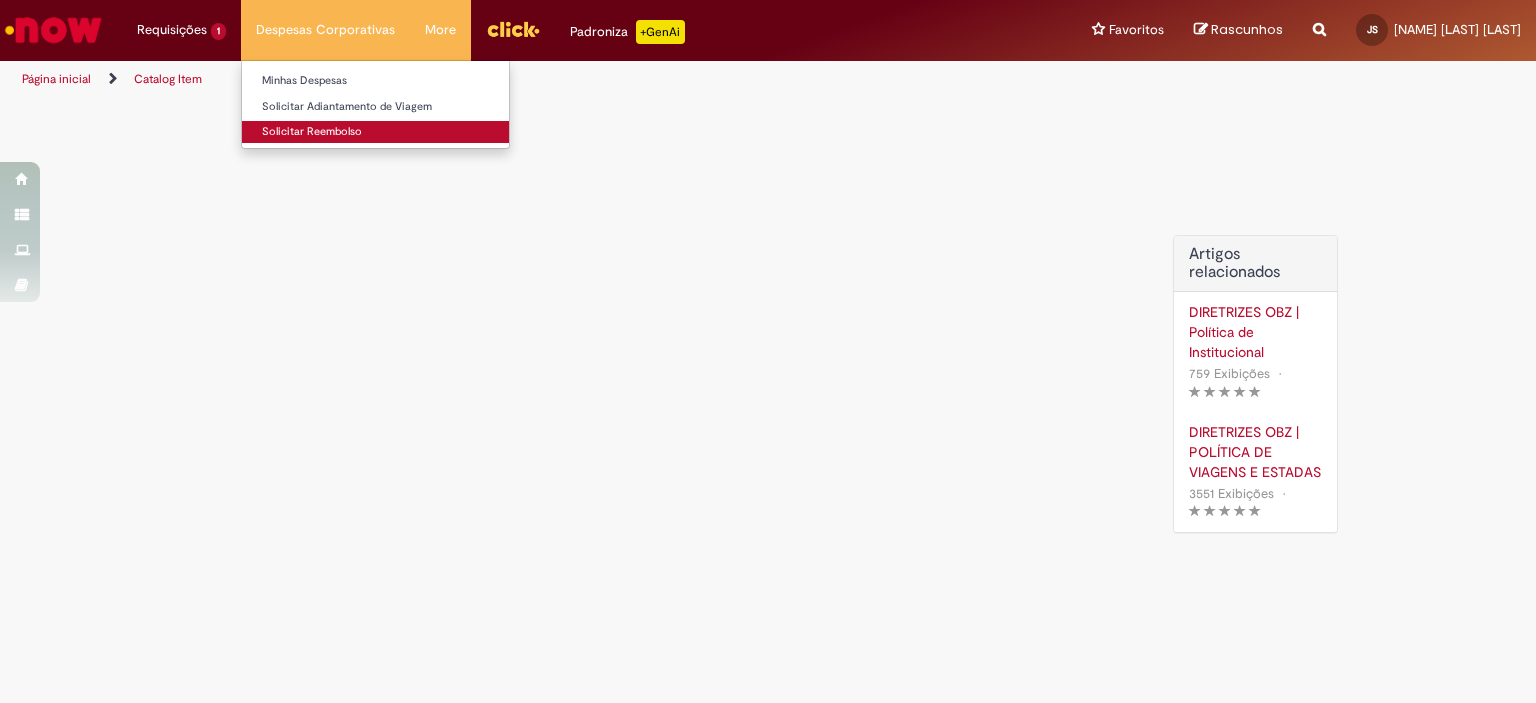 click on "Solicitar Reembolso" at bounding box center (375, 132) 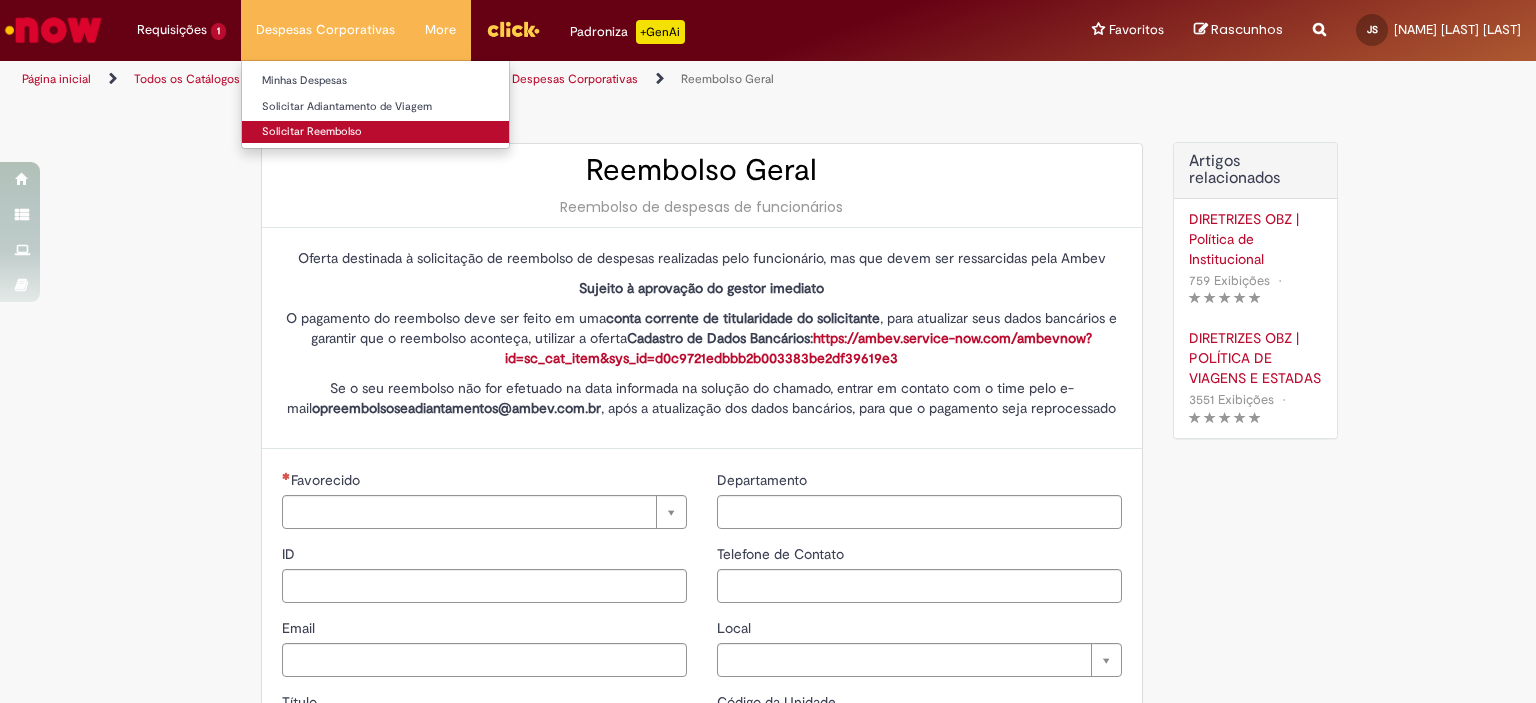 type on "********" 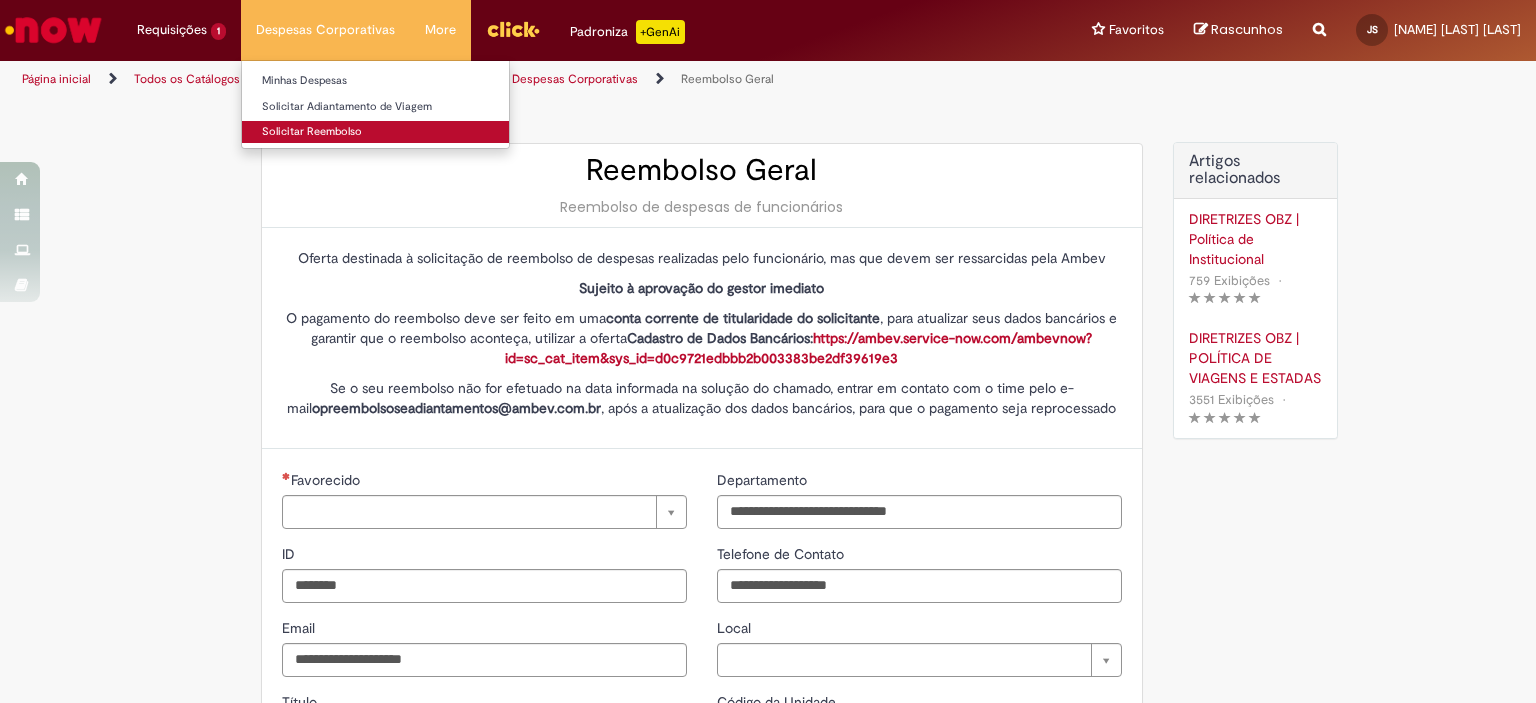 type on "**********" 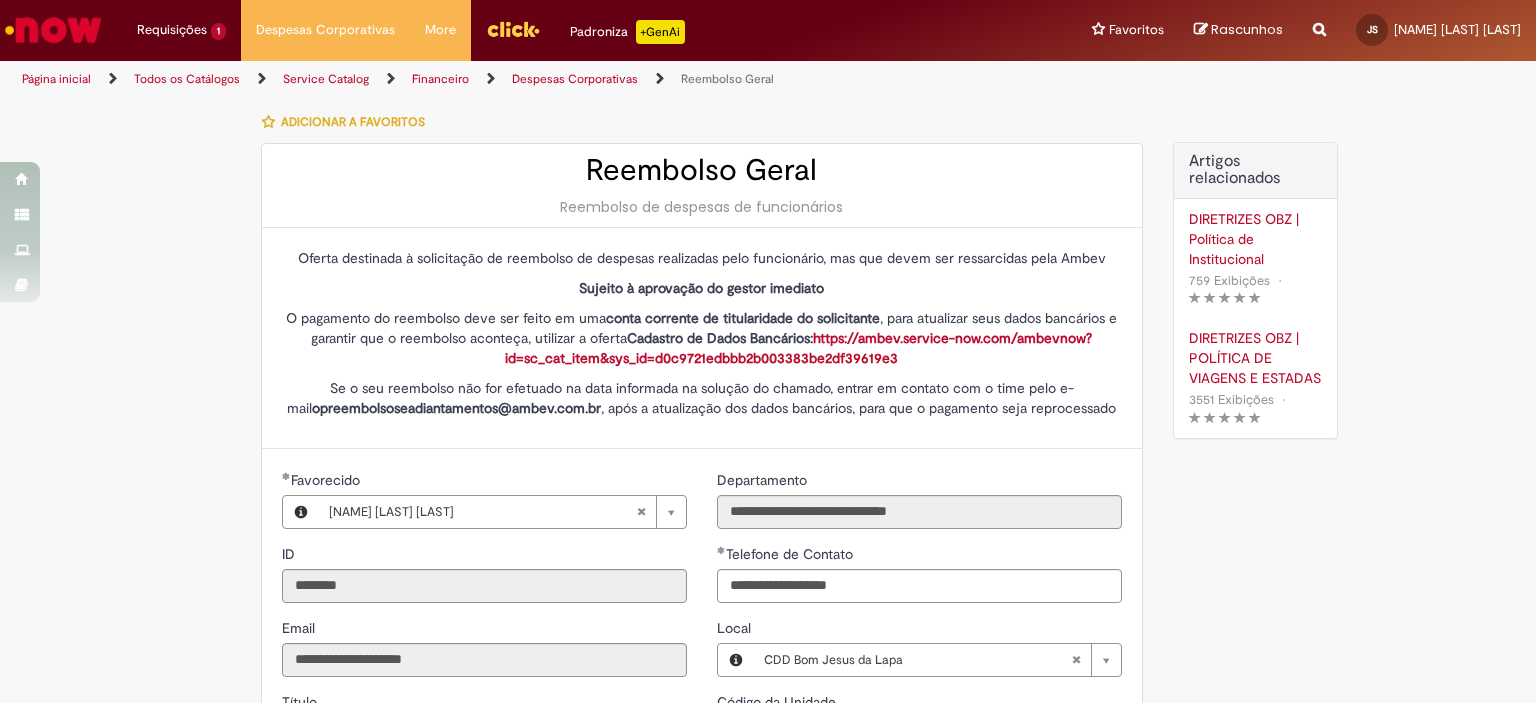 type on "**********" 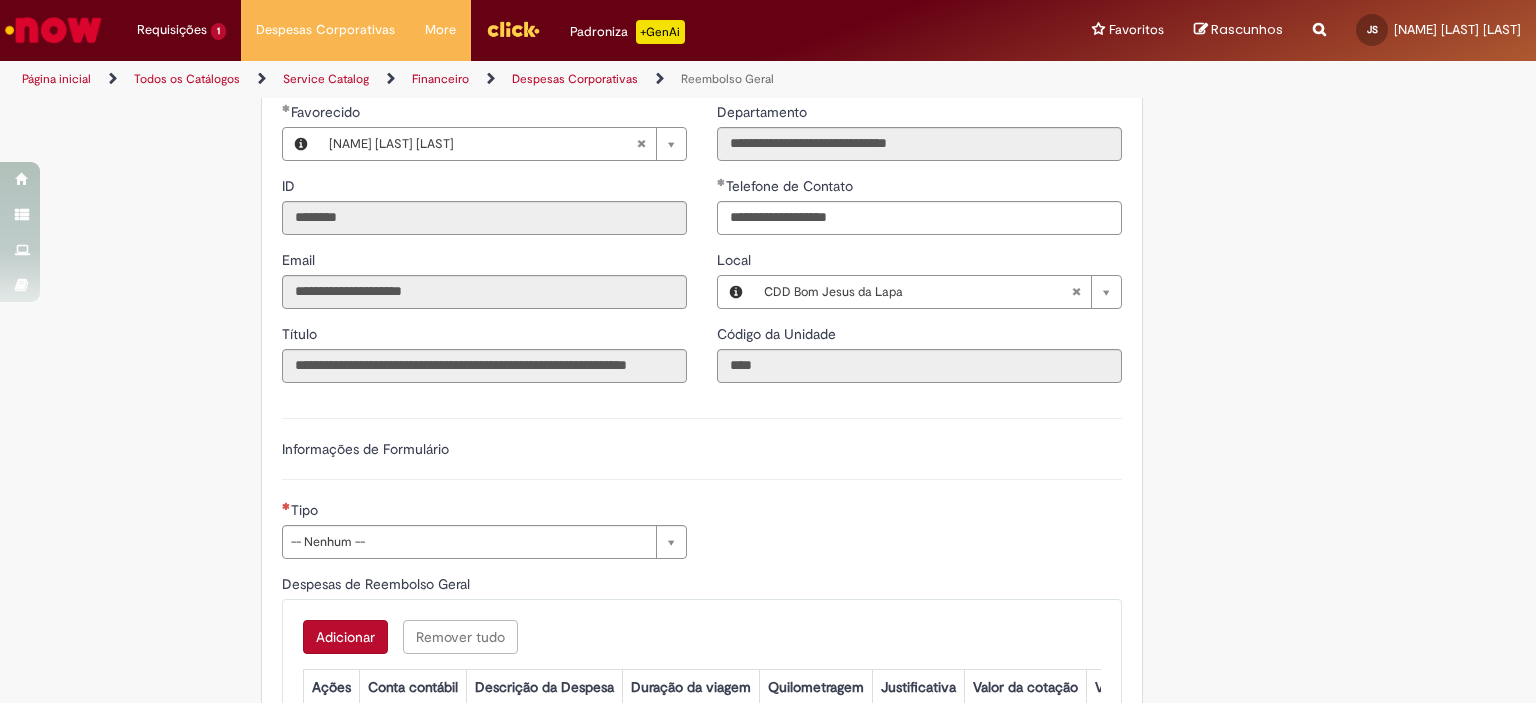 scroll, scrollTop: 432, scrollLeft: 0, axis: vertical 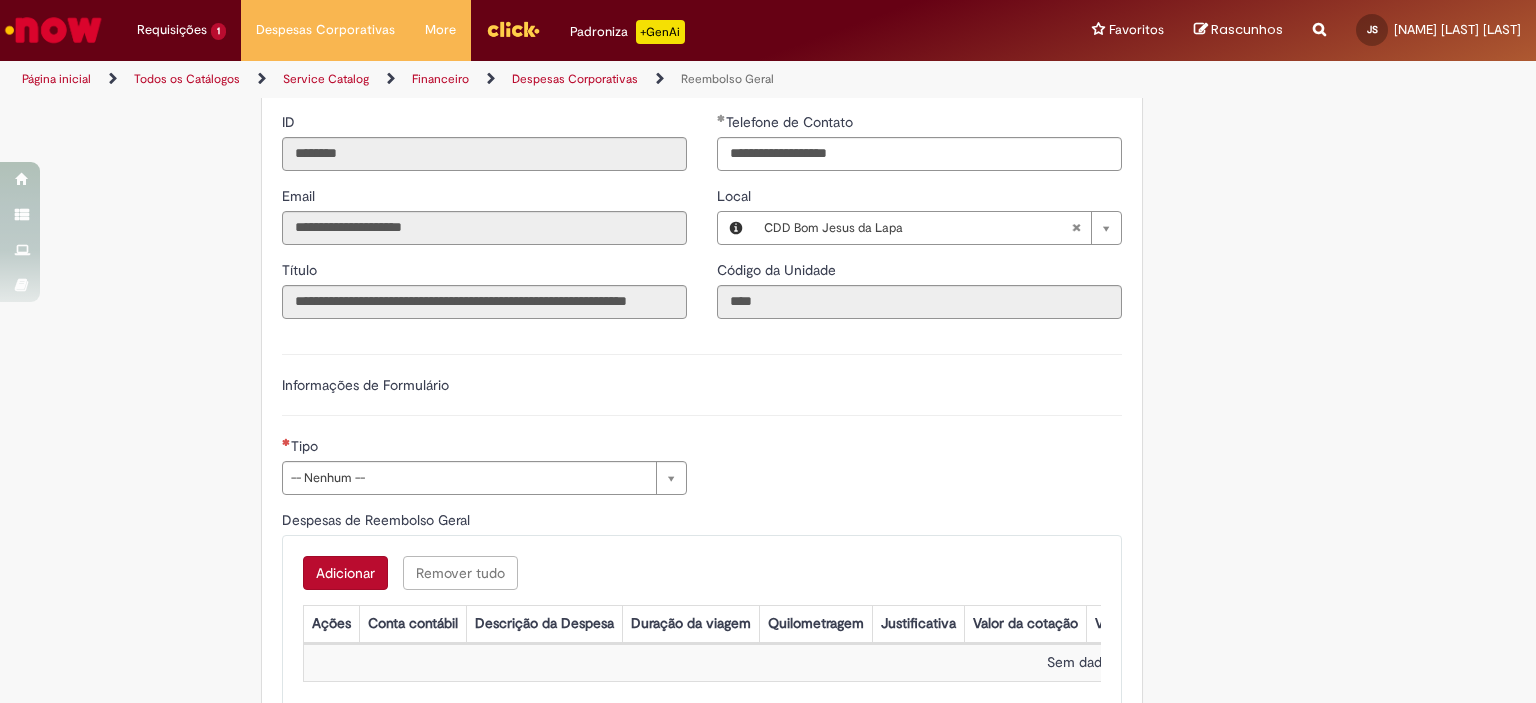click on "**********" at bounding box center [484, 473] 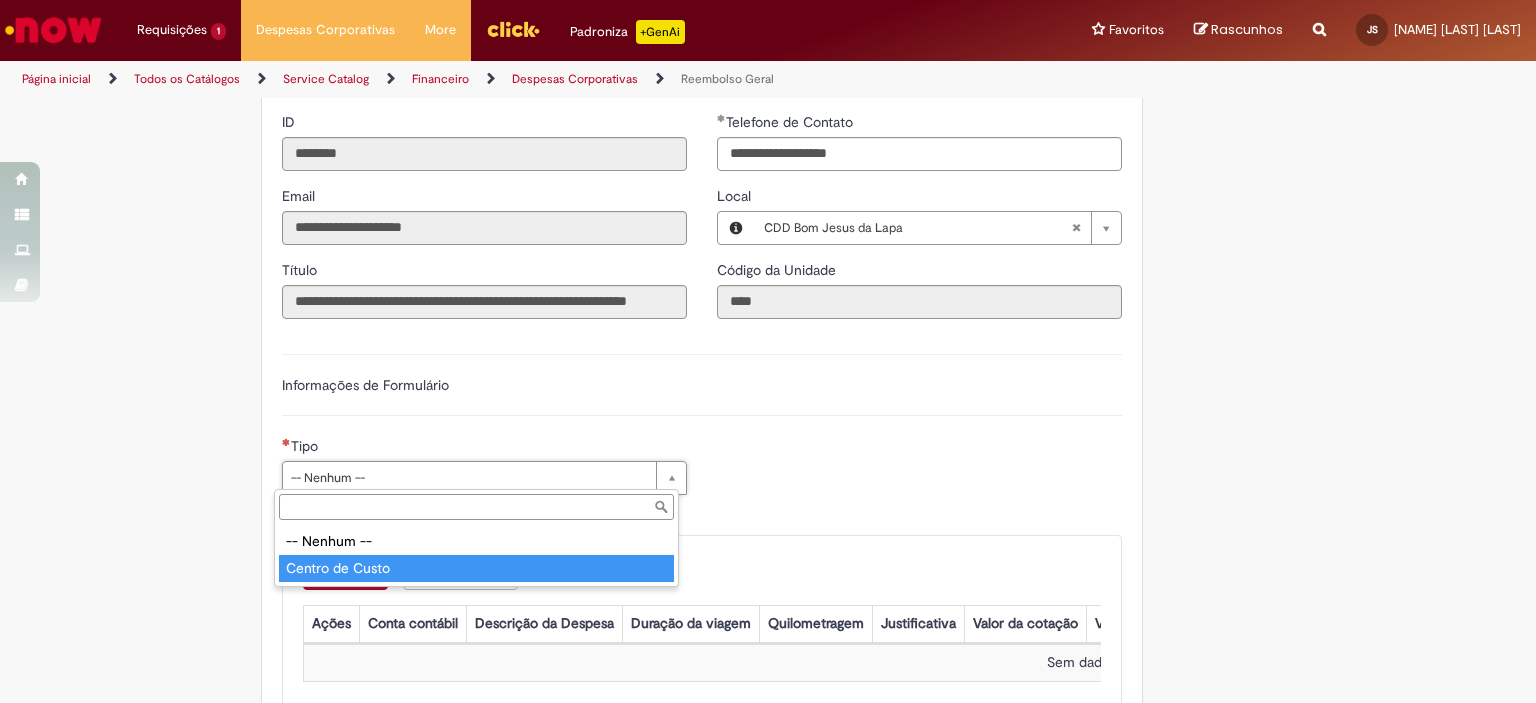type on "**********" 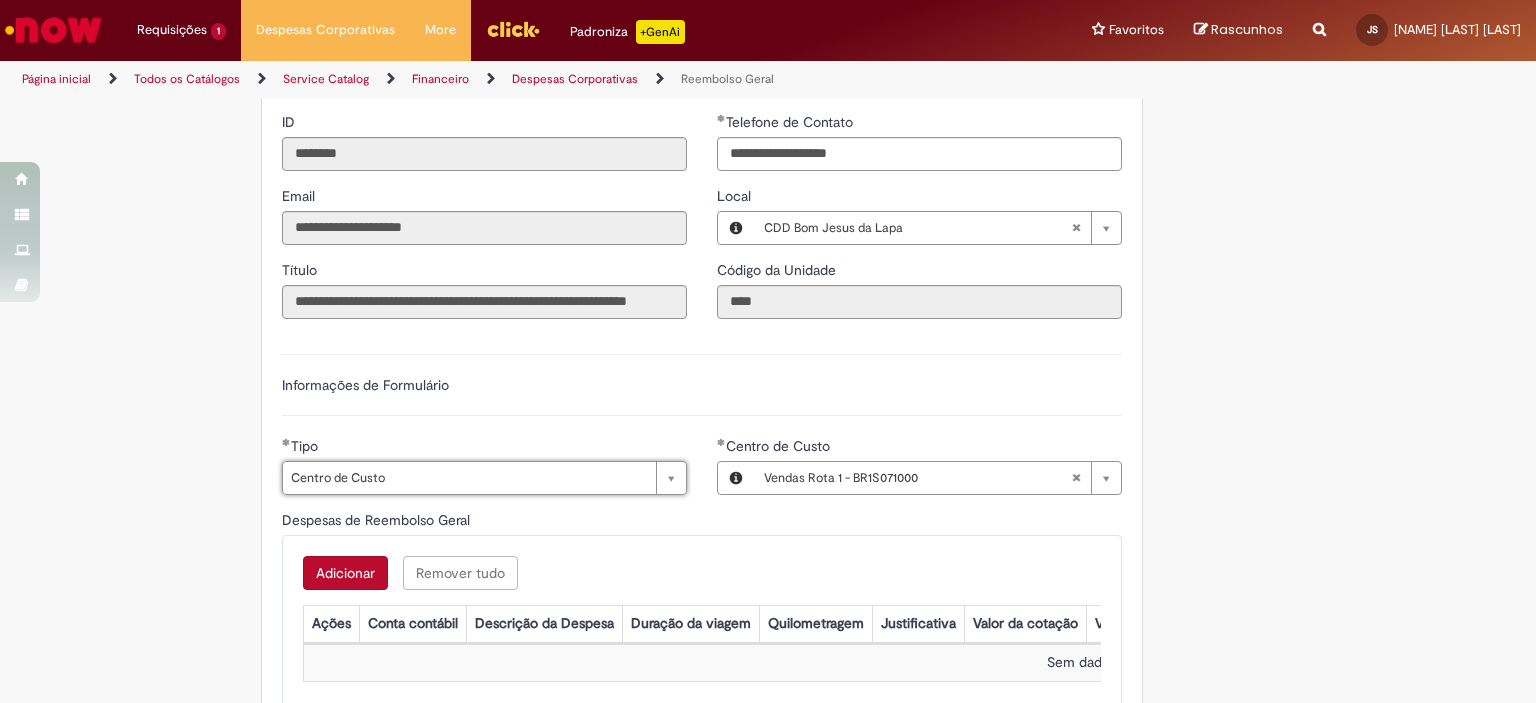 click on "Adicionar" at bounding box center (345, 573) 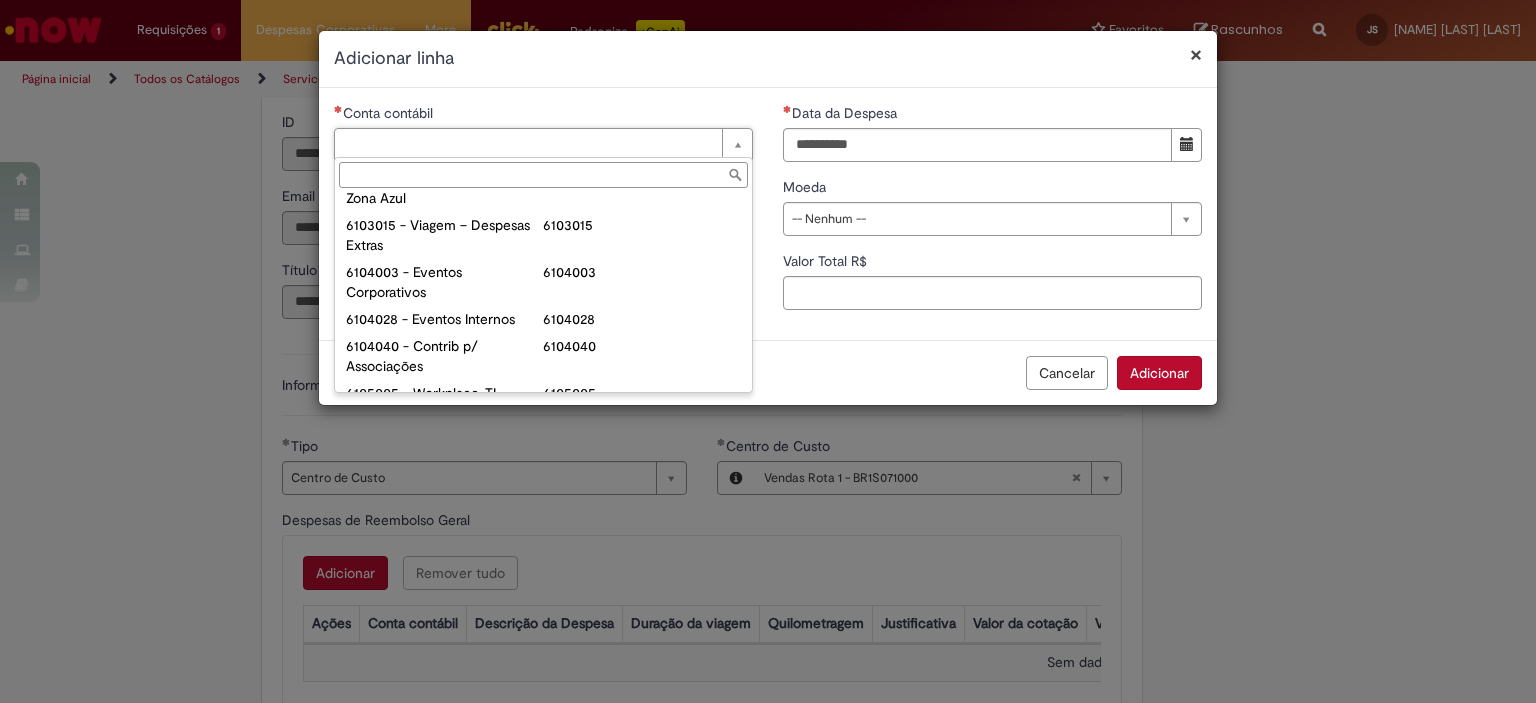 scroll, scrollTop: 0, scrollLeft: 0, axis: both 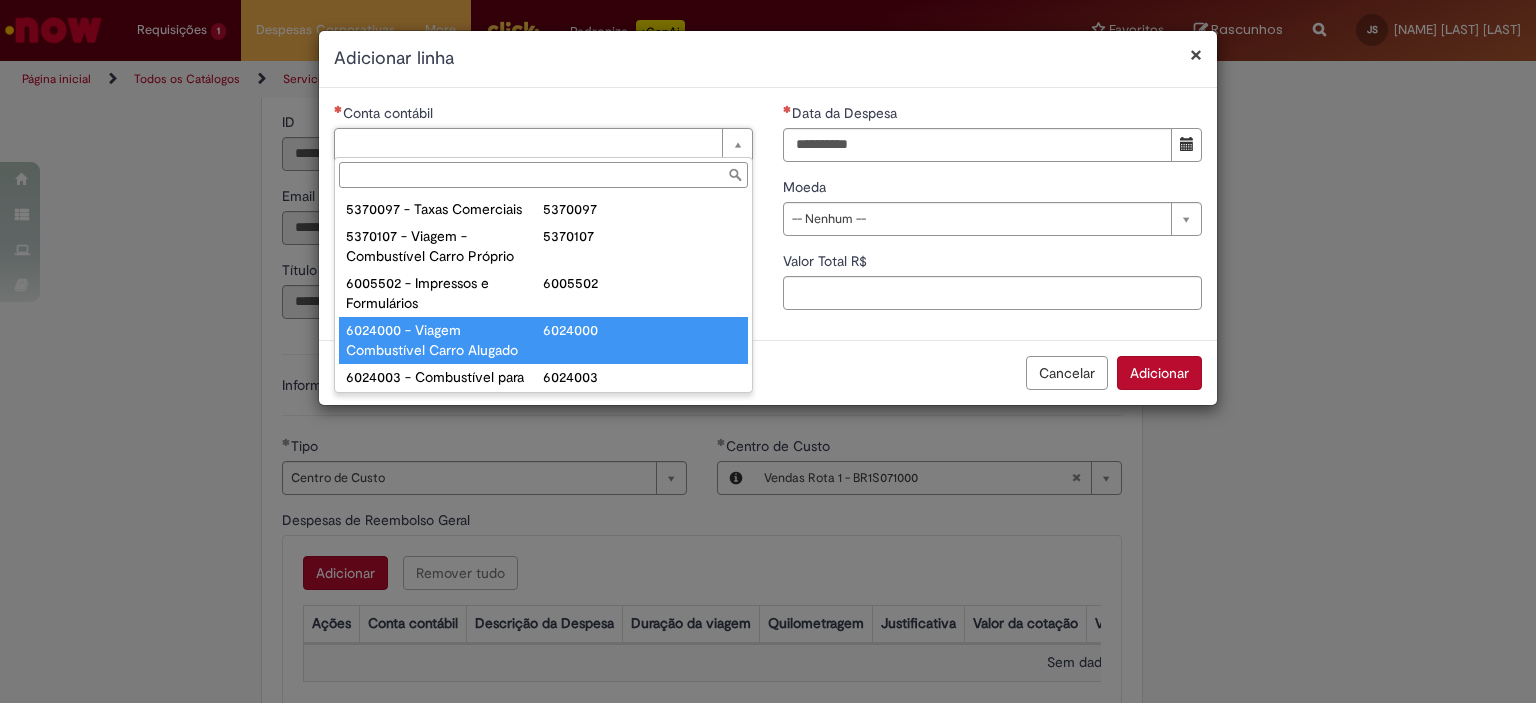 type on "**********" 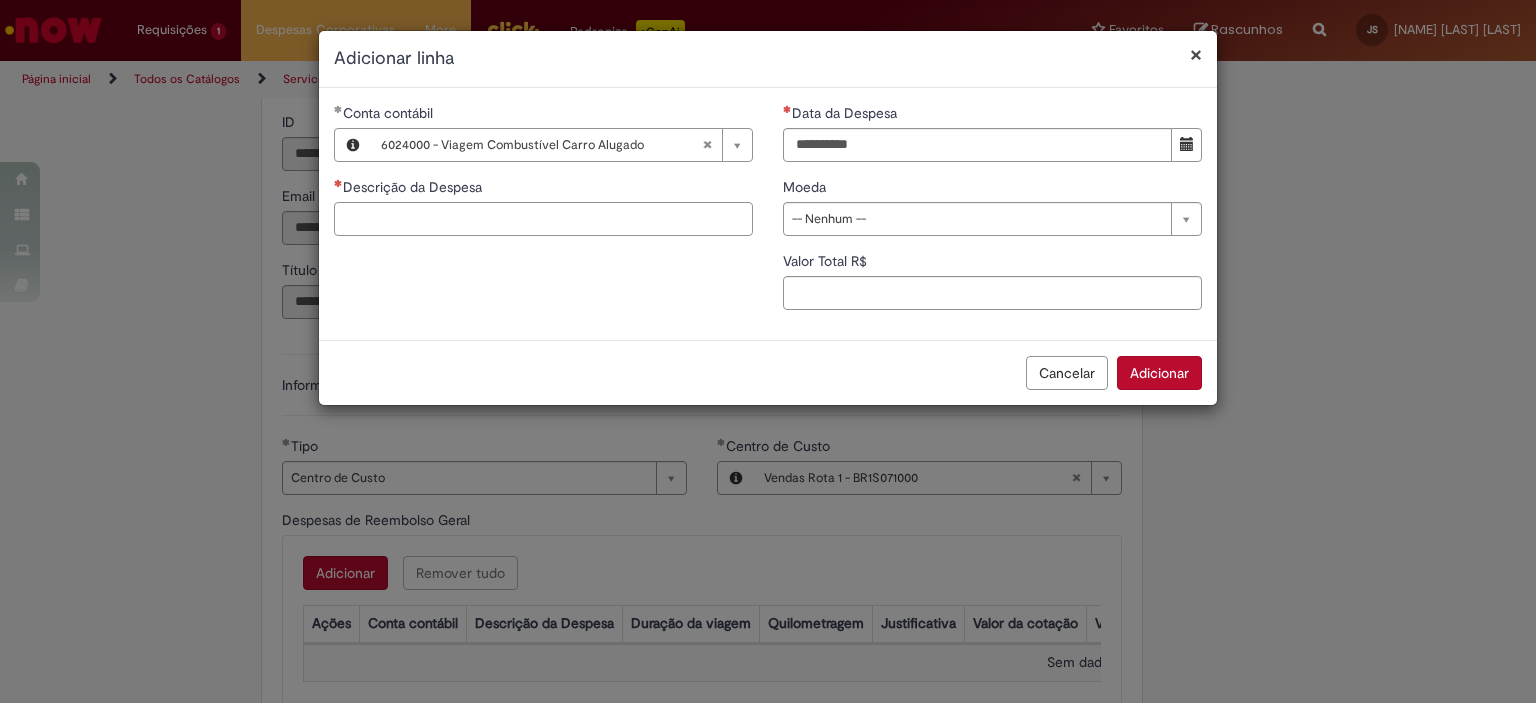 click on "Descrição da Despesa" at bounding box center (543, 219) 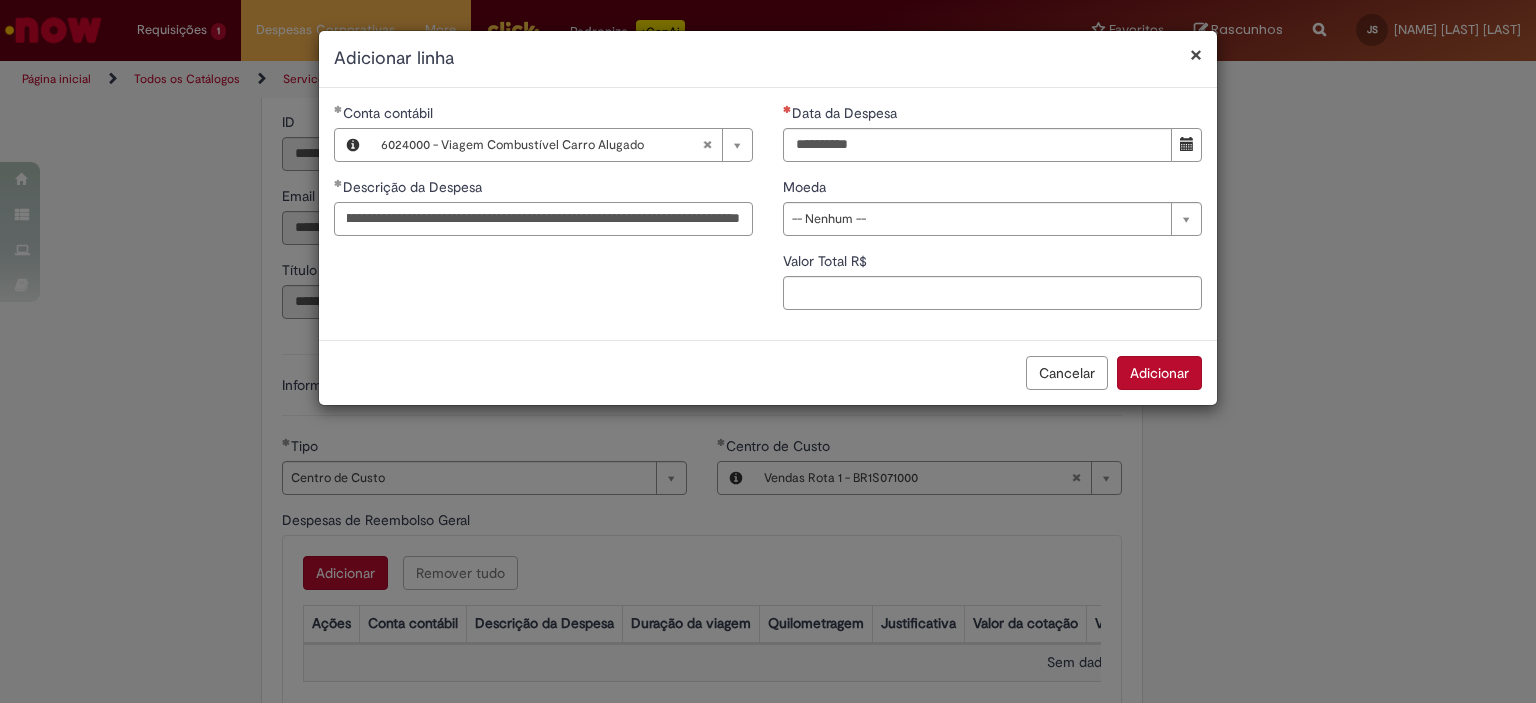 scroll, scrollTop: 0, scrollLeft: 935, axis: horizontal 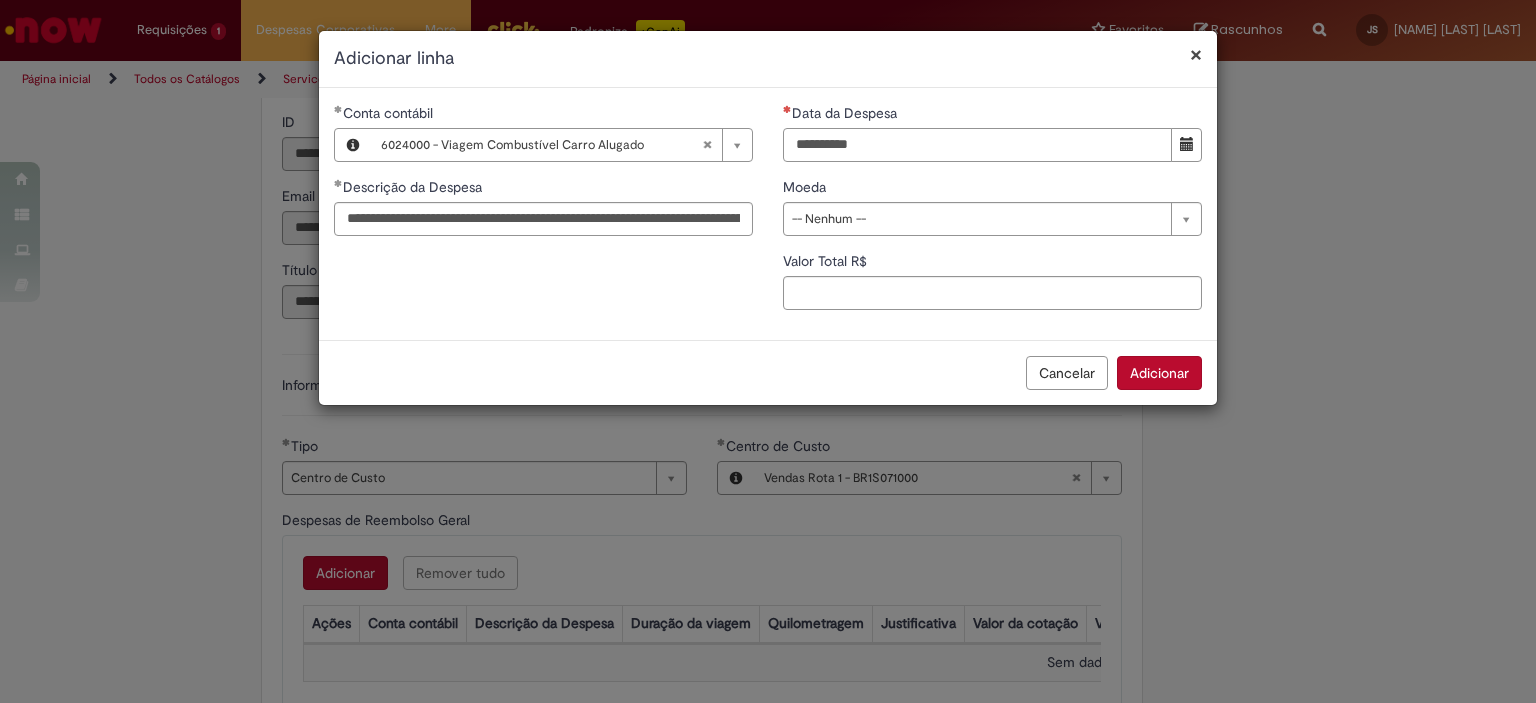 click on "Data da Despesa" at bounding box center (977, 145) 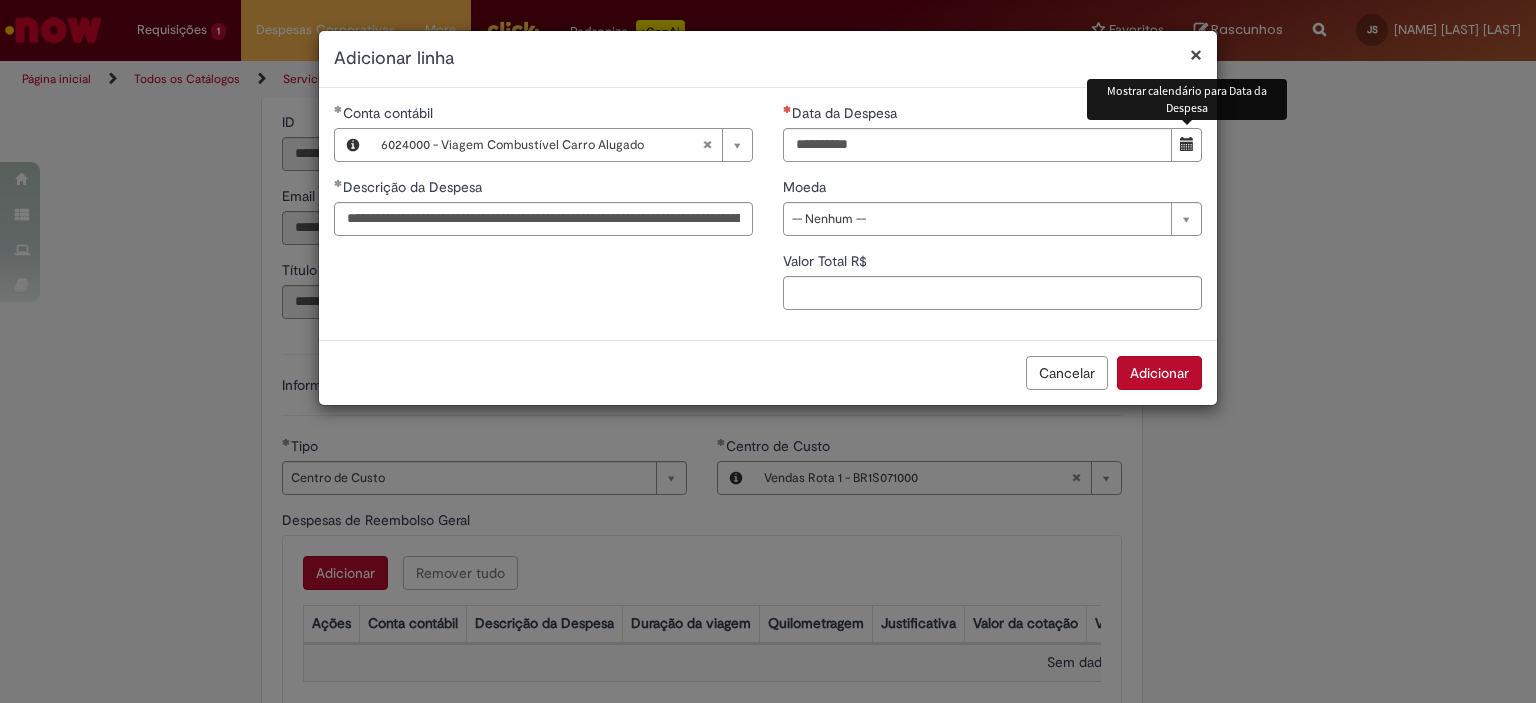 click at bounding box center [1187, 144] 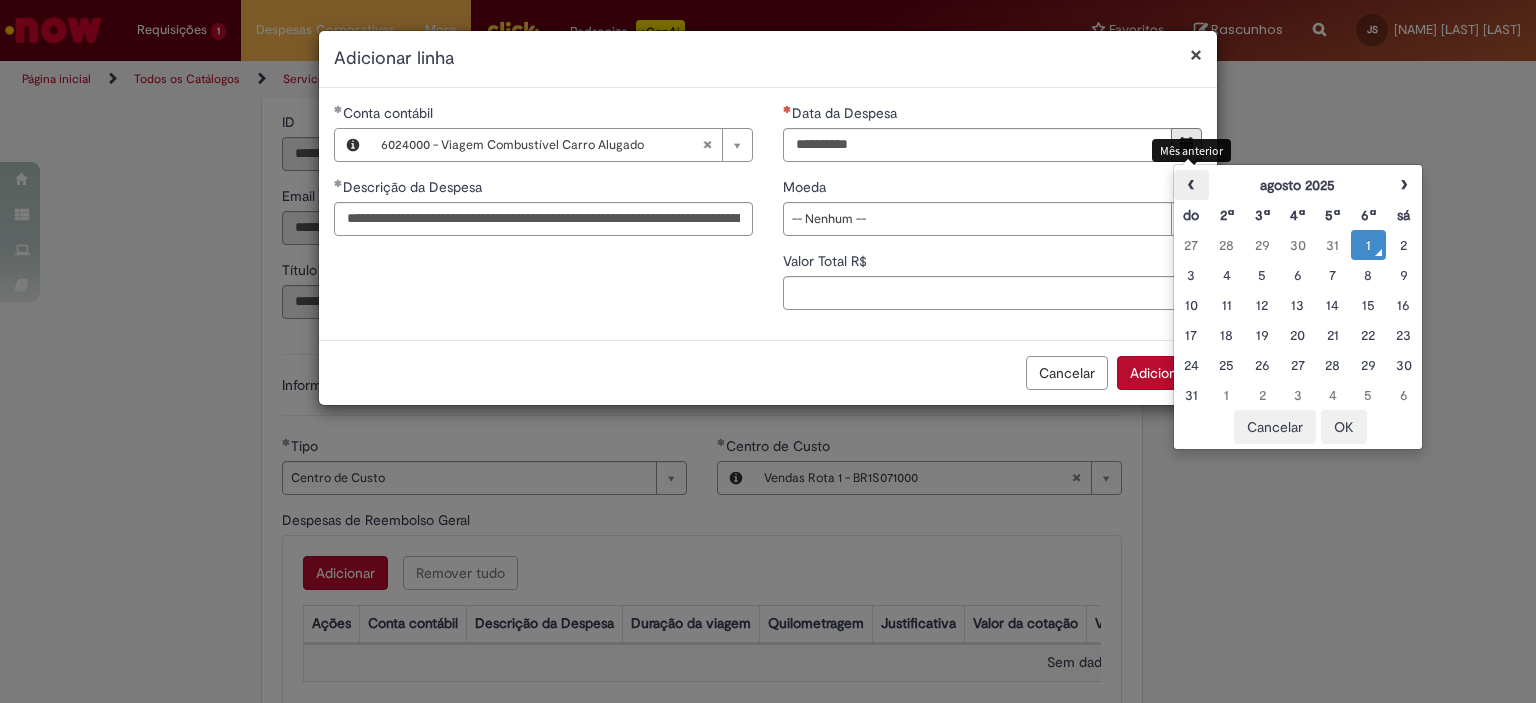 click on "‹" at bounding box center [1191, 185] 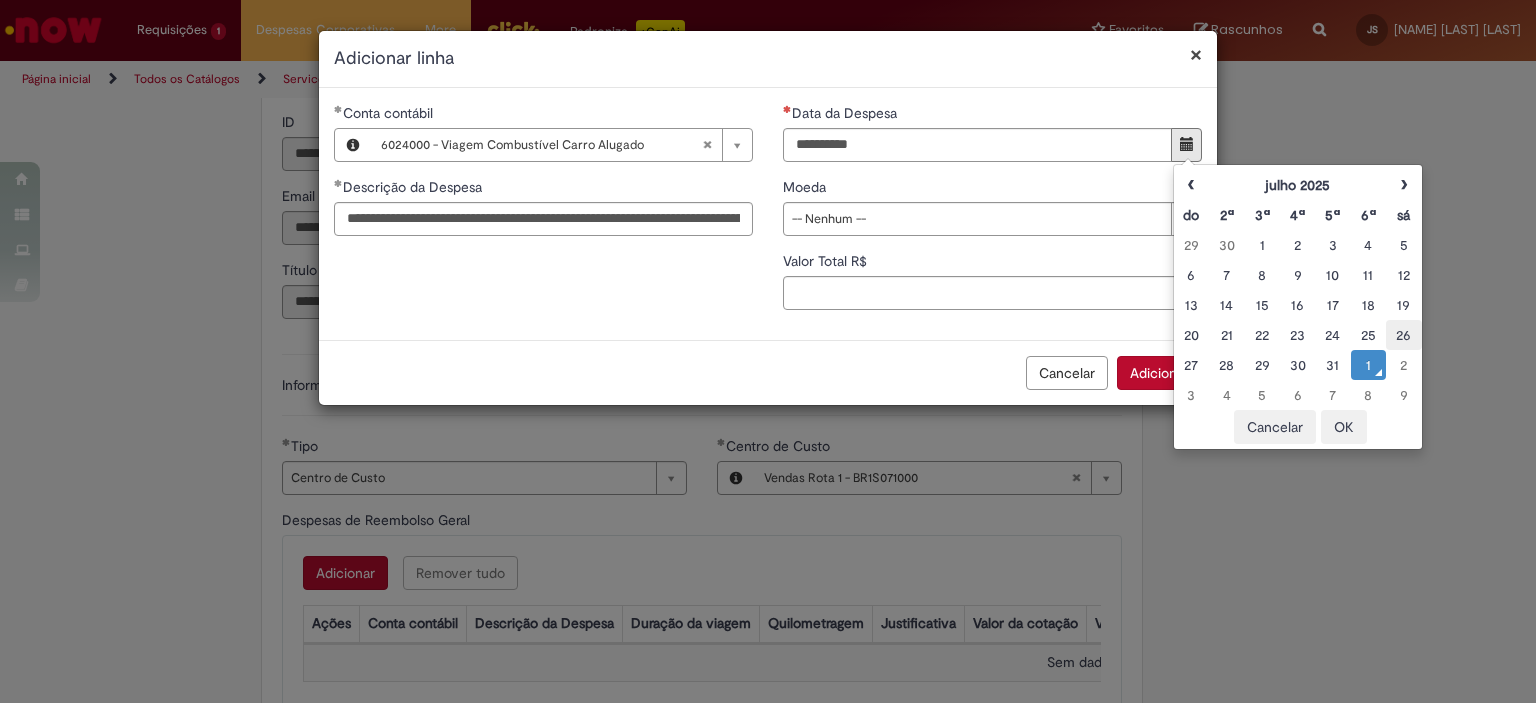 click on "26" at bounding box center [1403, 335] 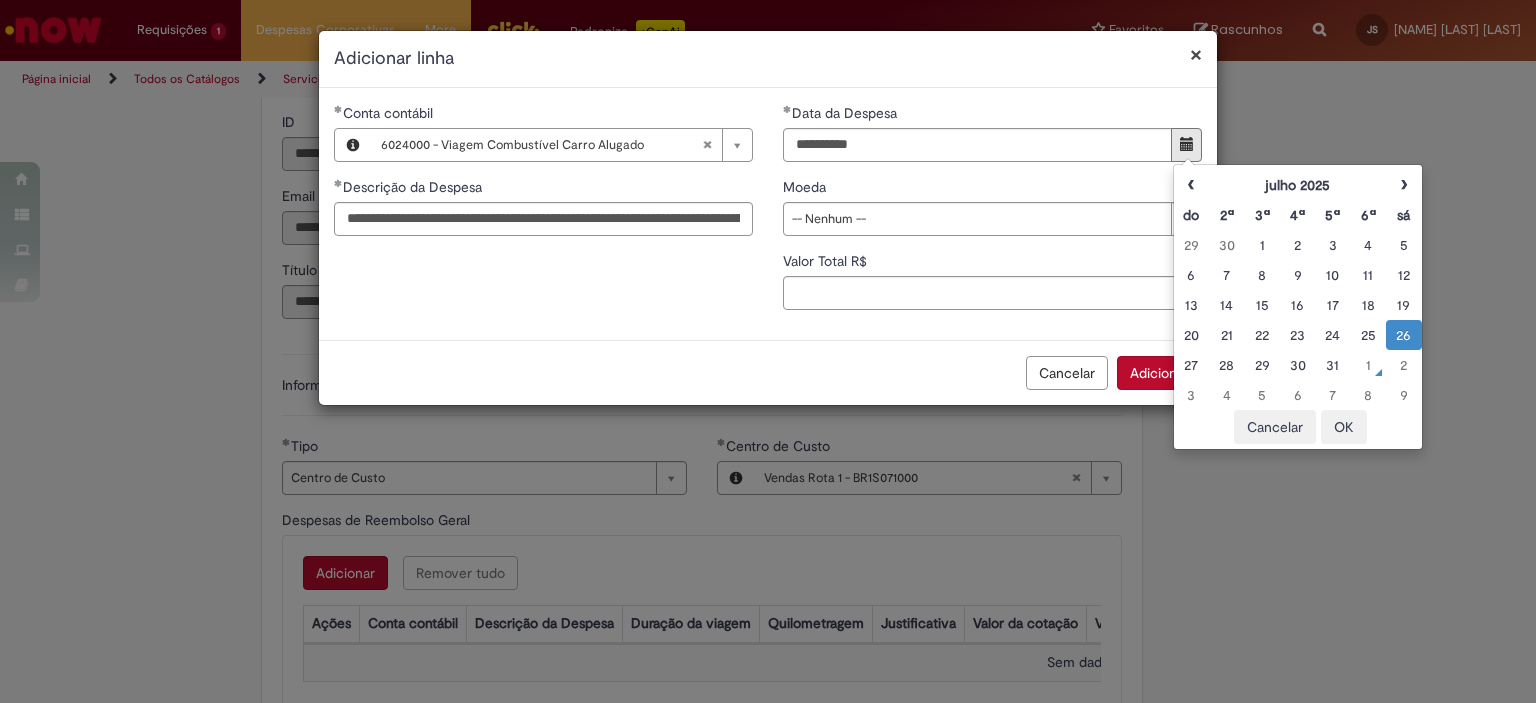 click on "OK" at bounding box center (1344, 427) 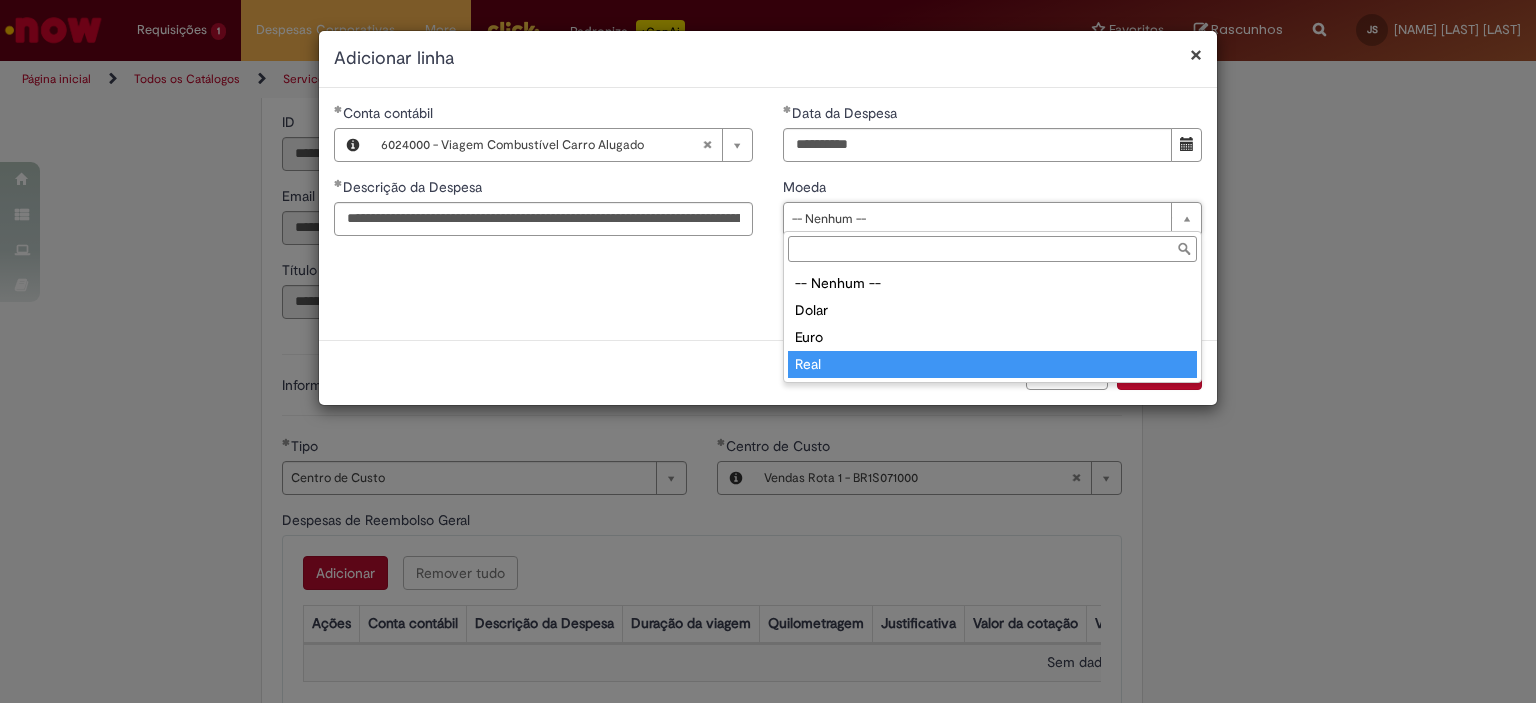 type on "****" 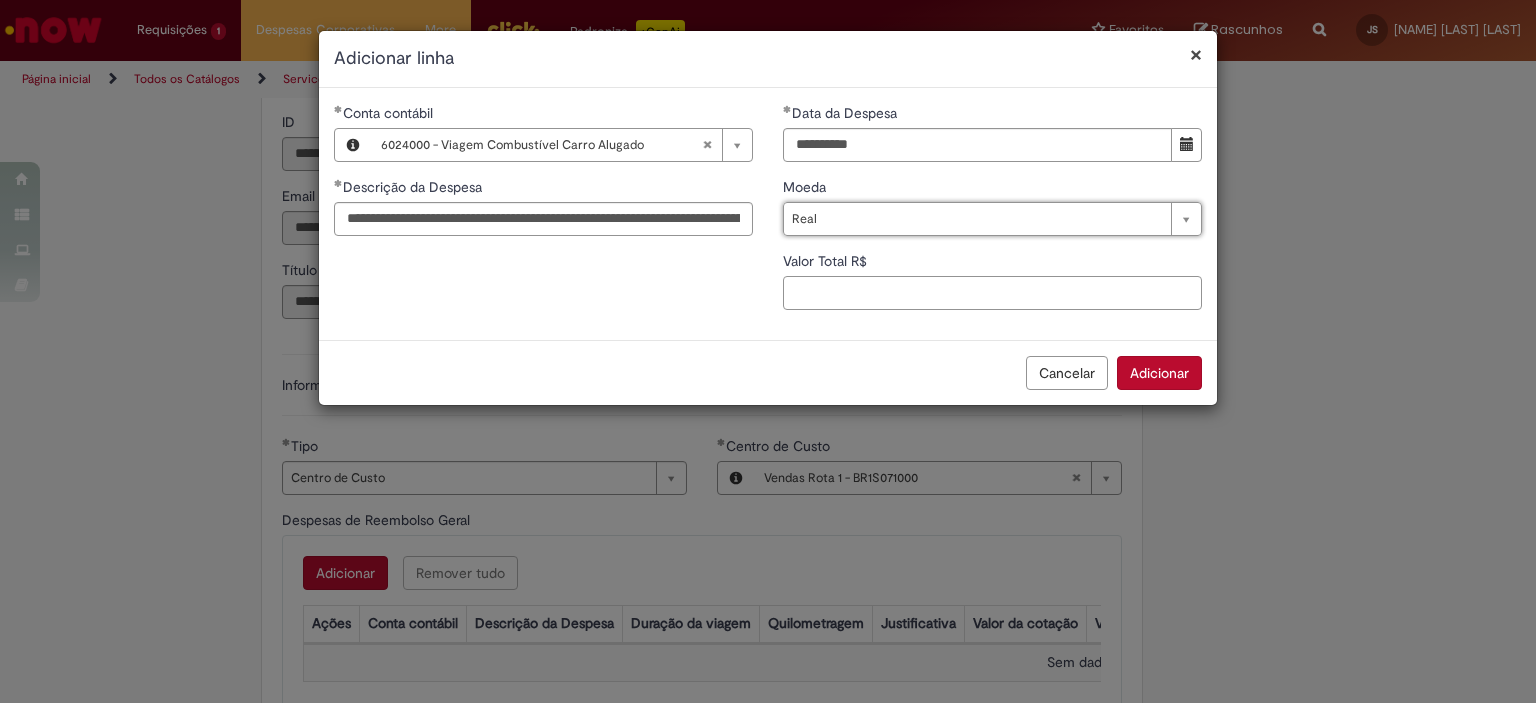 click on "Valor Total R$" at bounding box center (992, 293) 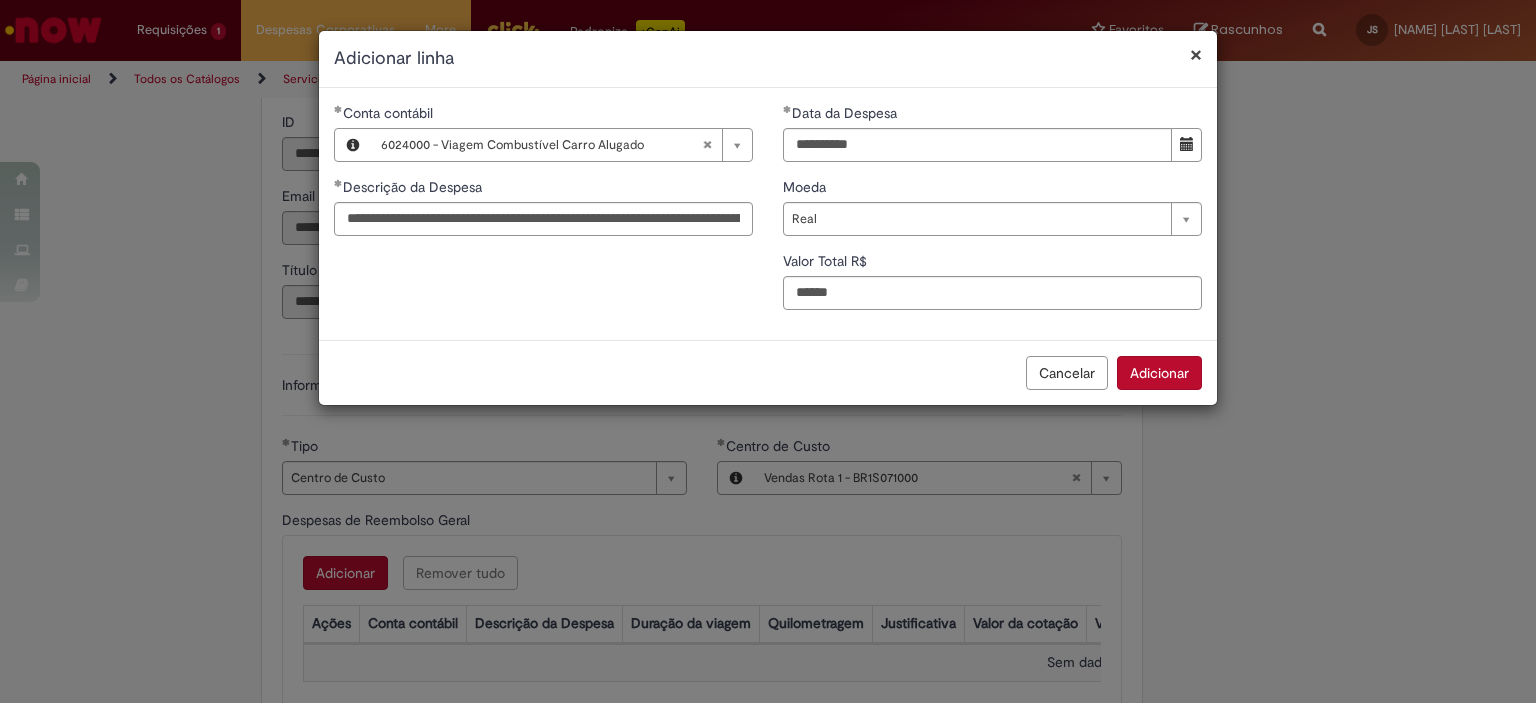 type on "******" 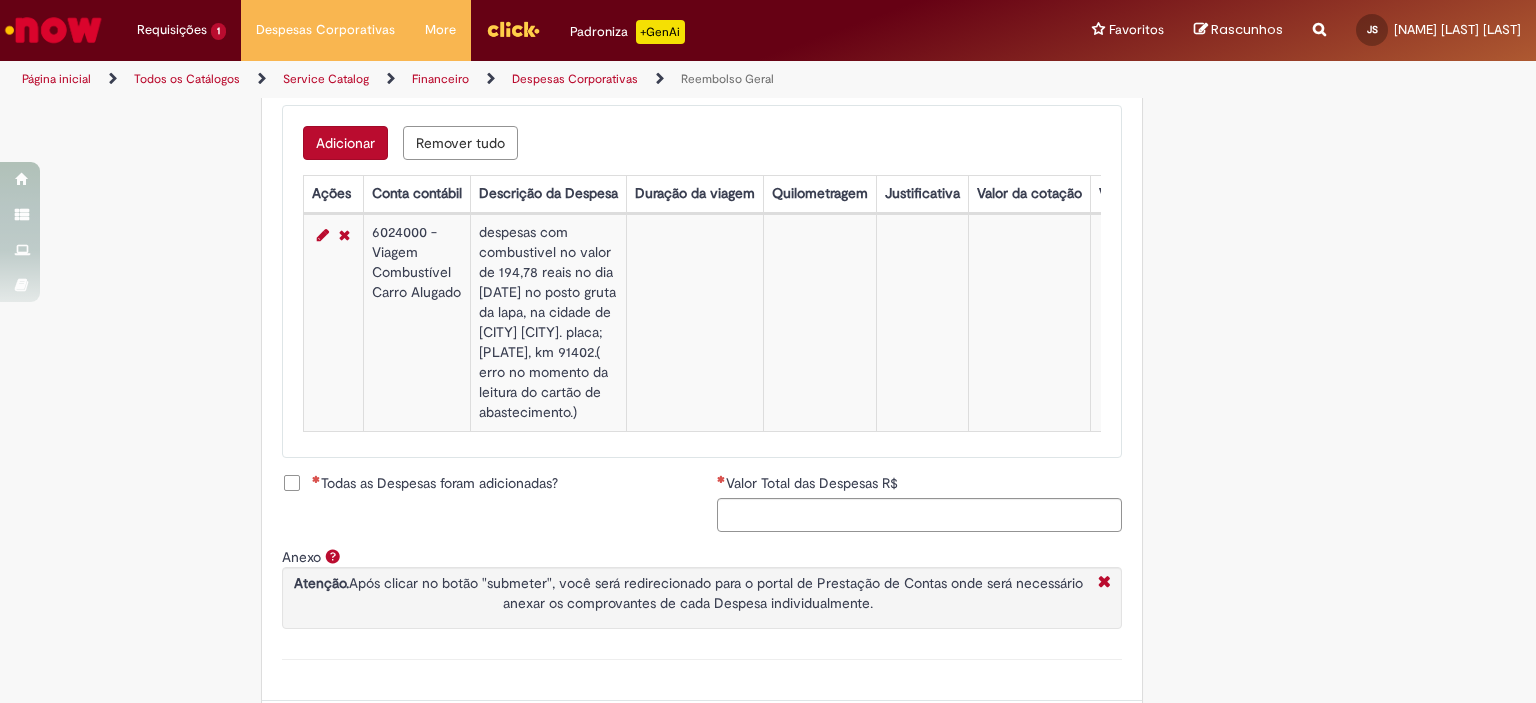 scroll, scrollTop: 867, scrollLeft: 0, axis: vertical 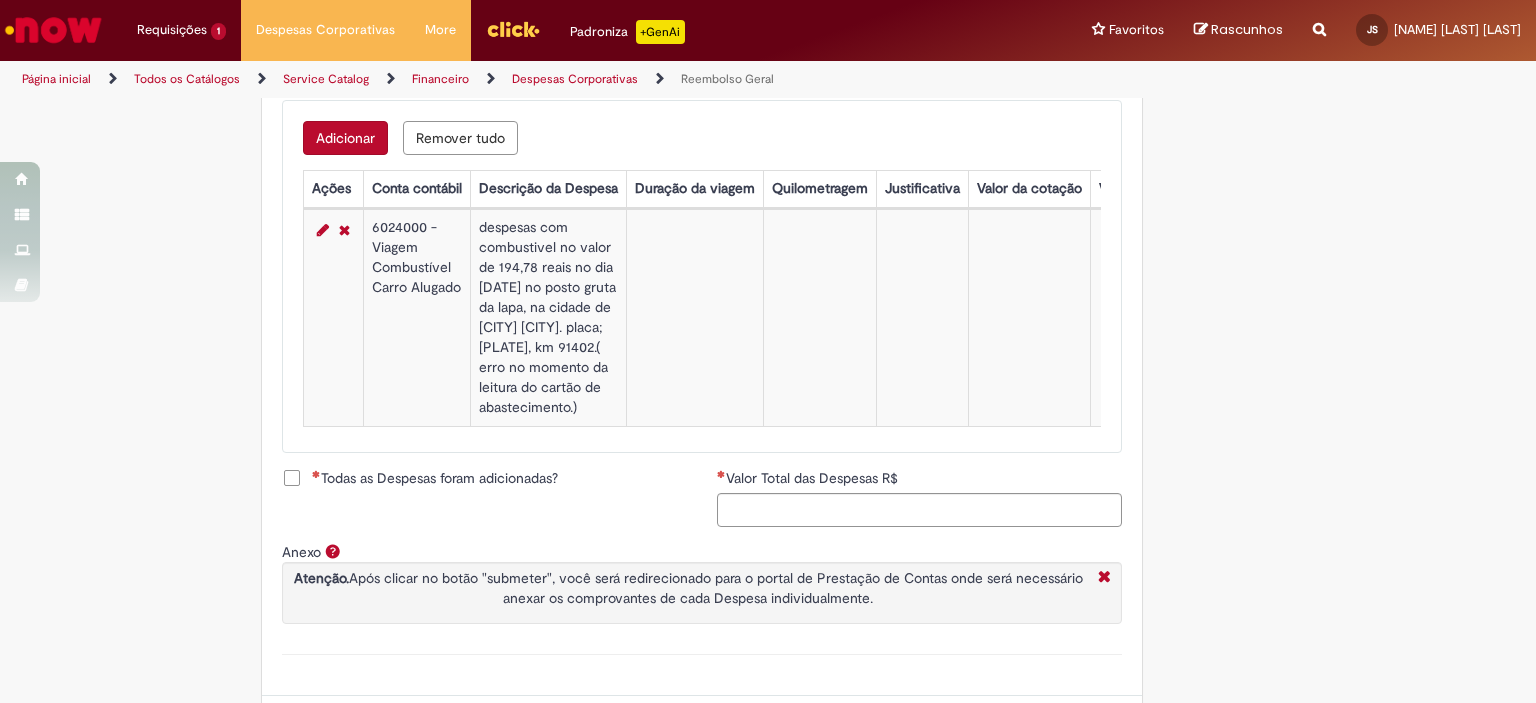 click on "Todas as Despesas foram adicionadas?" at bounding box center [435, 478] 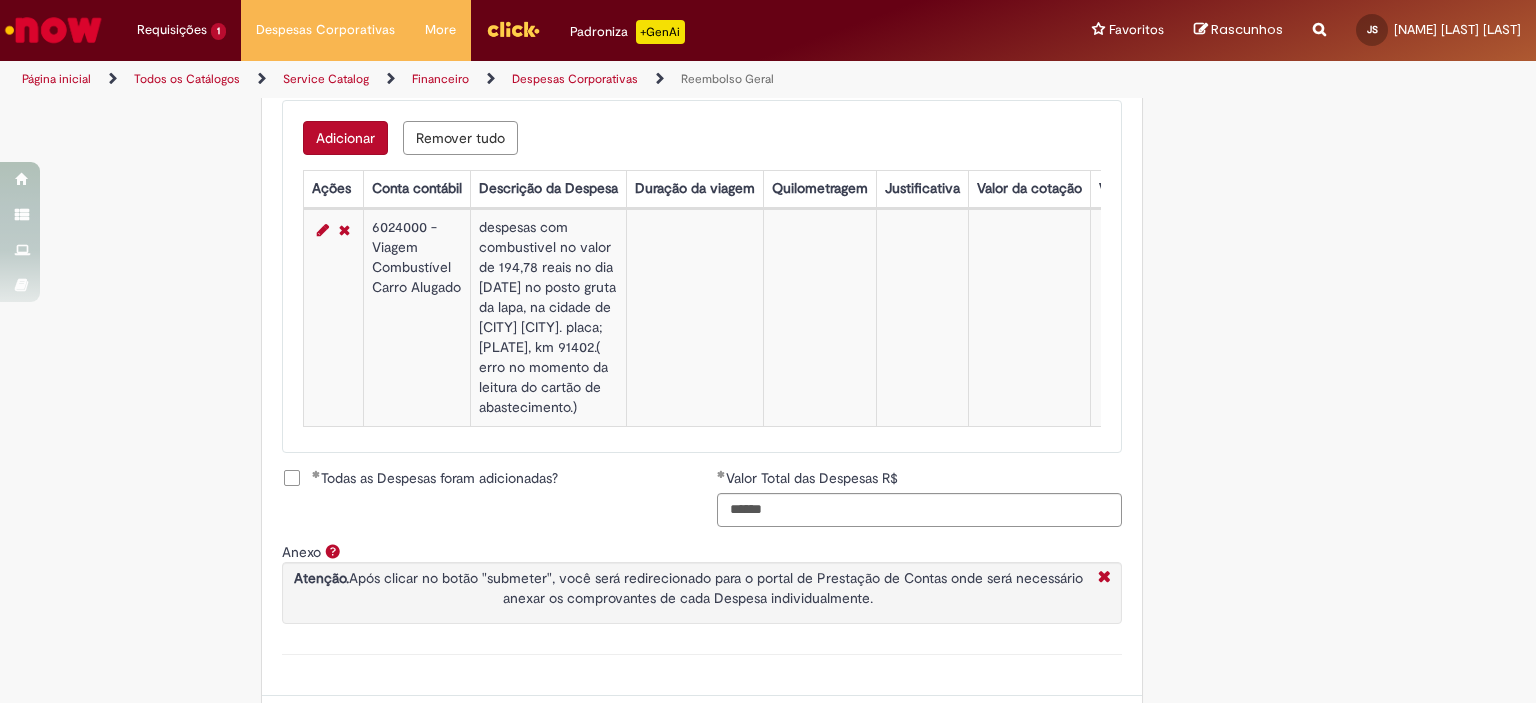 scroll, scrollTop: 988, scrollLeft: 0, axis: vertical 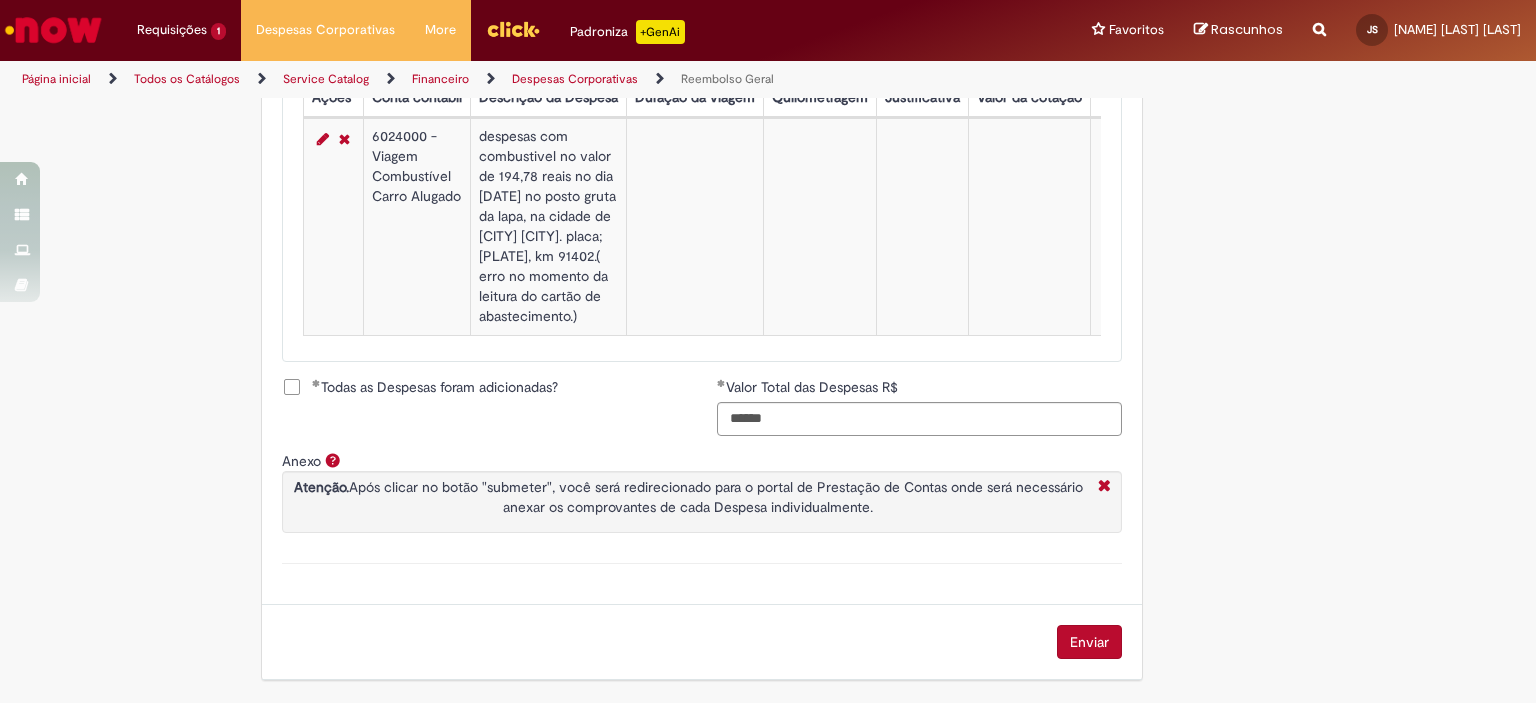 click on "Enviar" at bounding box center (1089, 642) 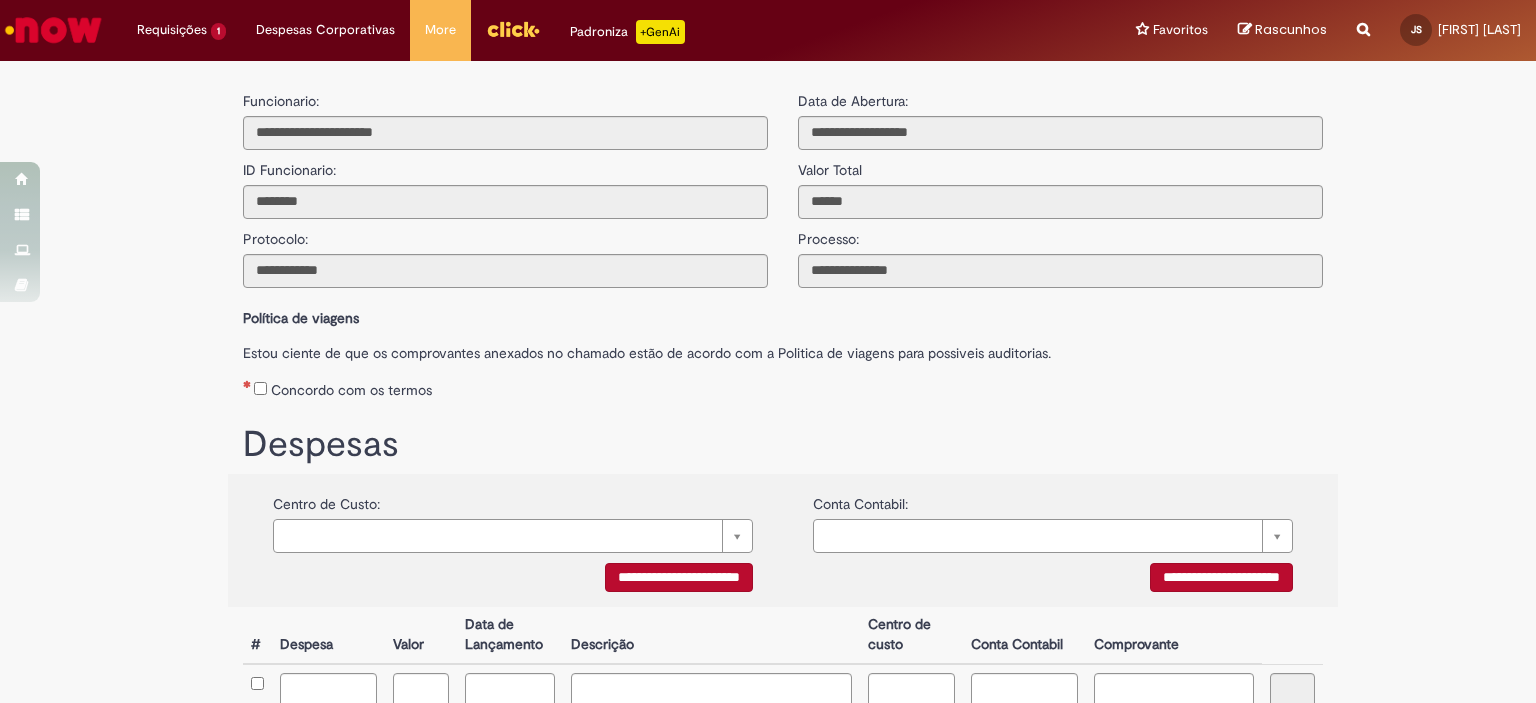scroll, scrollTop: 0, scrollLeft: 0, axis: both 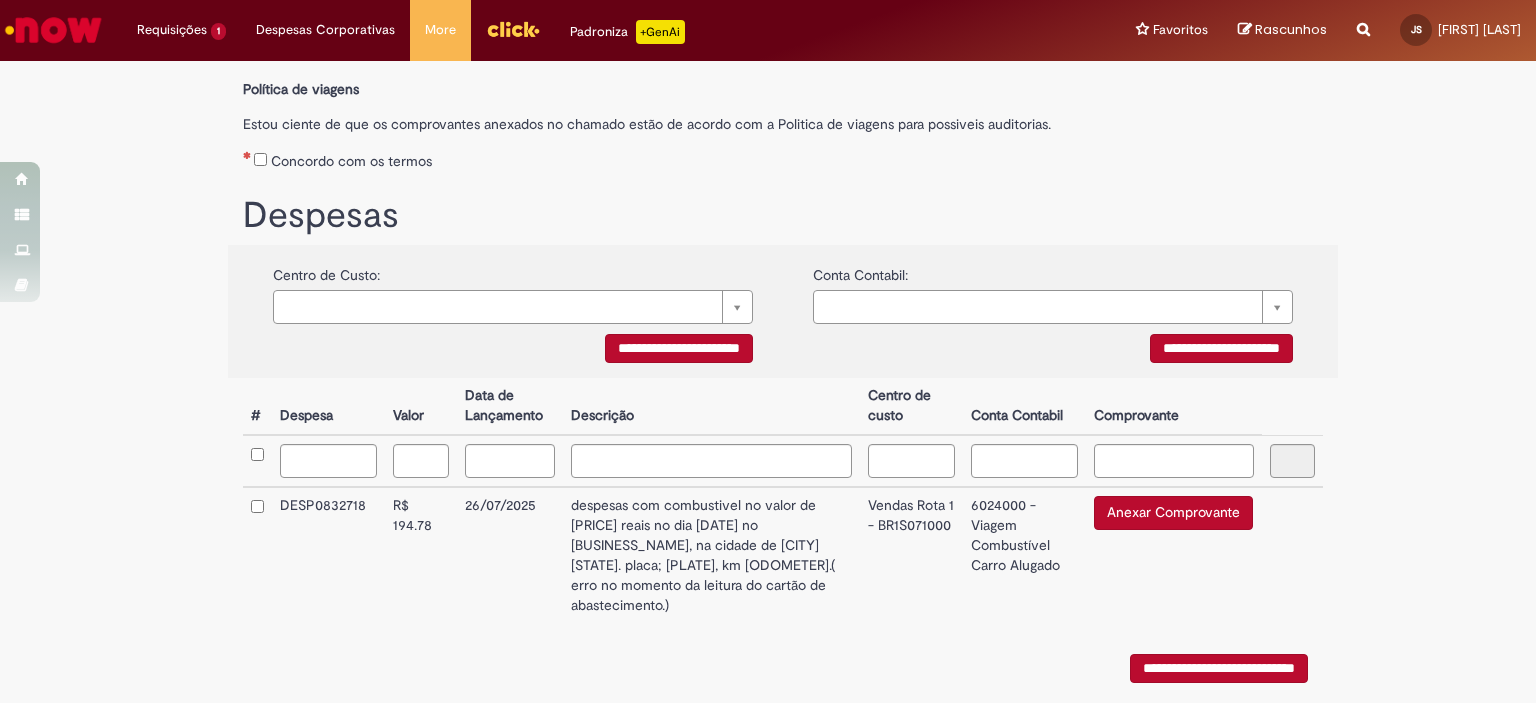 click on "Anexar Comprovante" at bounding box center (1173, 513) 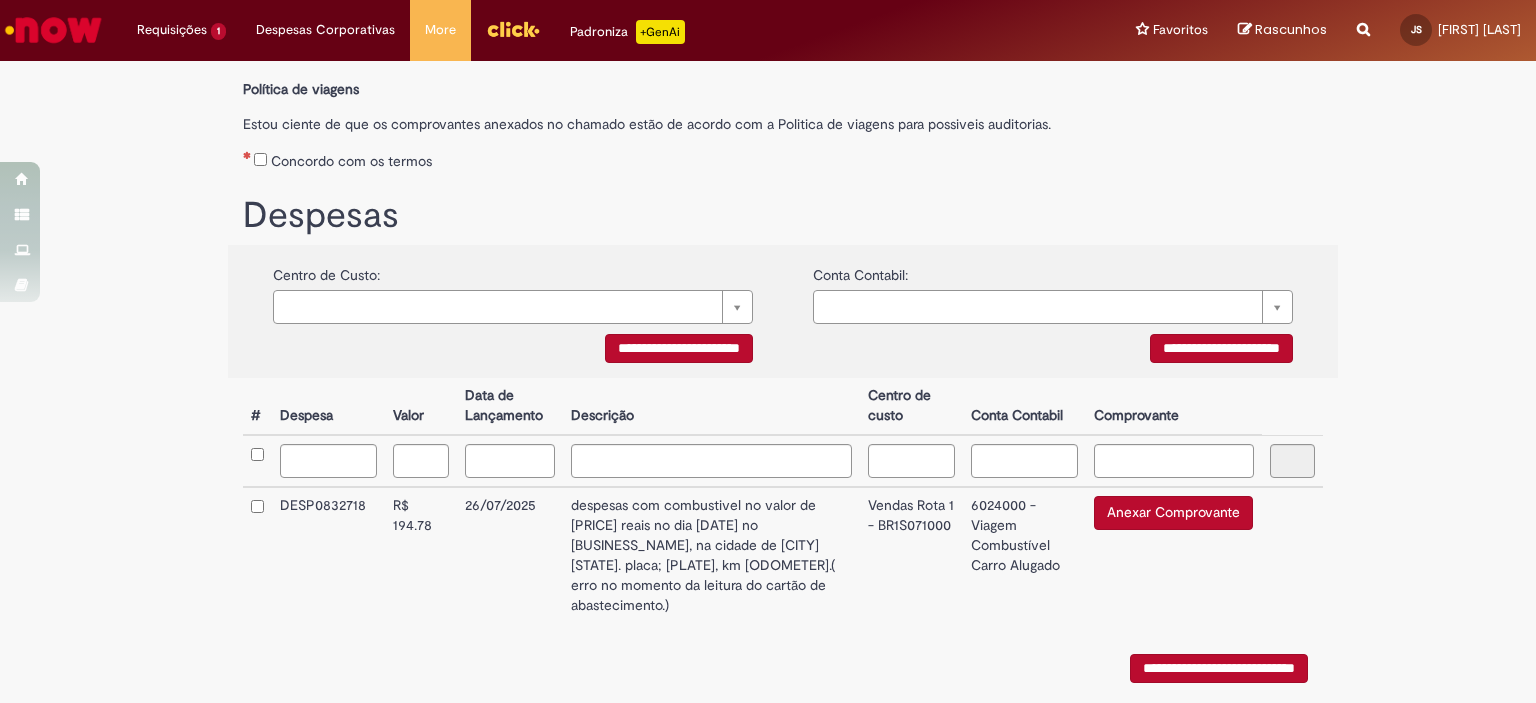 click on "Anexar Comprovante" at bounding box center [1173, 513] 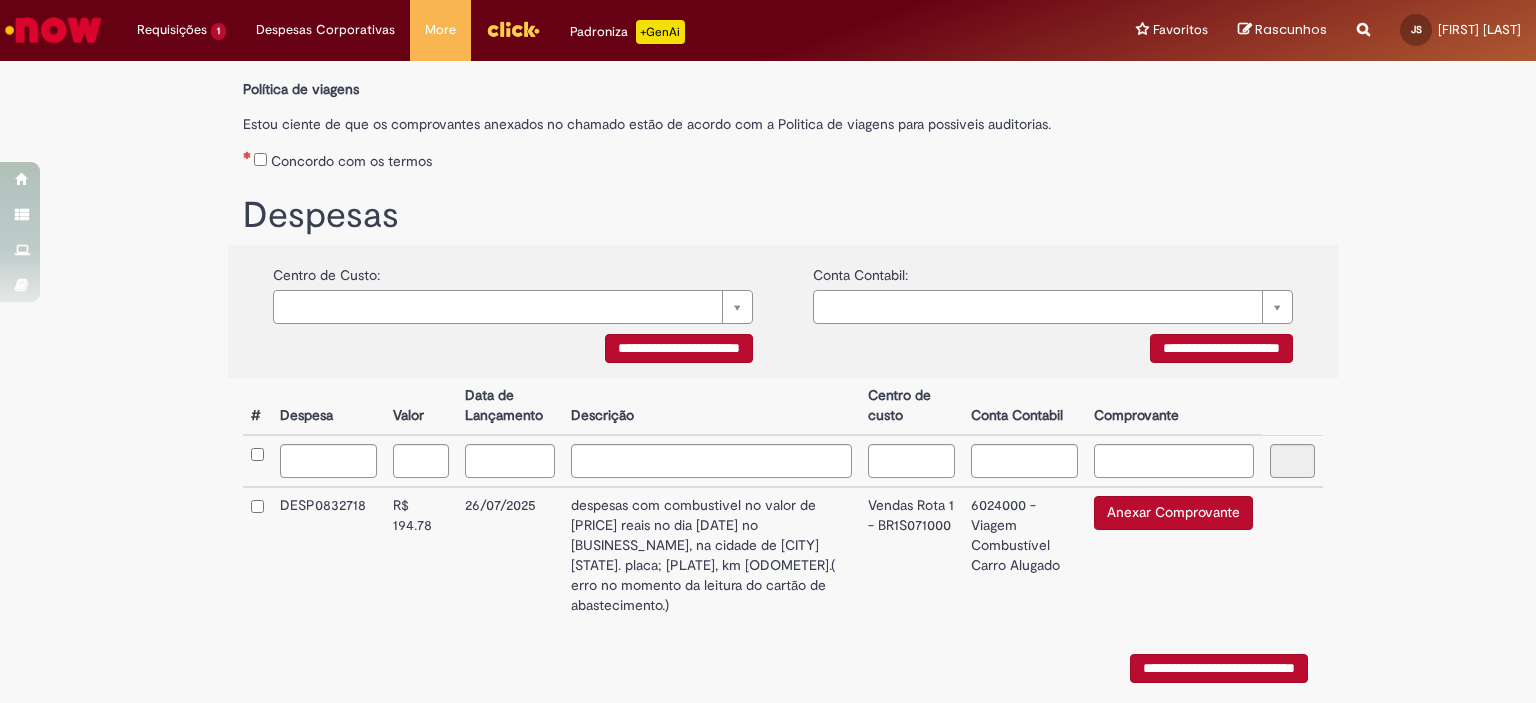 click on "Anexar Comprovante" at bounding box center [1173, 513] 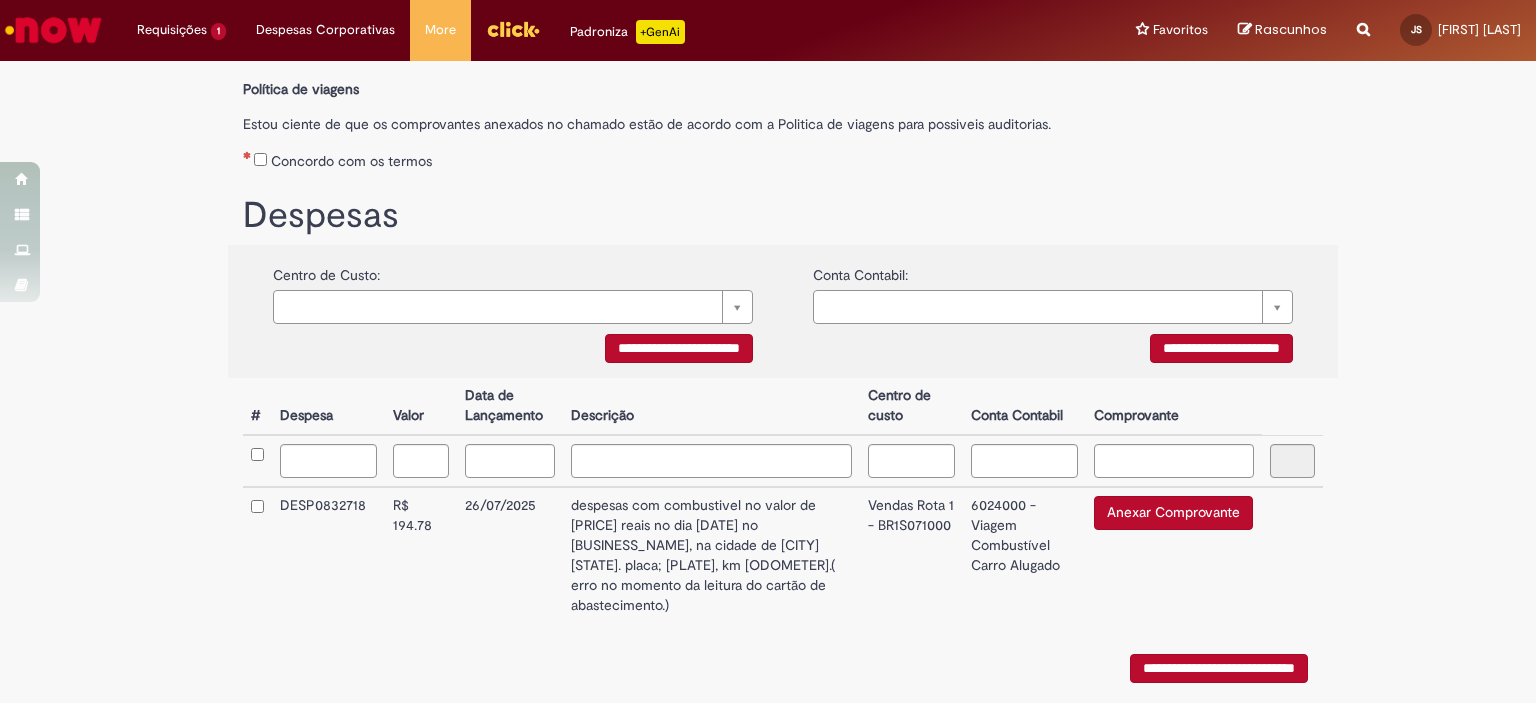 click on "Anexar Comprovante" at bounding box center [1173, 513] 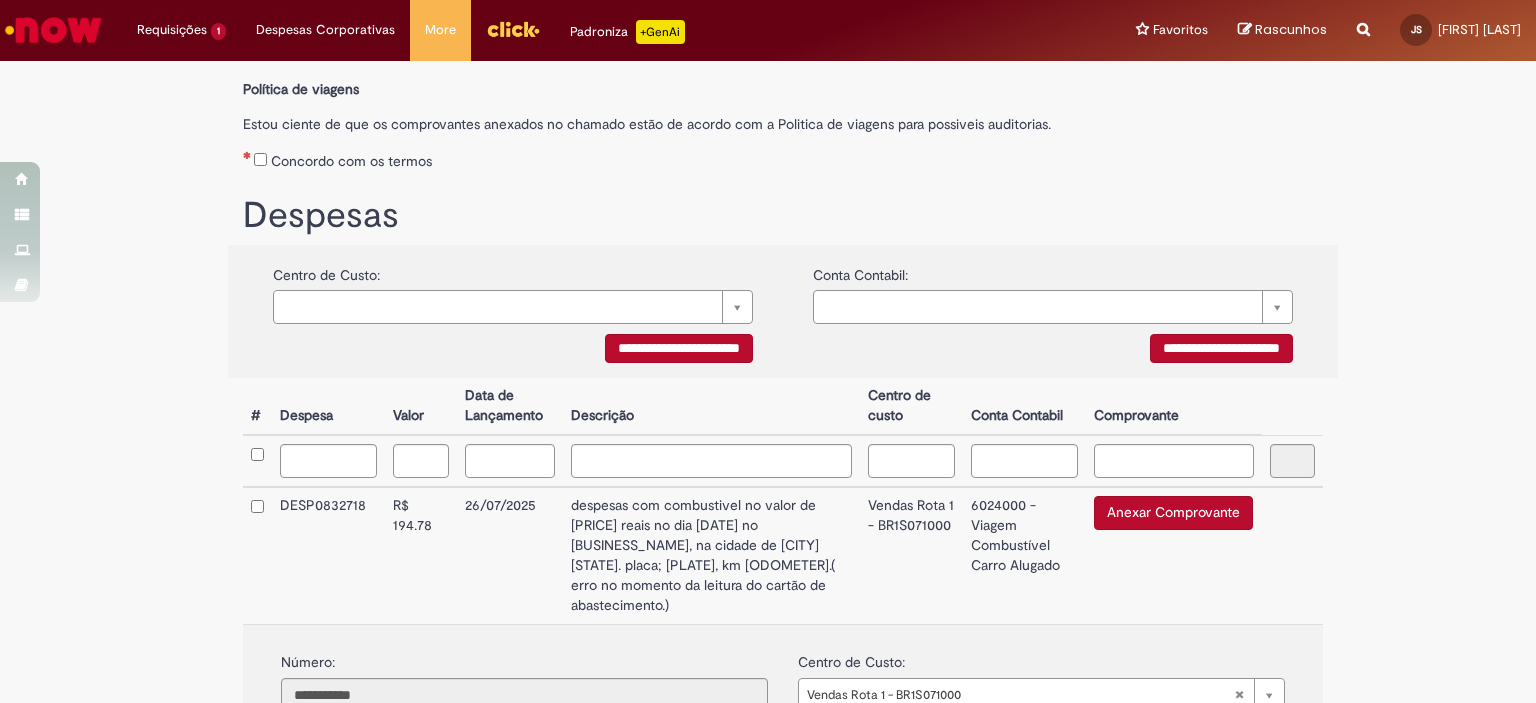 click on "Anexar Comprovante" at bounding box center [1173, 513] 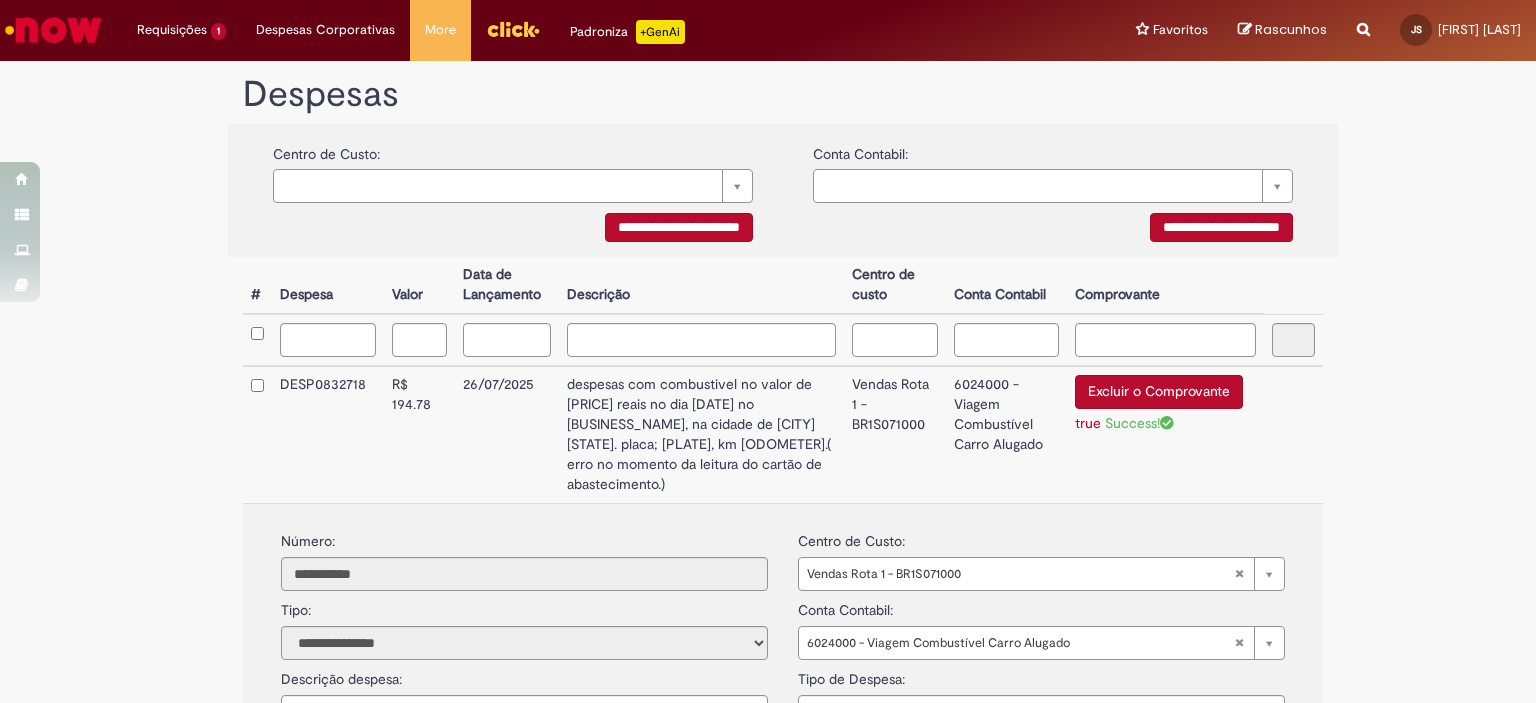 scroll, scrollTop: 353, scrollLeft: 0, axis: vertical 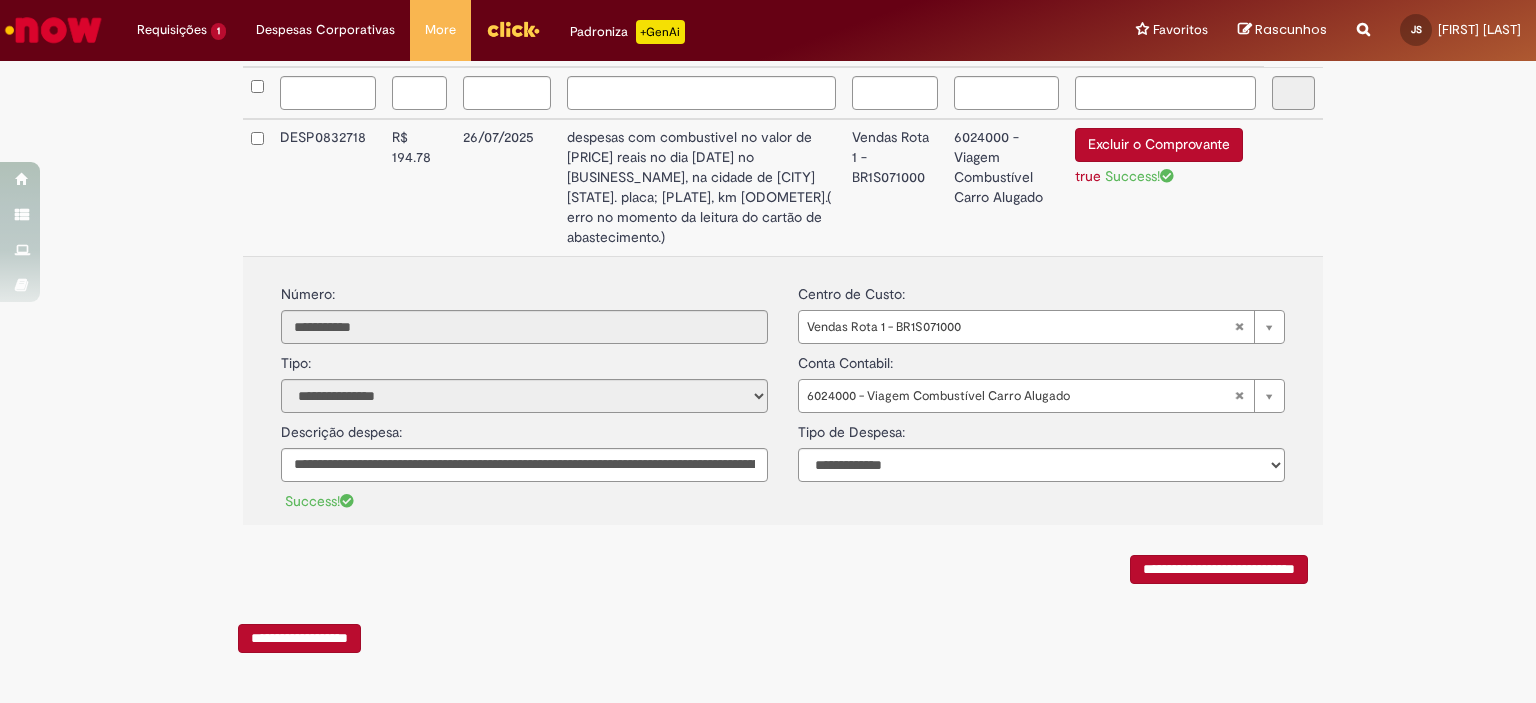 click on "**********" at bounding box center (1219, 569) 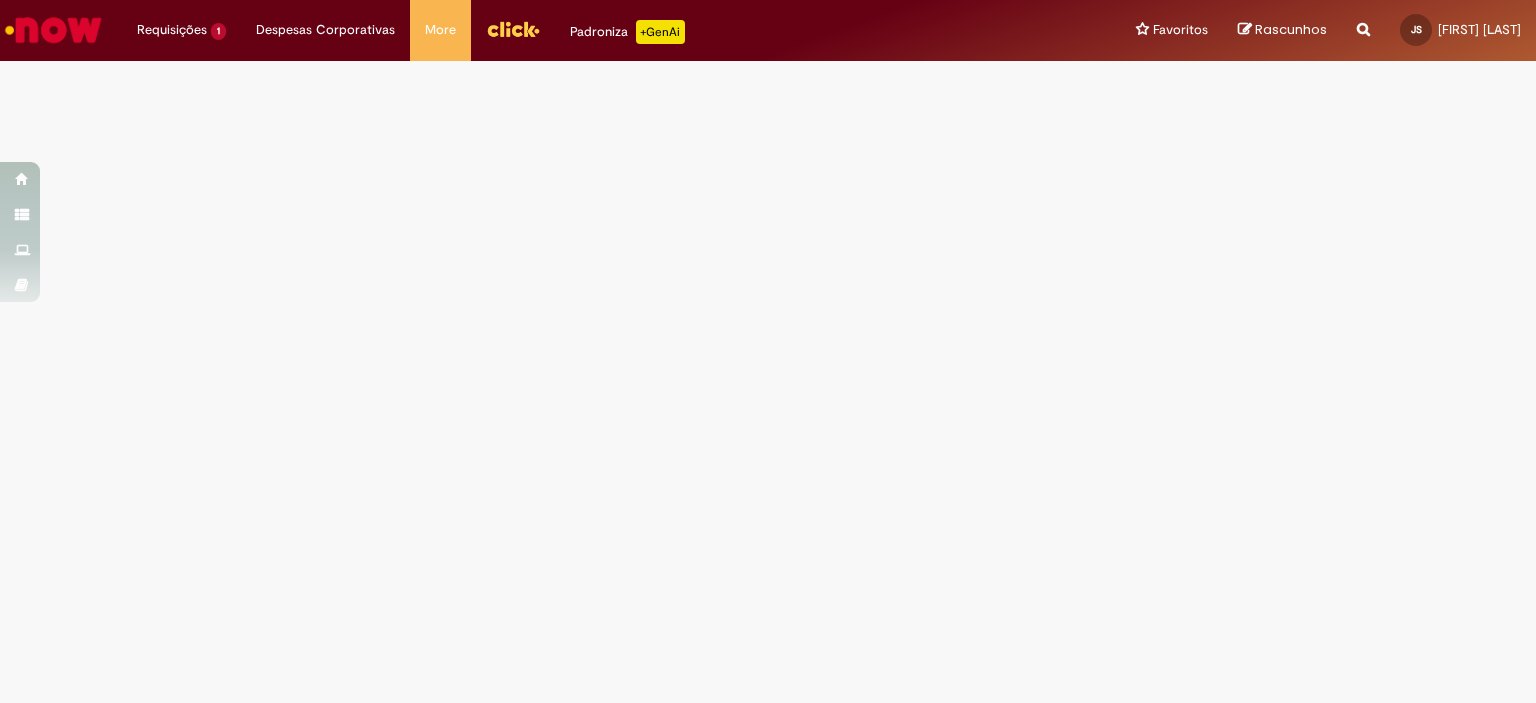 scroll, scrollTop: 0, scrollLeft: 0, axis: both 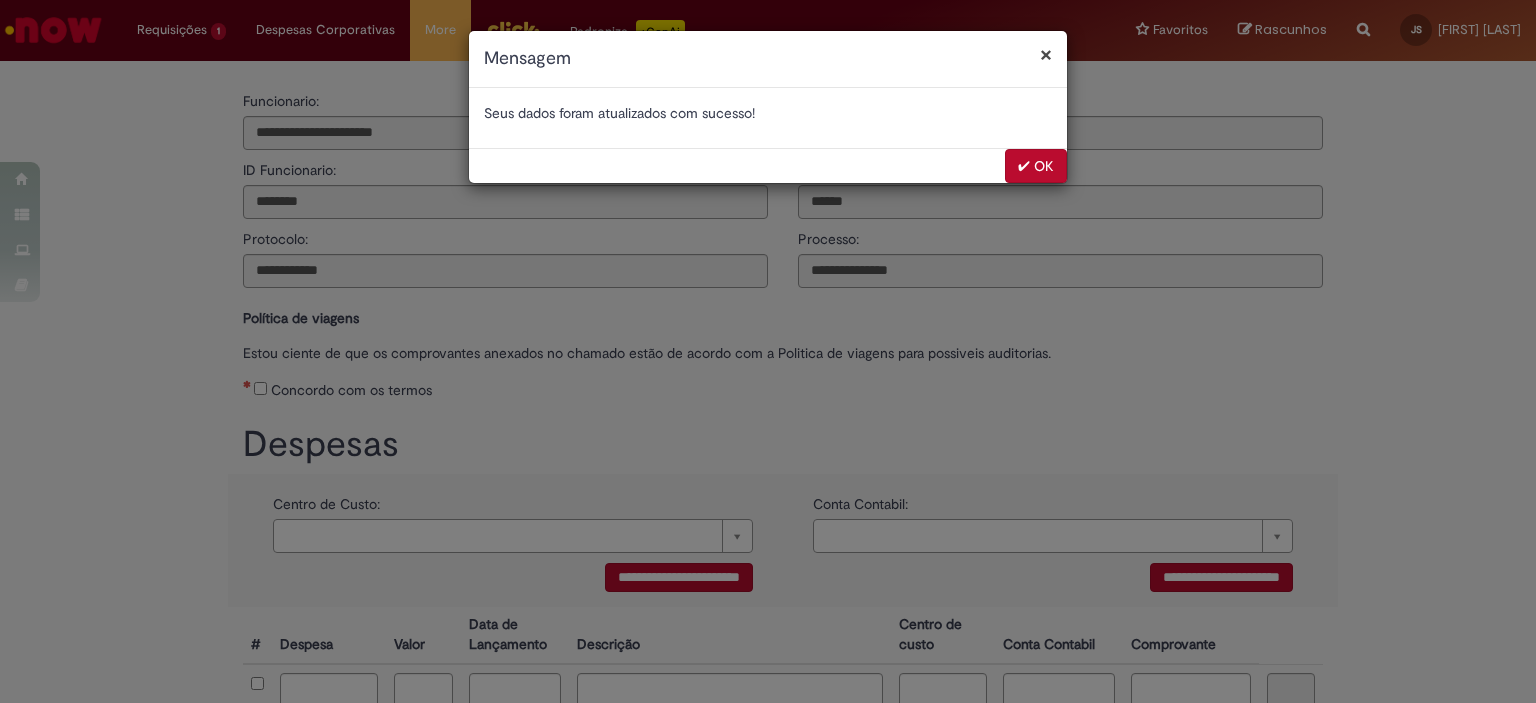click on "✔ OK" at bounding box center [1036, 166] 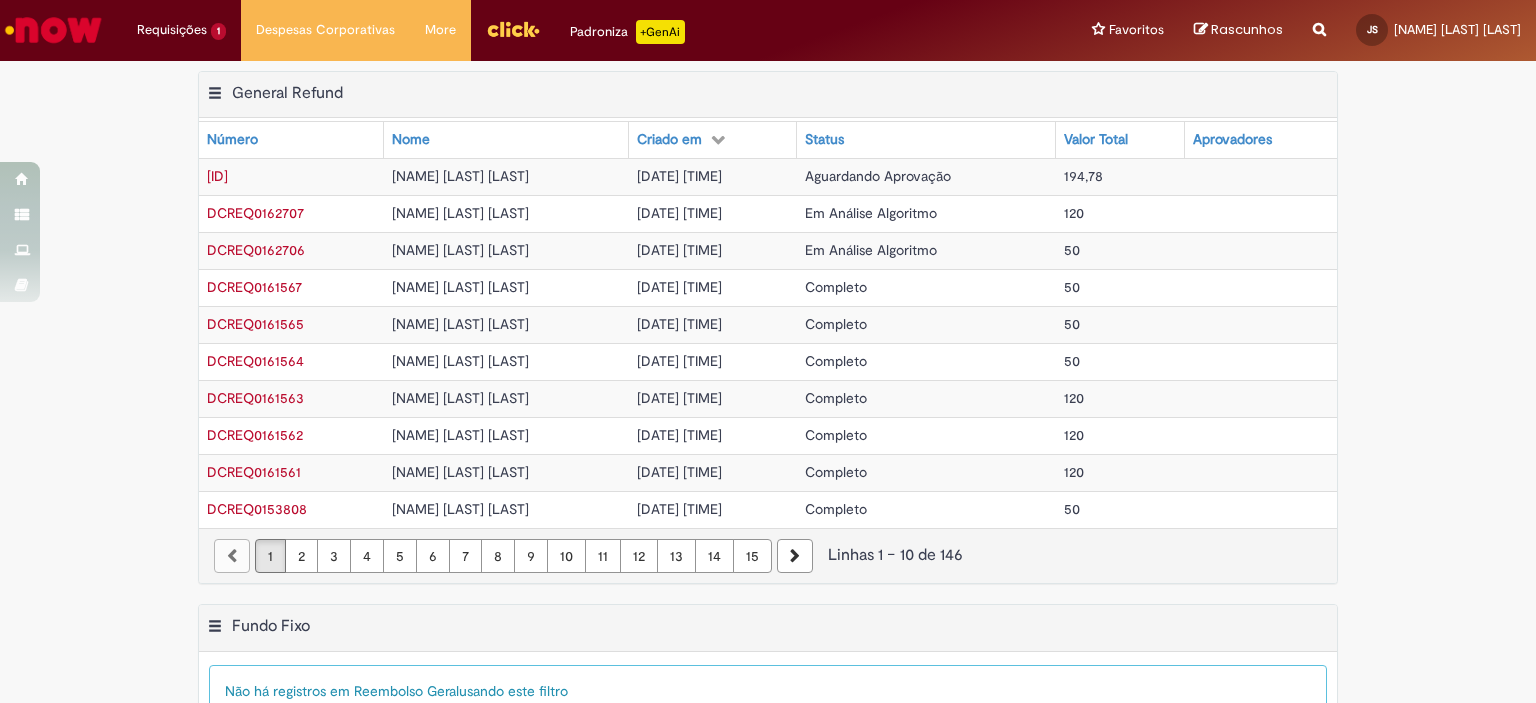 scroll, scrollTop: 0, scrollLeft: 0, axis: both 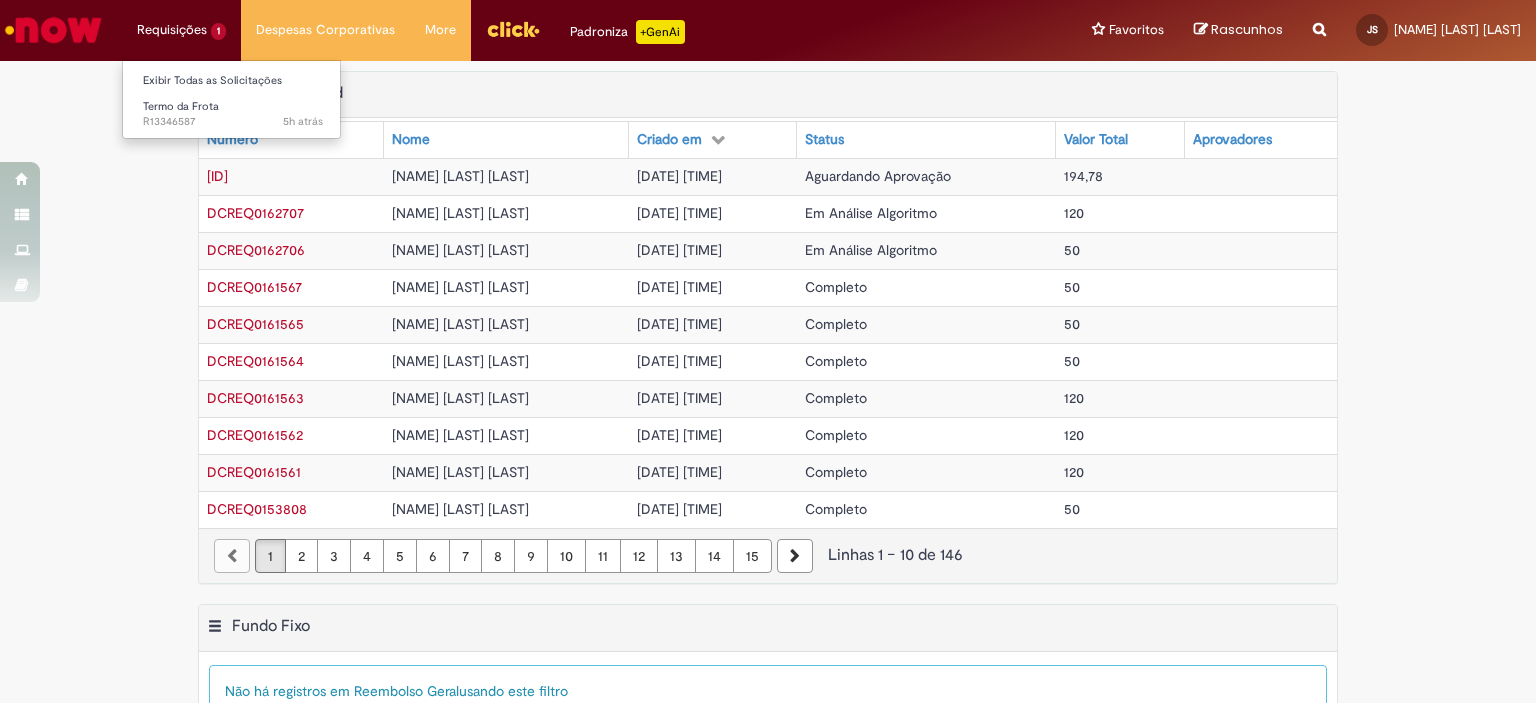 click on "Requisições   1
Exibir Todas as Solicitações
Termo da Frota
5h atrás 5 horas atrás  [ID]" at bounding box center (181, 30) 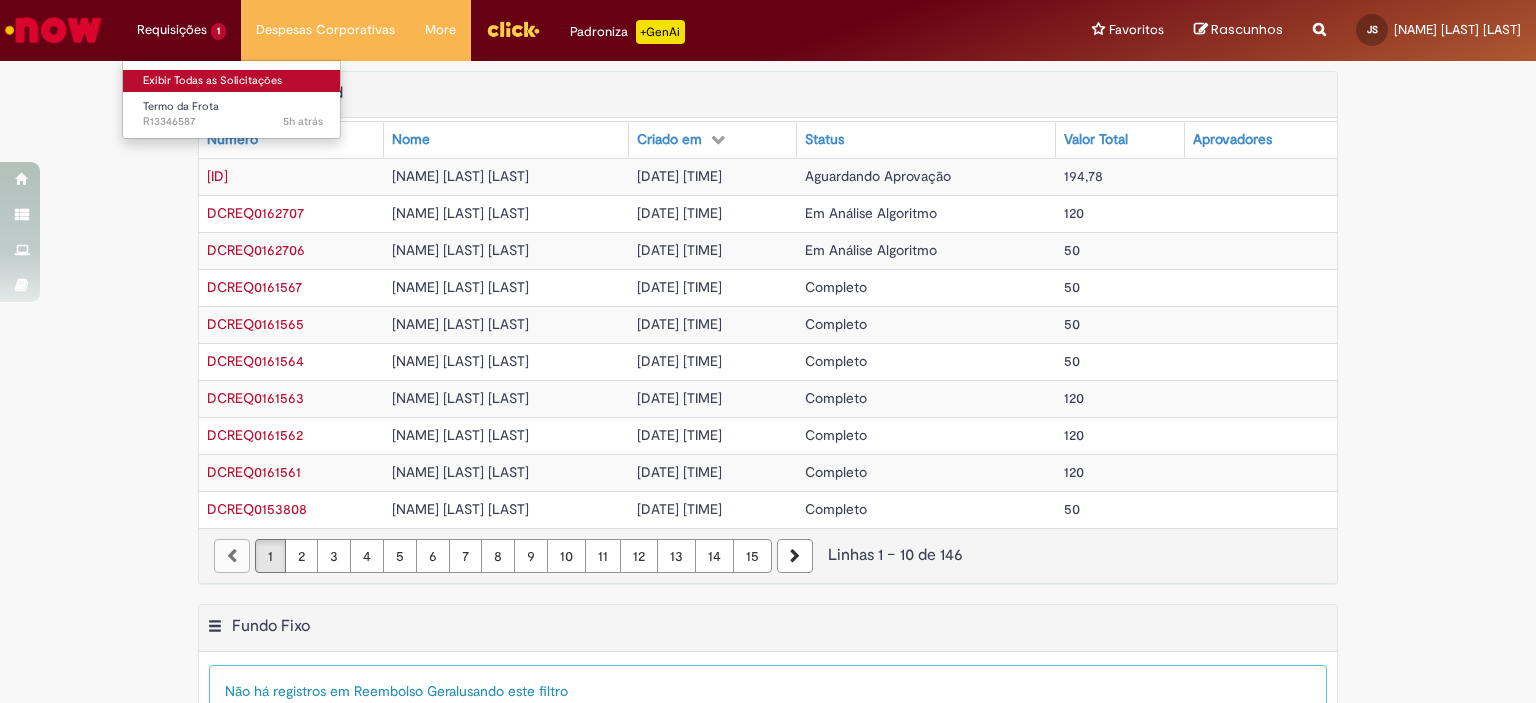 click on "Exibir Todas as Solicitações" at bounding box center (233, 81) 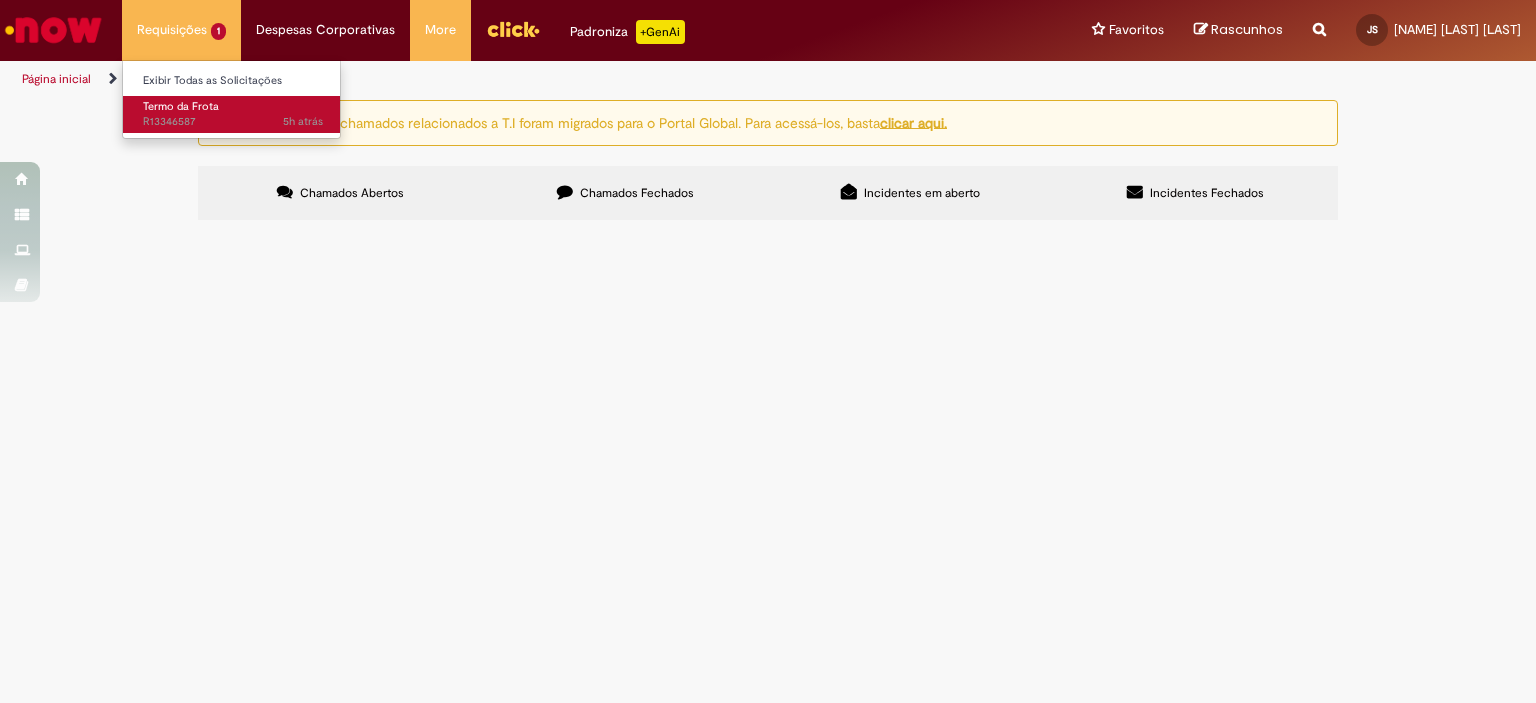 click on "Termo da Frota
5h atrás 5 horas atrás  [ID]" at bounding box center [233, 114] 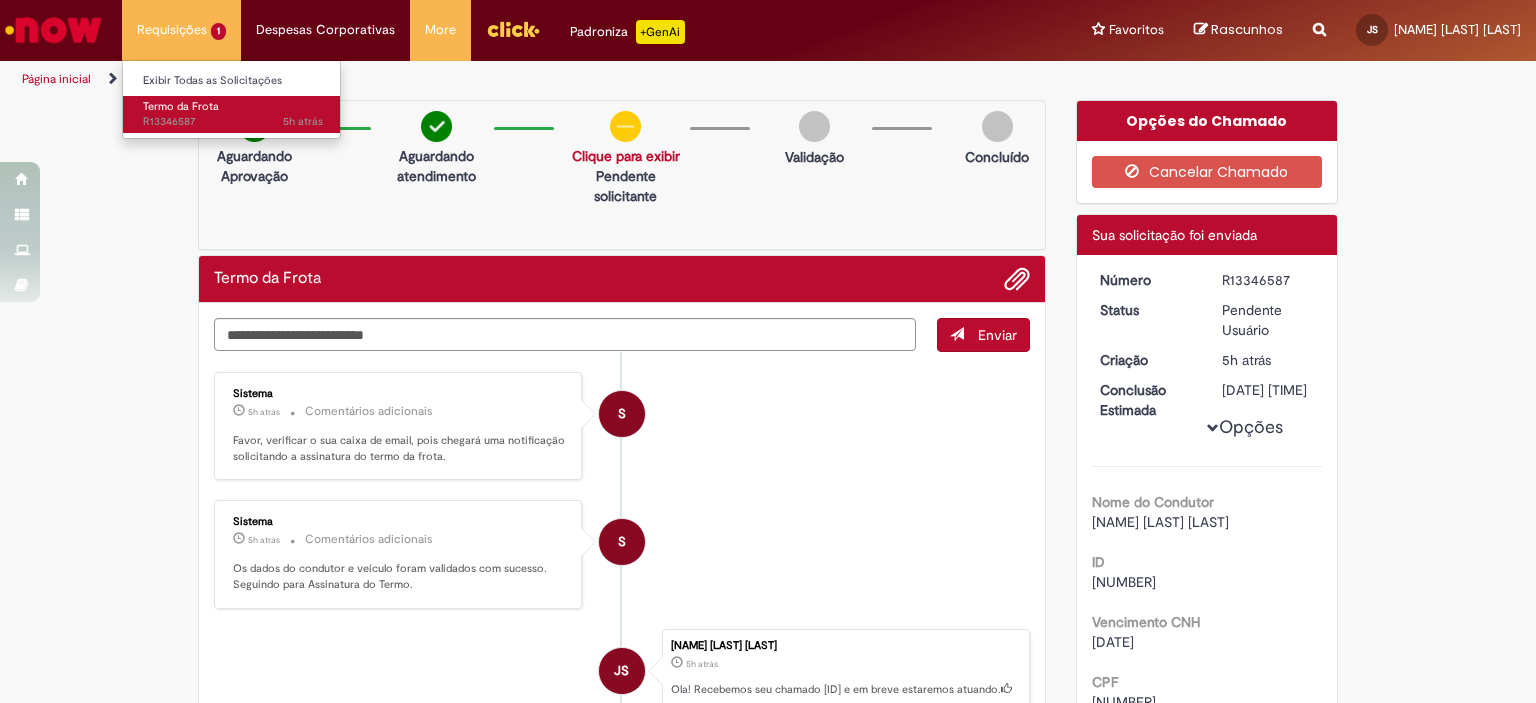 click on "Termo da Frota
5h atrás 5 horas atrás  [ID]" at bounding box center (233, 114) 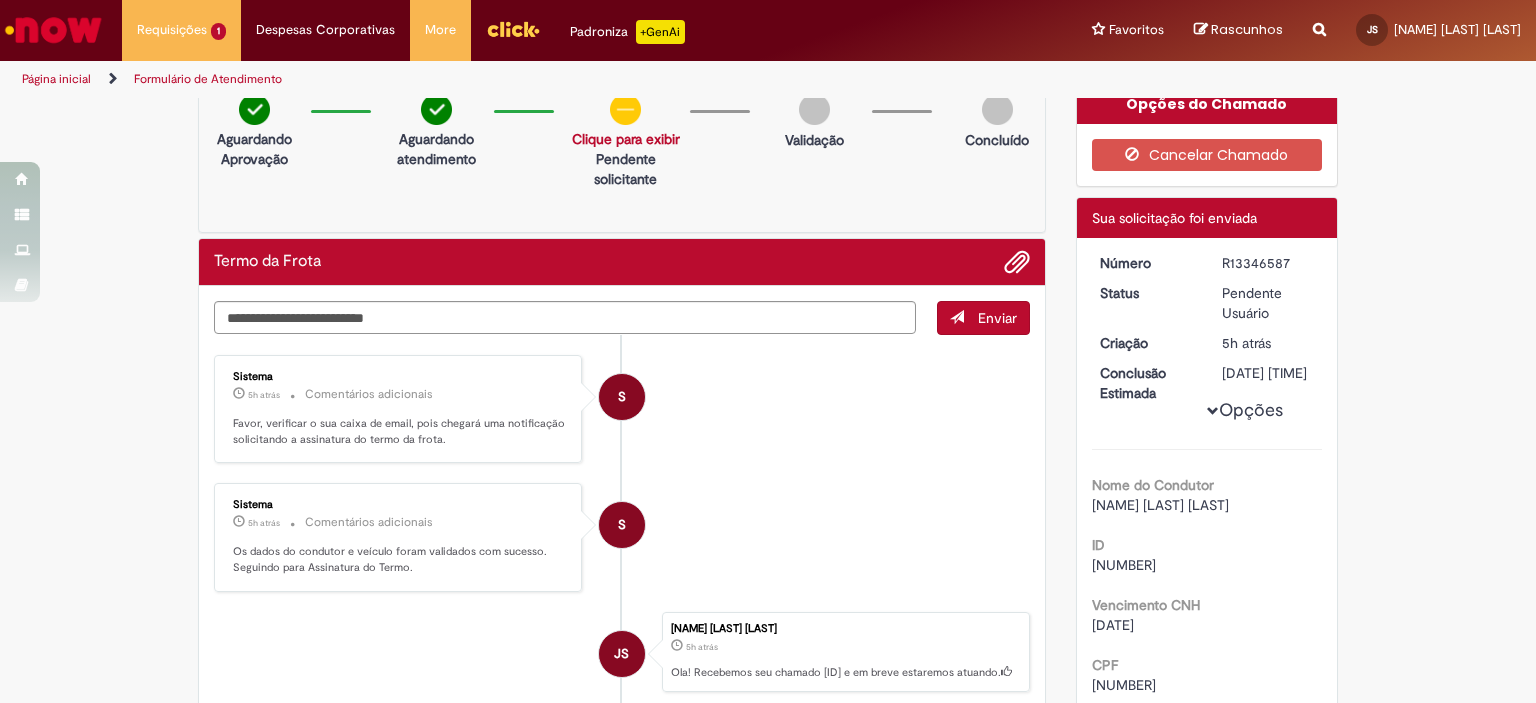 scroll, scrollTop: 10, scrollLeft: 0, axis: vertical 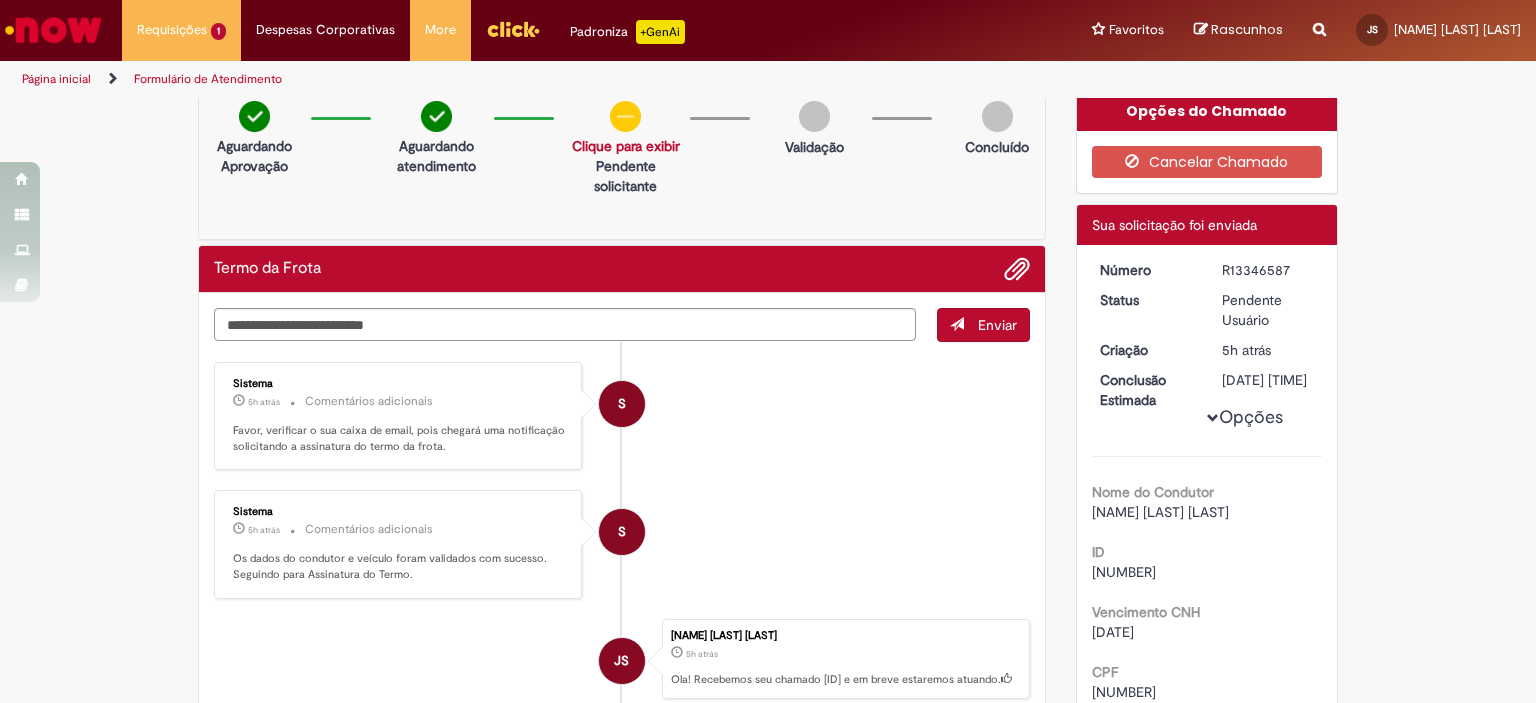 click on "Enviar" at bounding box center (997, 325) 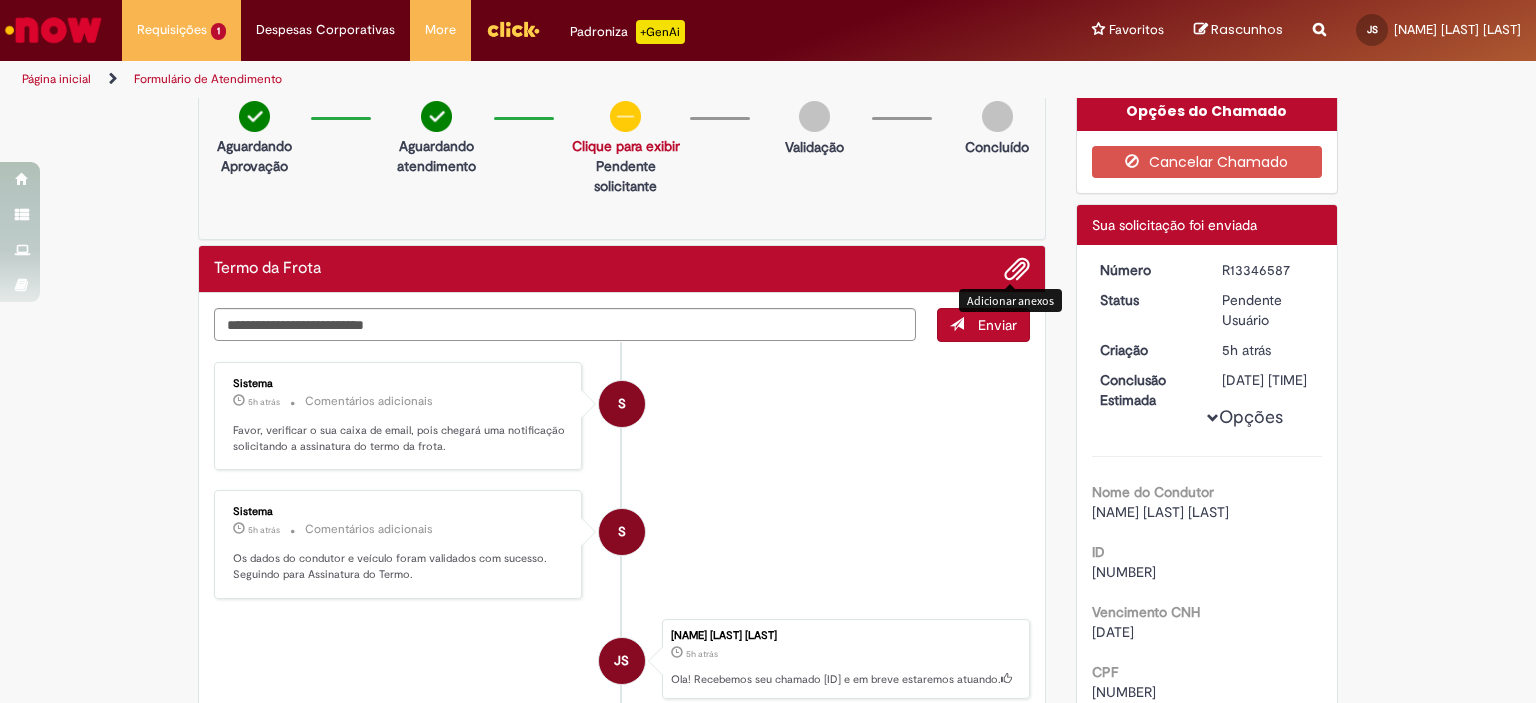 click at bounding box center [1017, 270] 